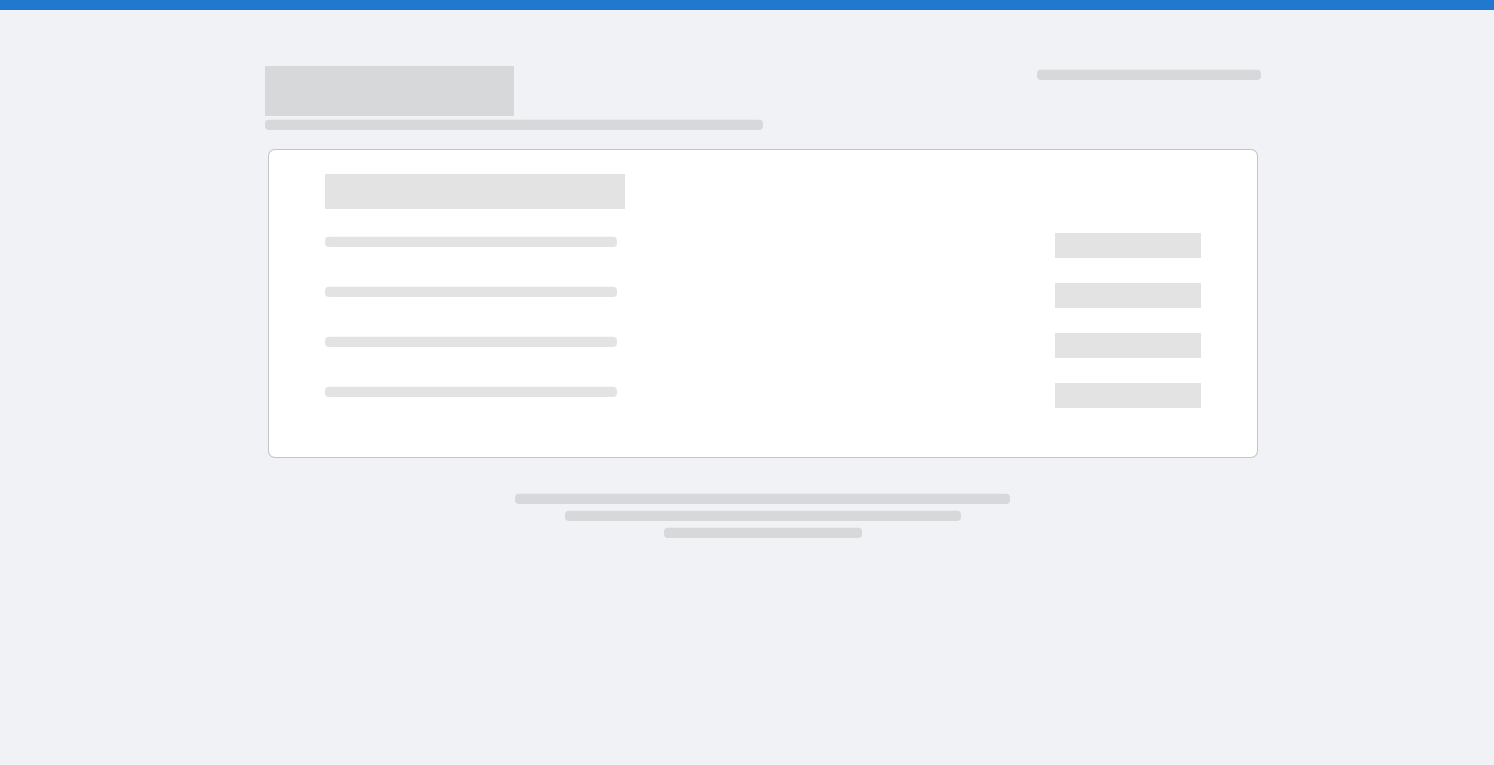 scroll, scrollTop: 0, scrollLeft: 0, axis: both 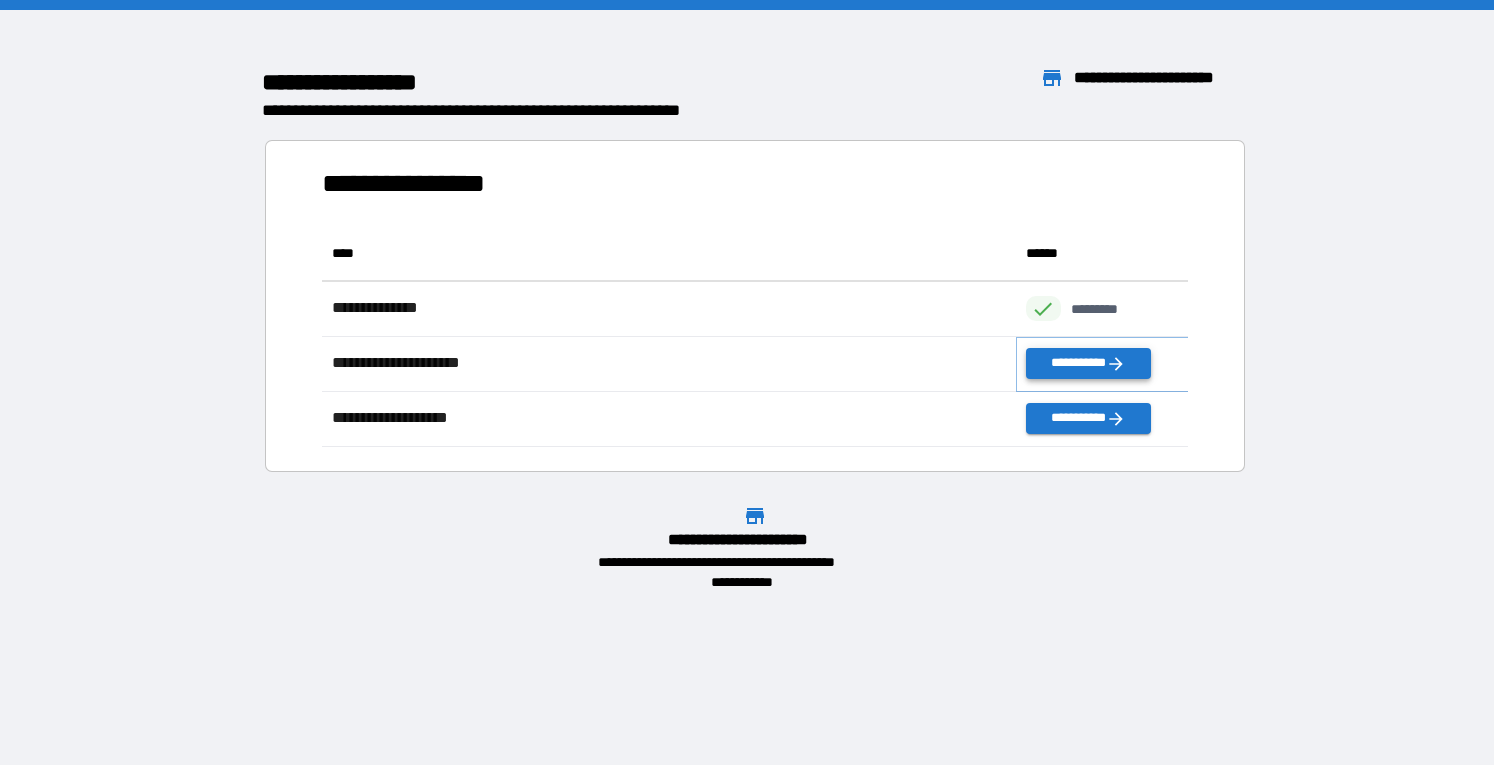 click on "**********" at bounding box center (1088, 363) 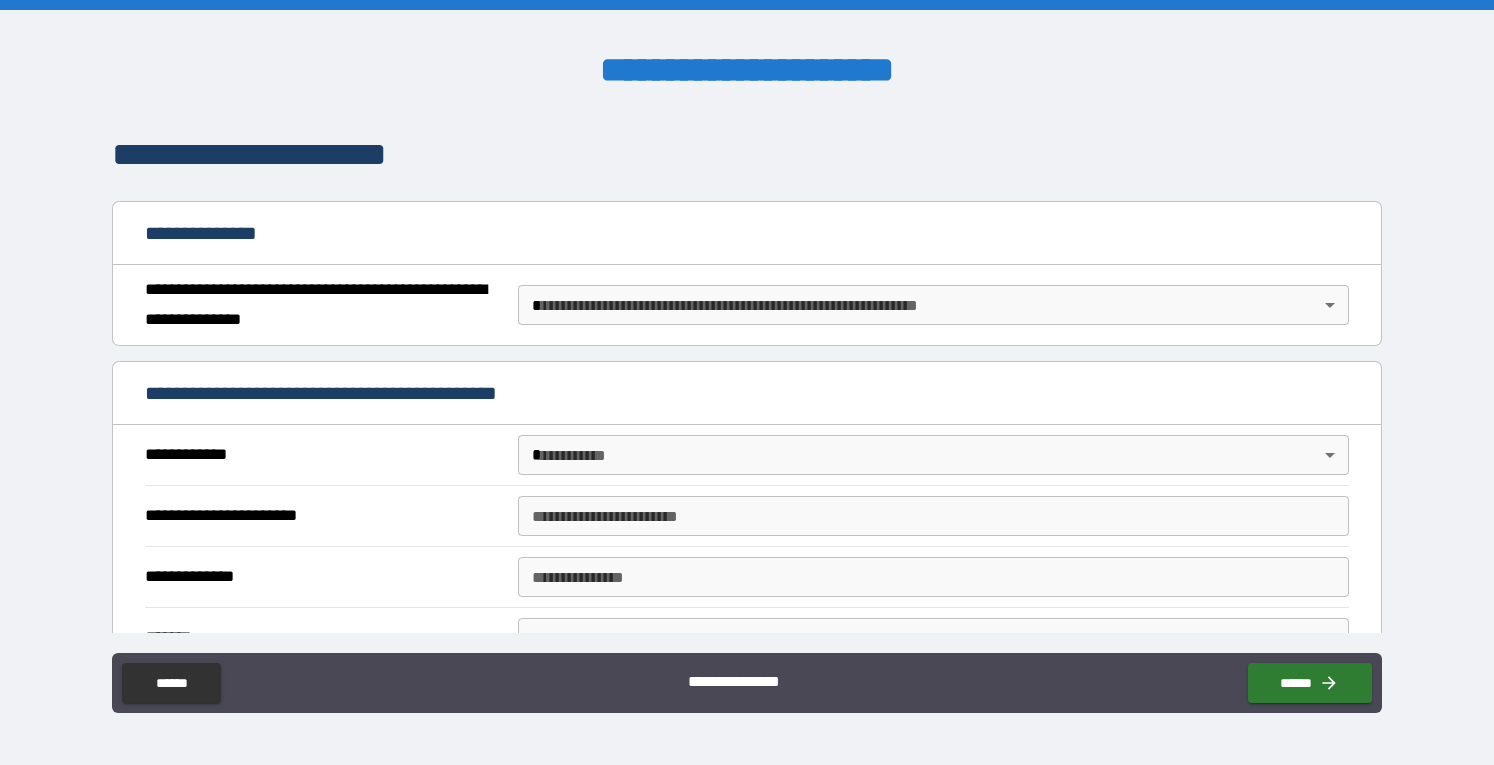 scroll, scrollTop: 150, scrollLeft: 0, axis: vertical 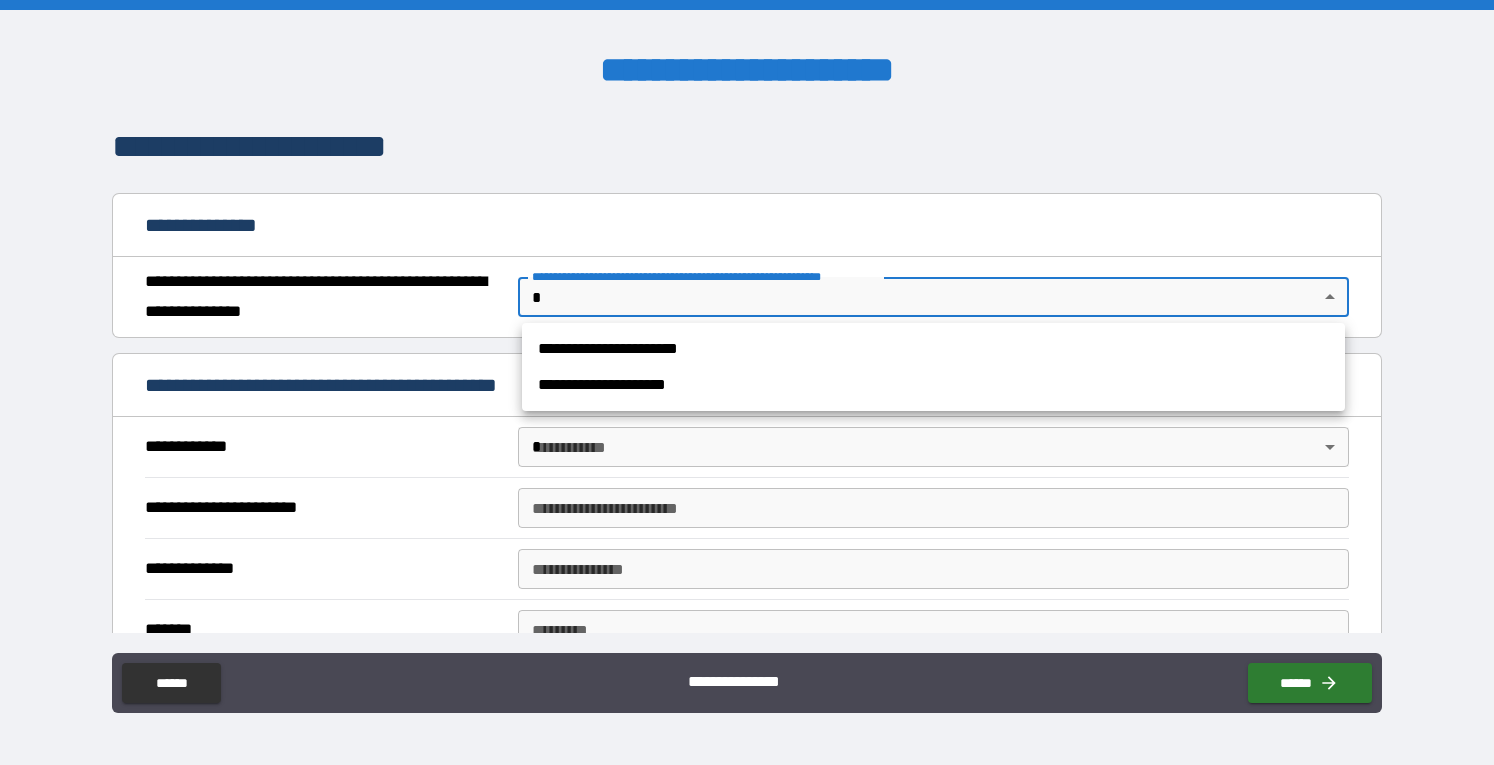 click on "**********" at bounding box center [747, 382] 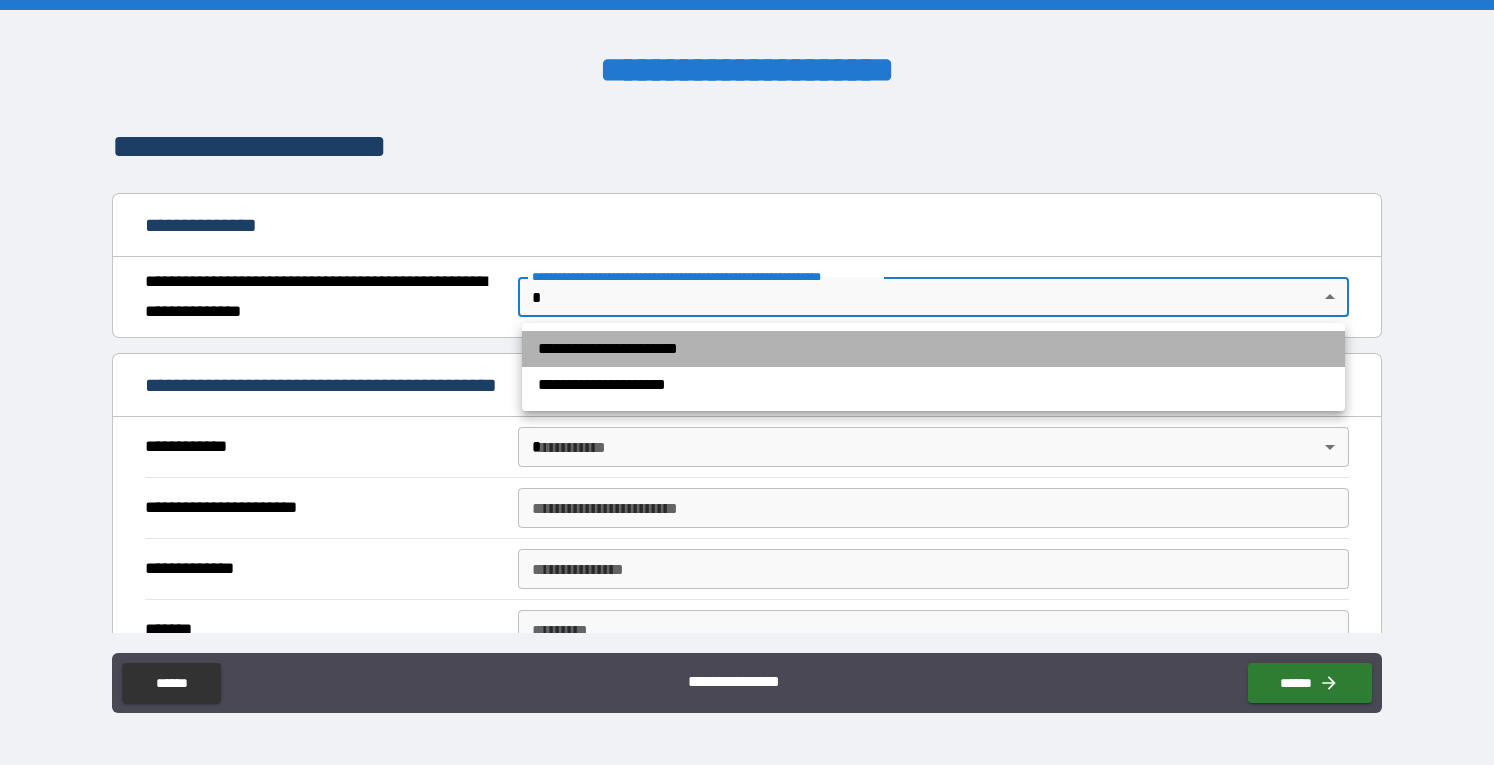 click on "**********" at bounding box center (933, 349) 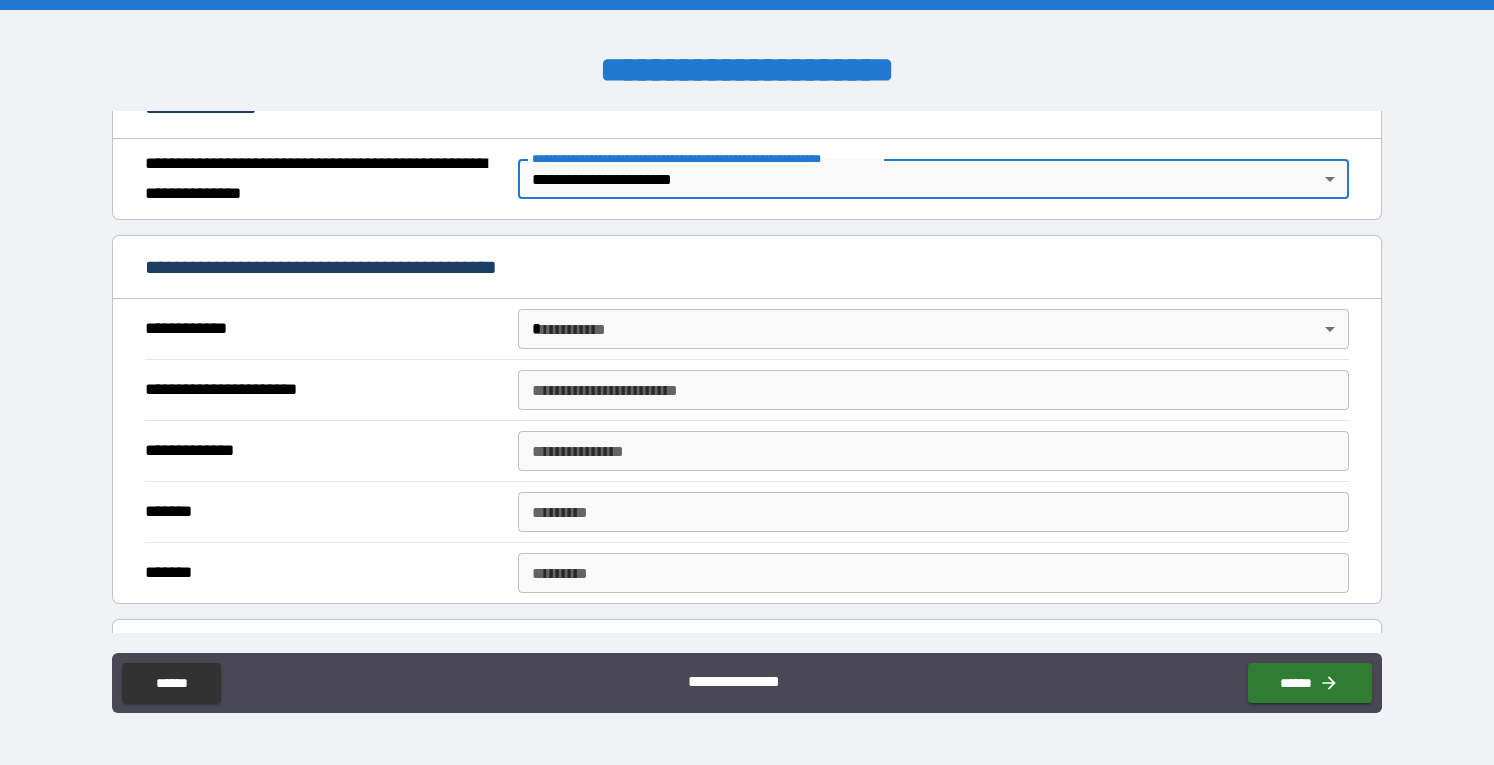scroll, scrollTop: 284, scrollLeft: 0, axis: vertical 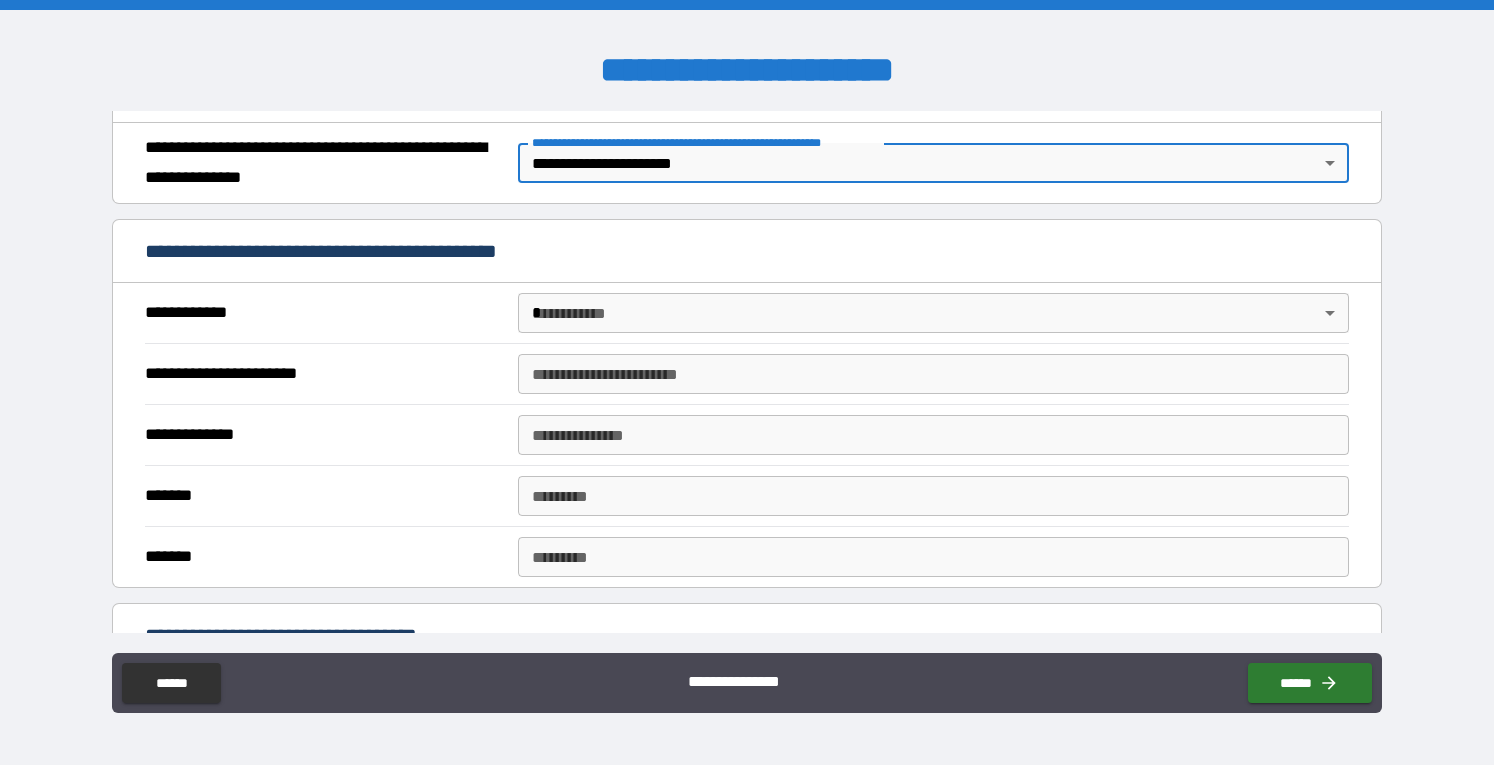 click on "**********" at bounding box center (747, 382) 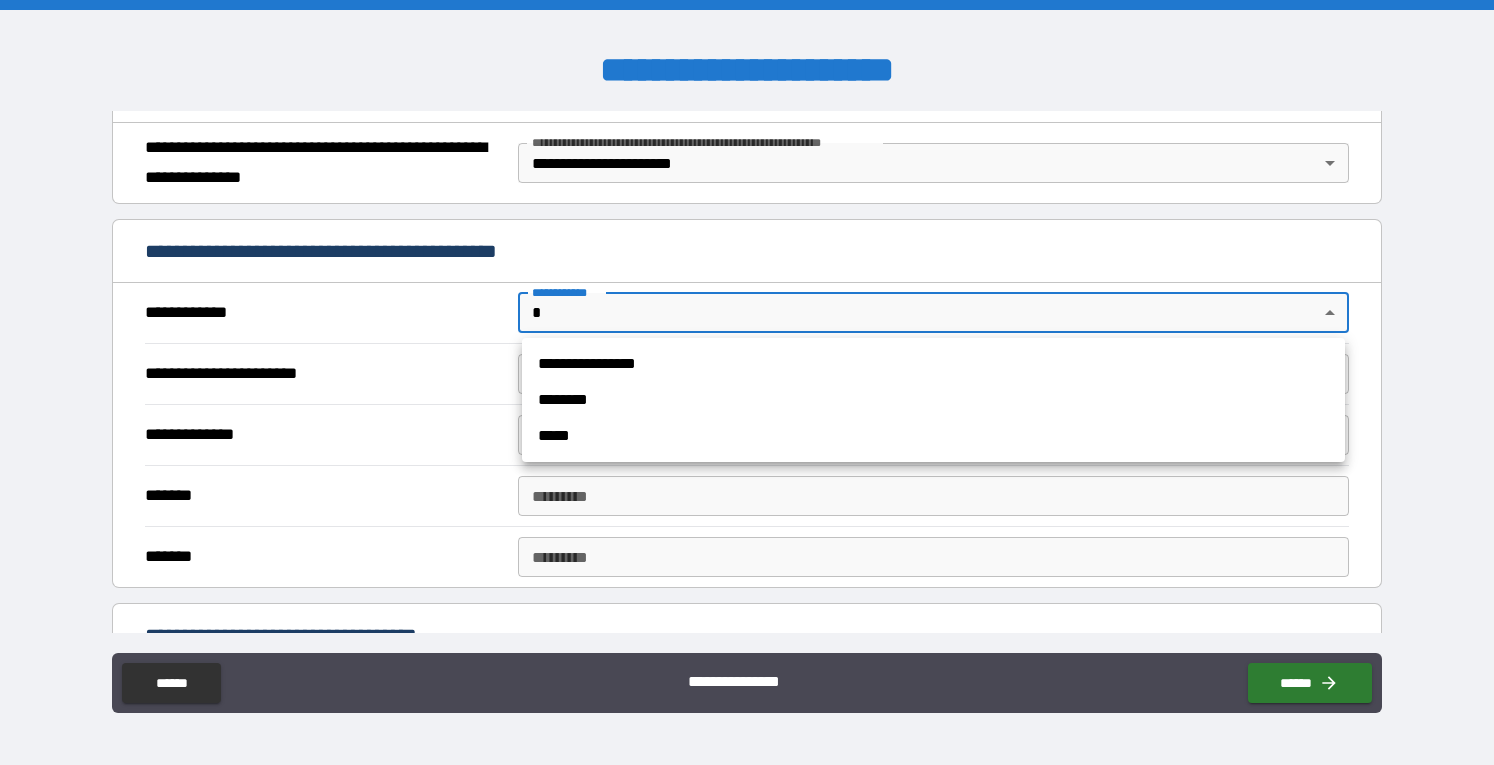 click on "**********" at bounding box center (933, 364) 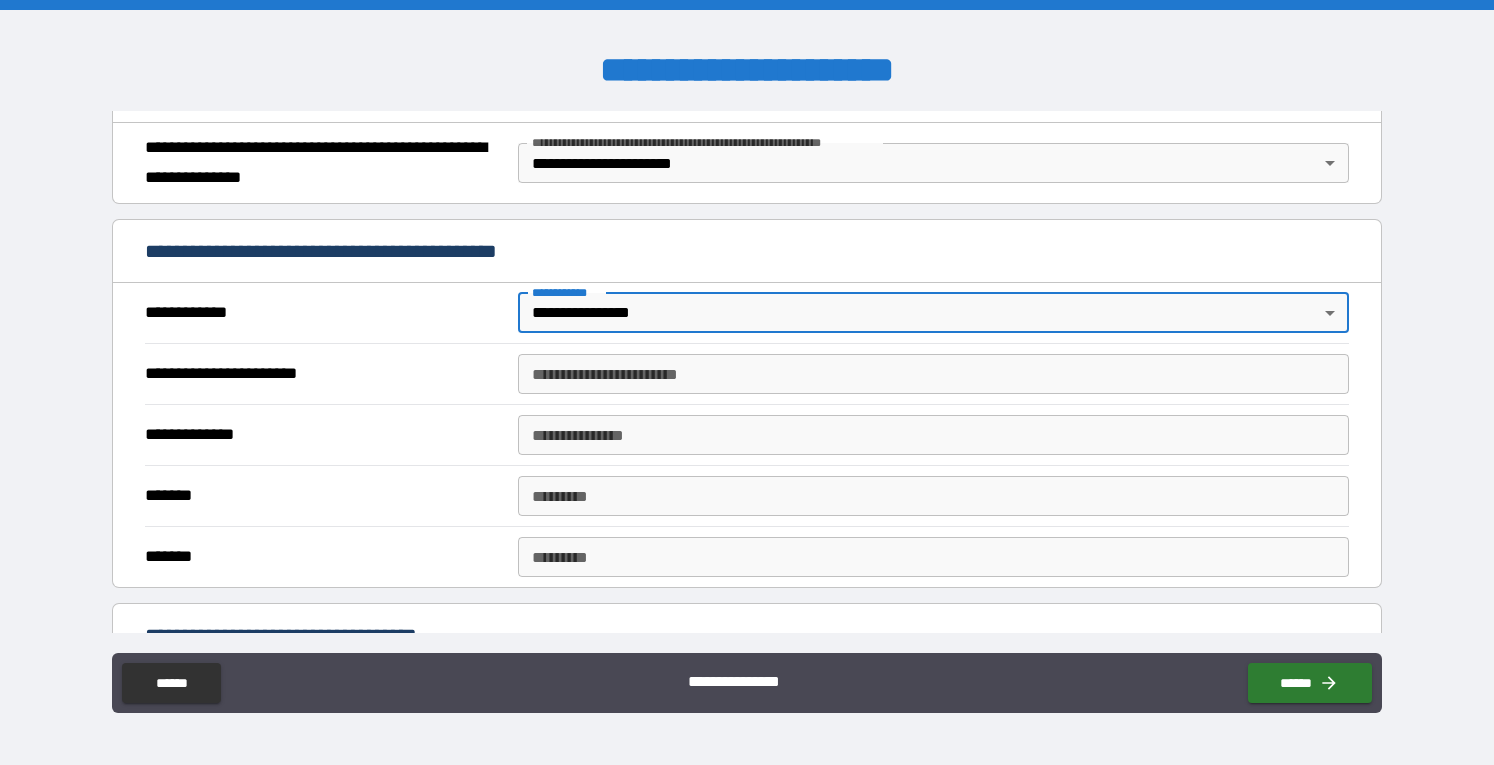 click on "**********" at bounding box center (933, 374) 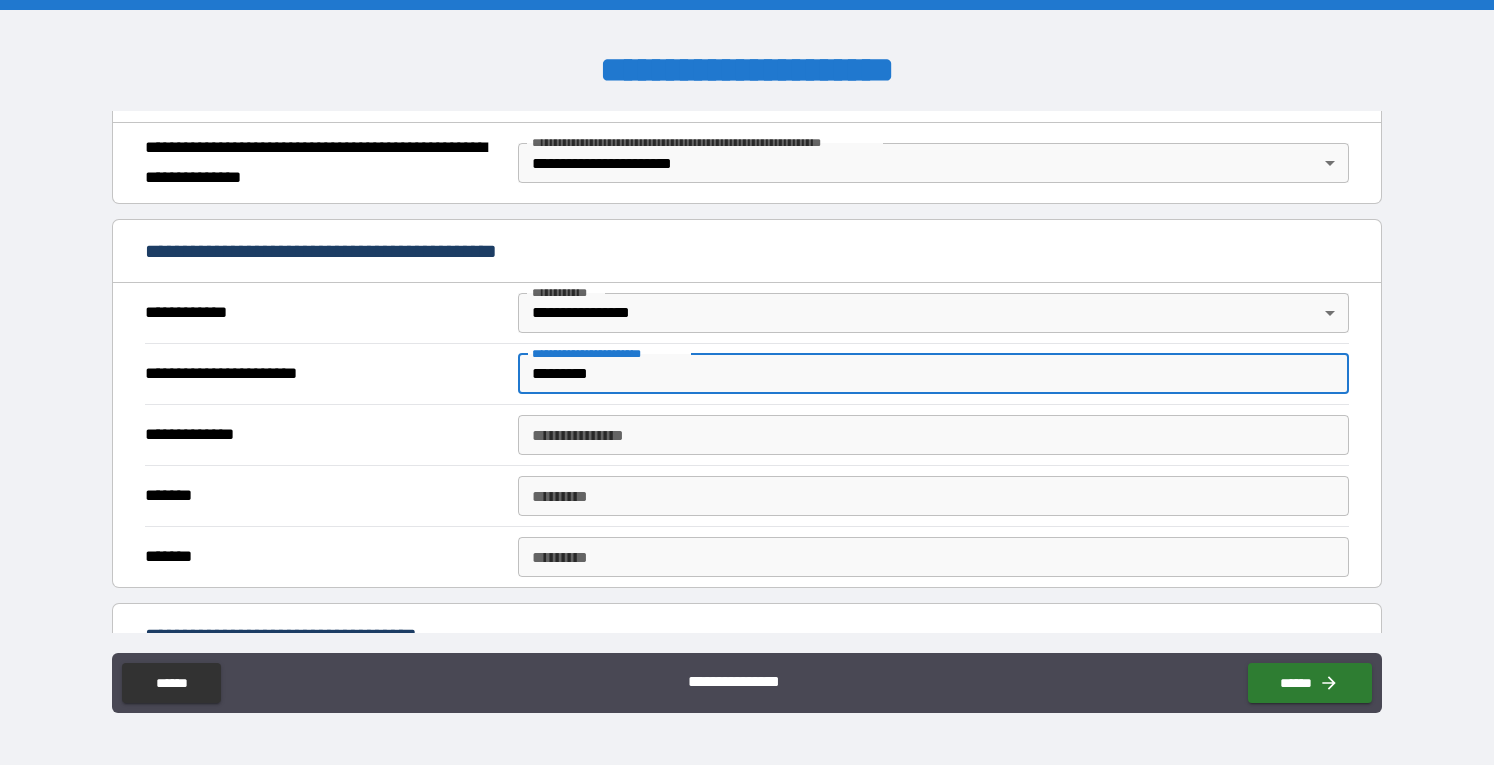 type on "*********" 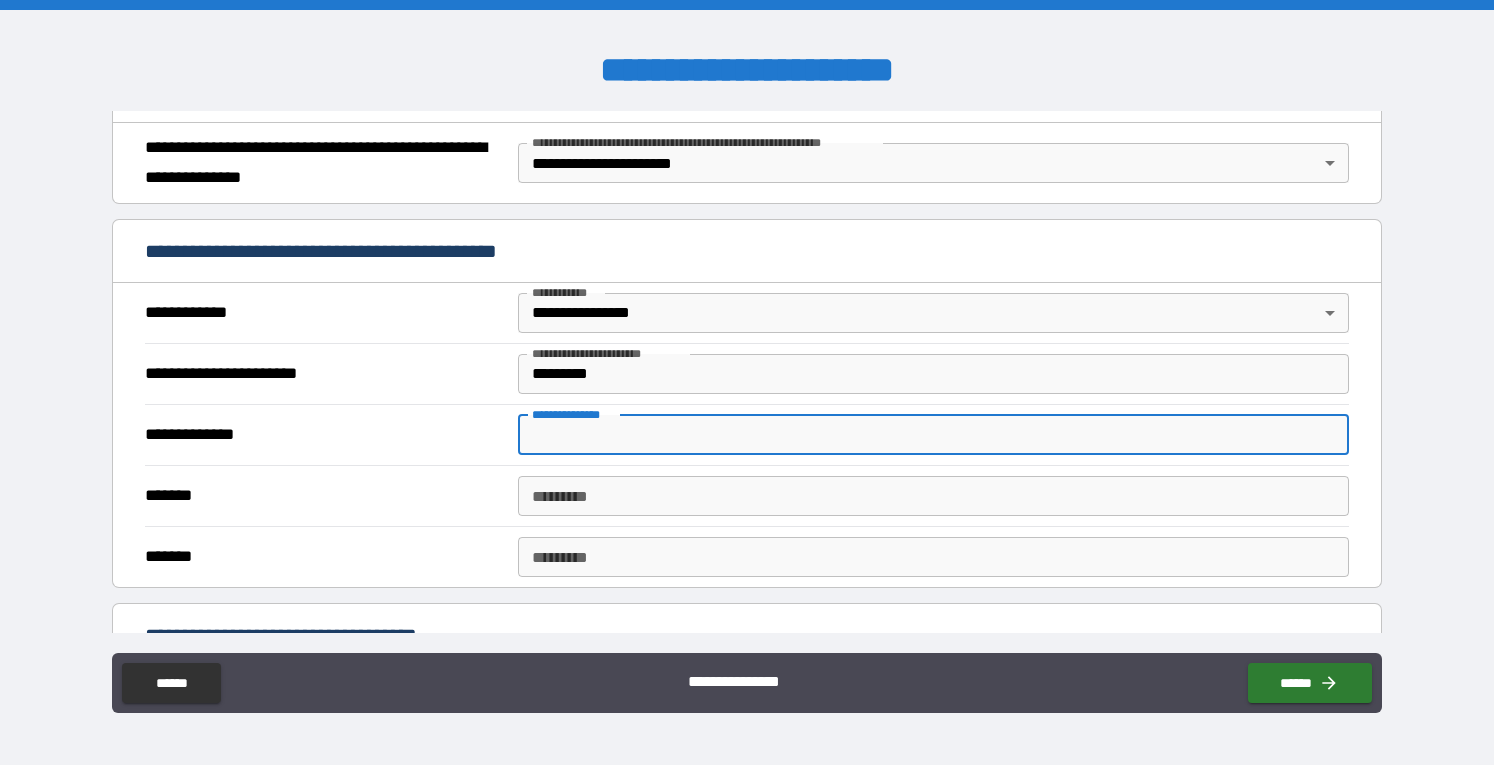 click on "**********" at bounding box center (933, 435) 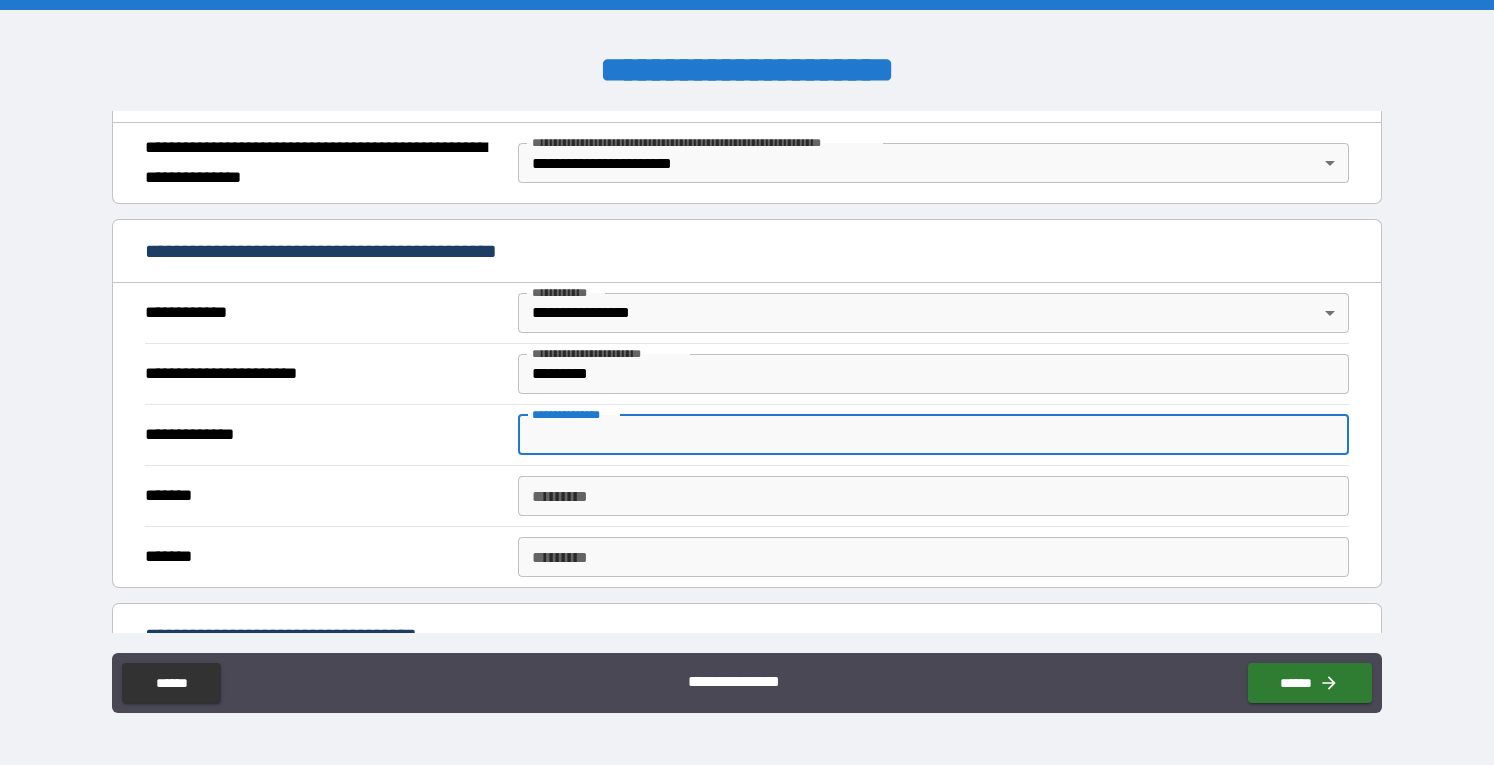 type on "*********" 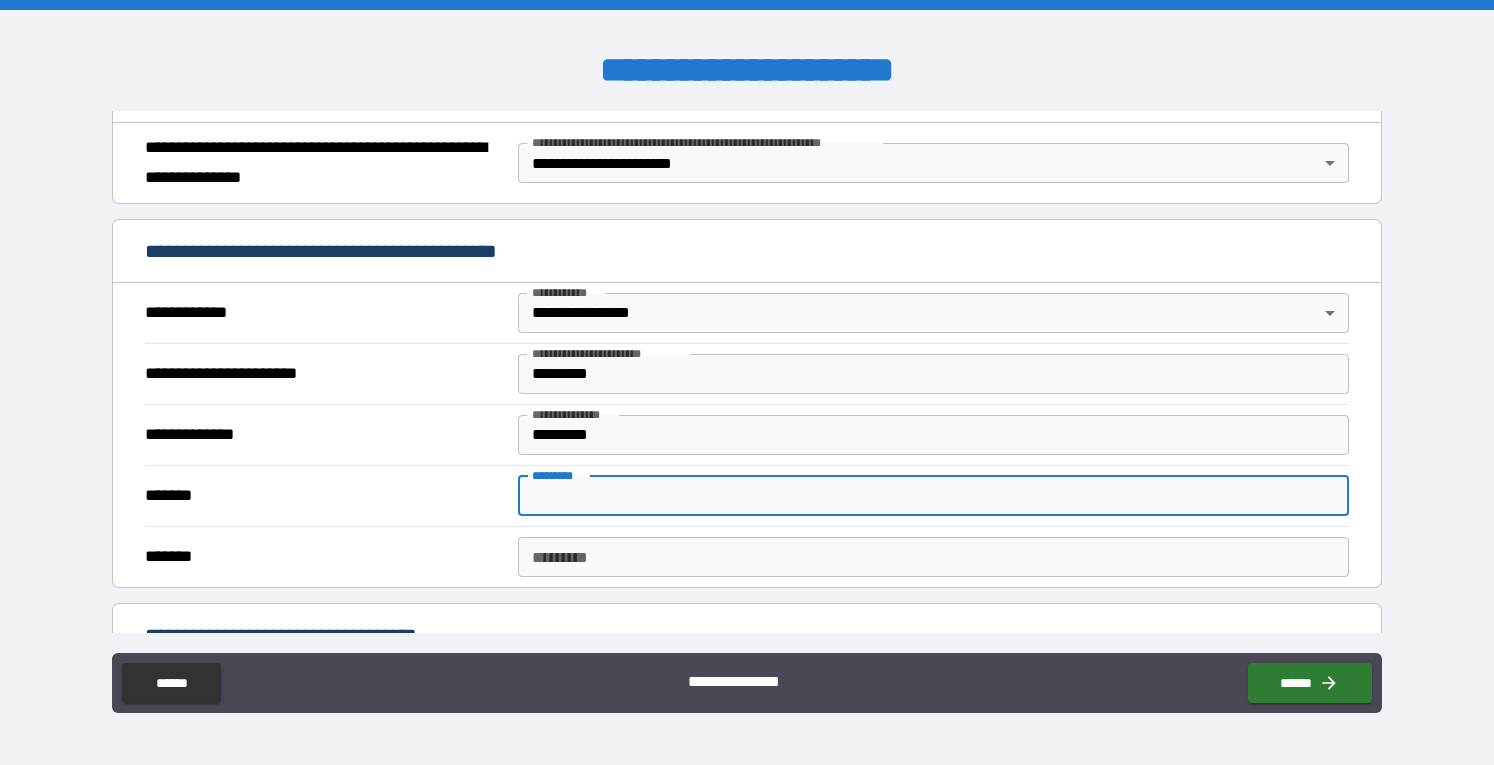 click on "*******   *" at bounding box center (933, 496) 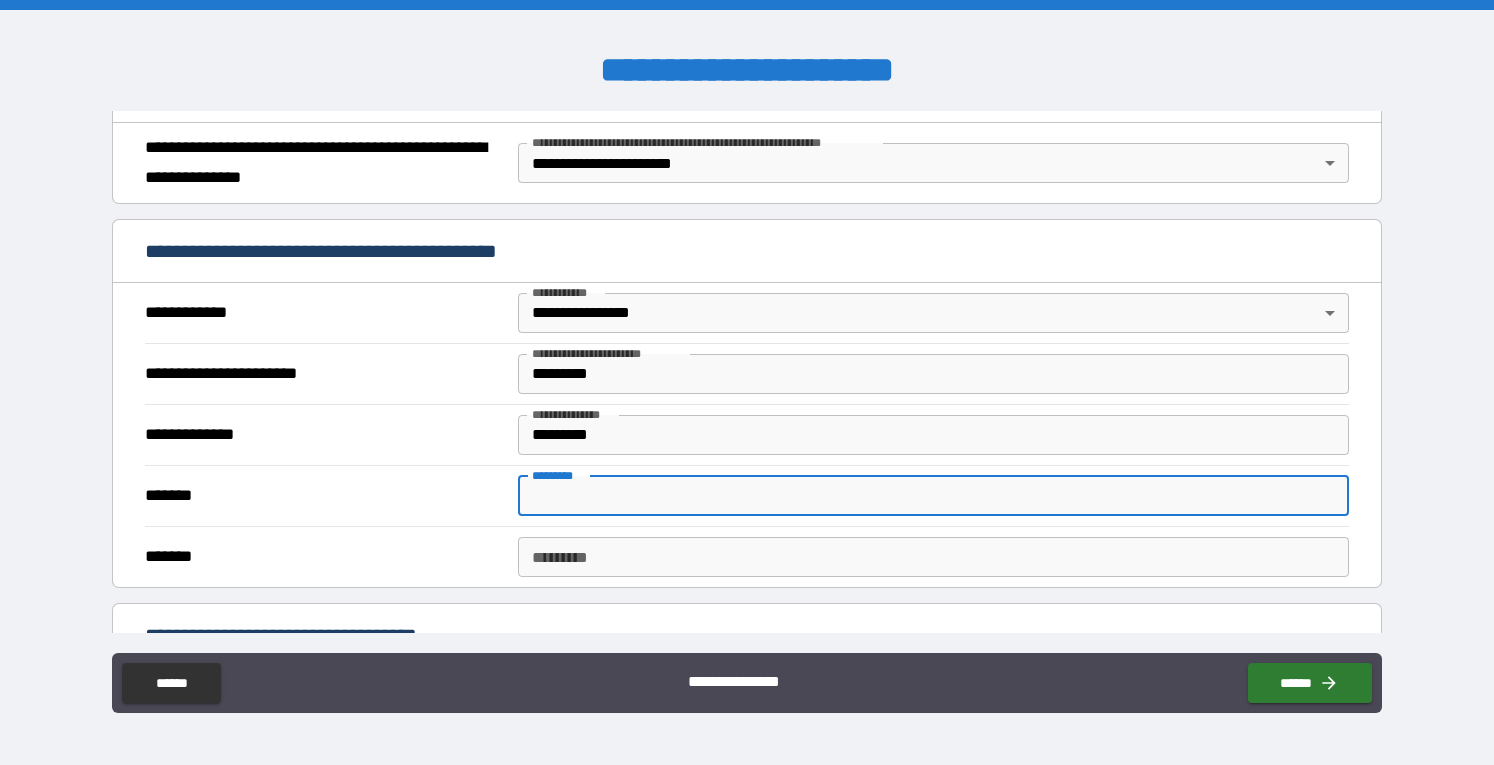 type on "*" 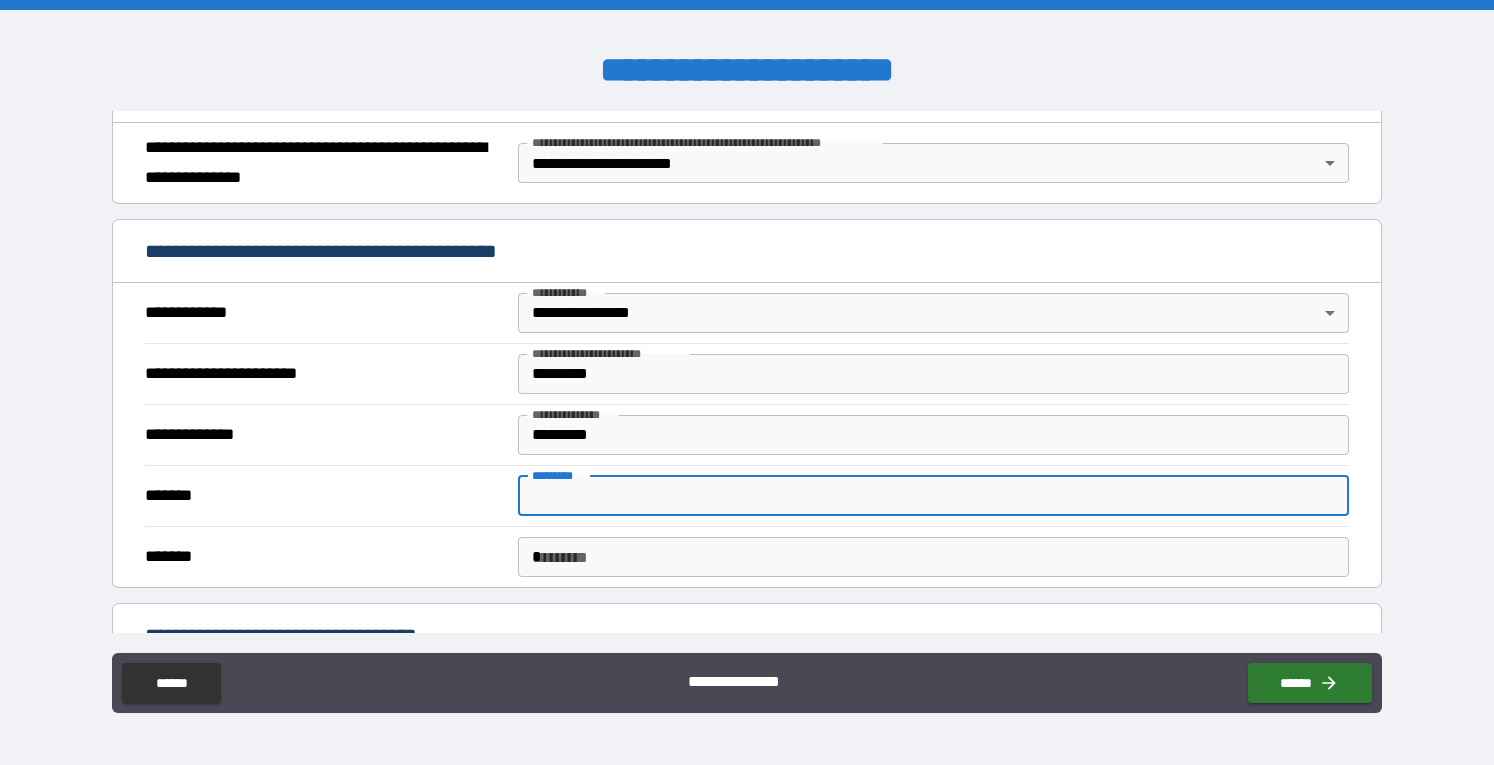 click on "*******   * * *******   *" at bounding box center (933, 557) 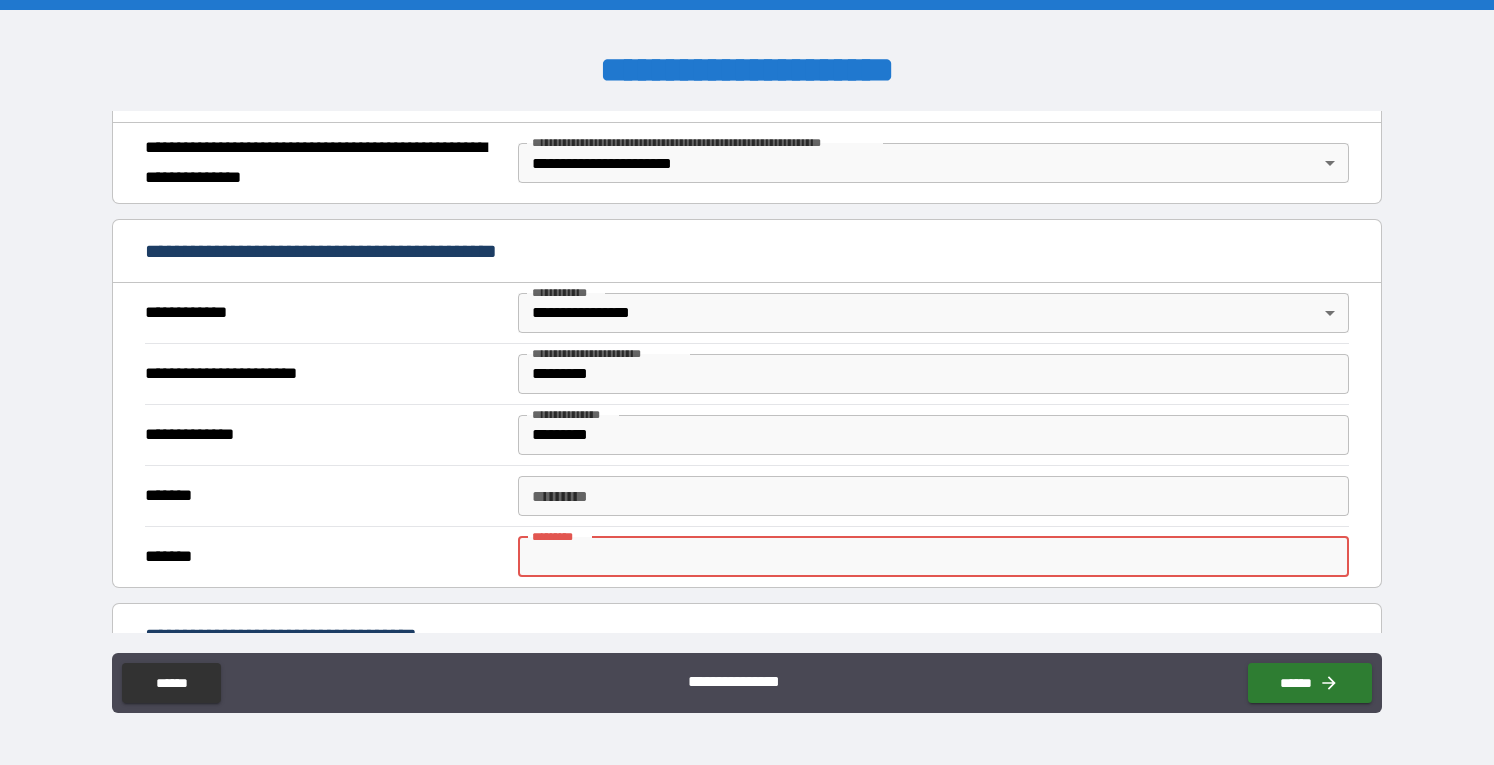 click on "******* *******   * *******   *" at bounding box center (747, 556) 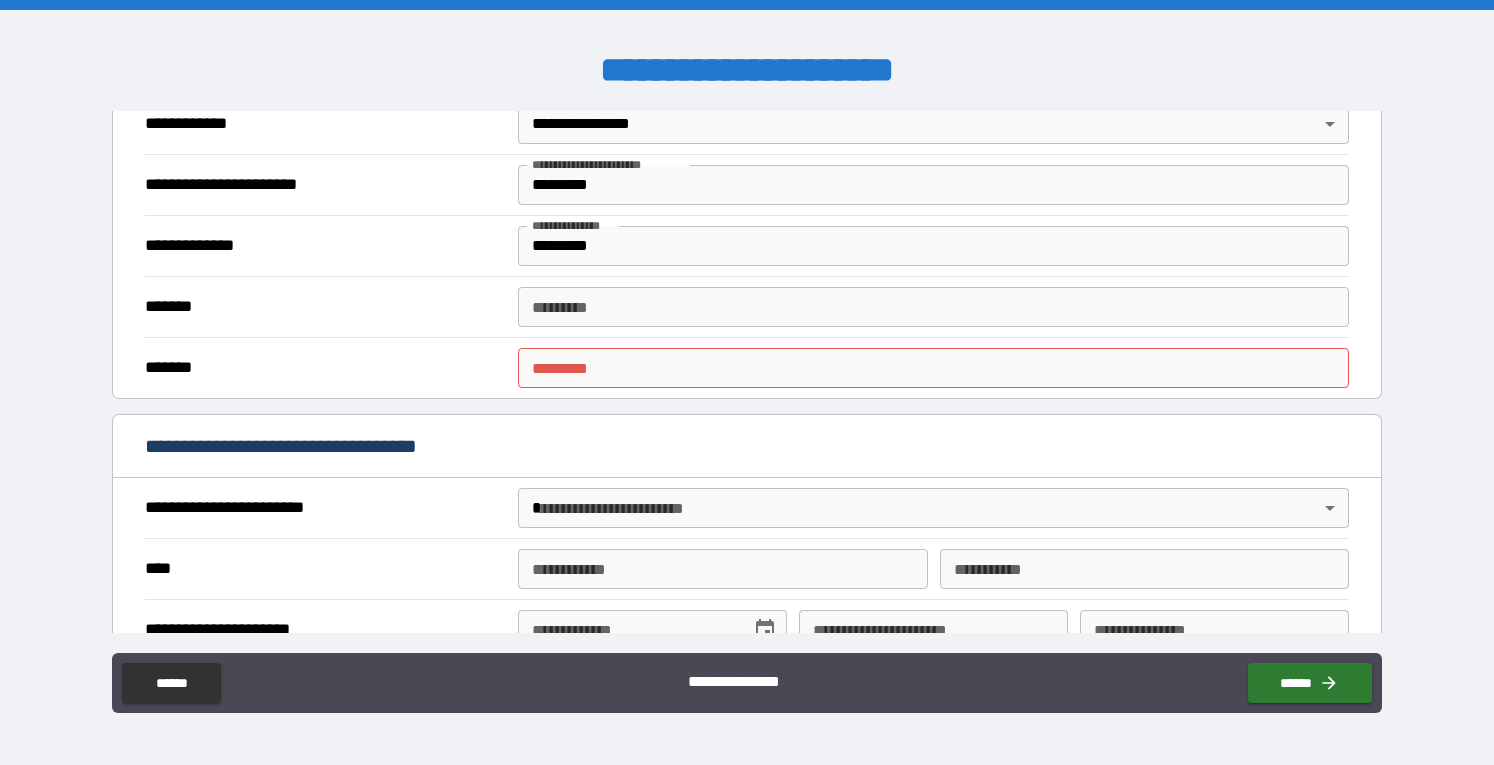 scroll, scrollTop: 472, scrollLeft: 0, axis: vertical 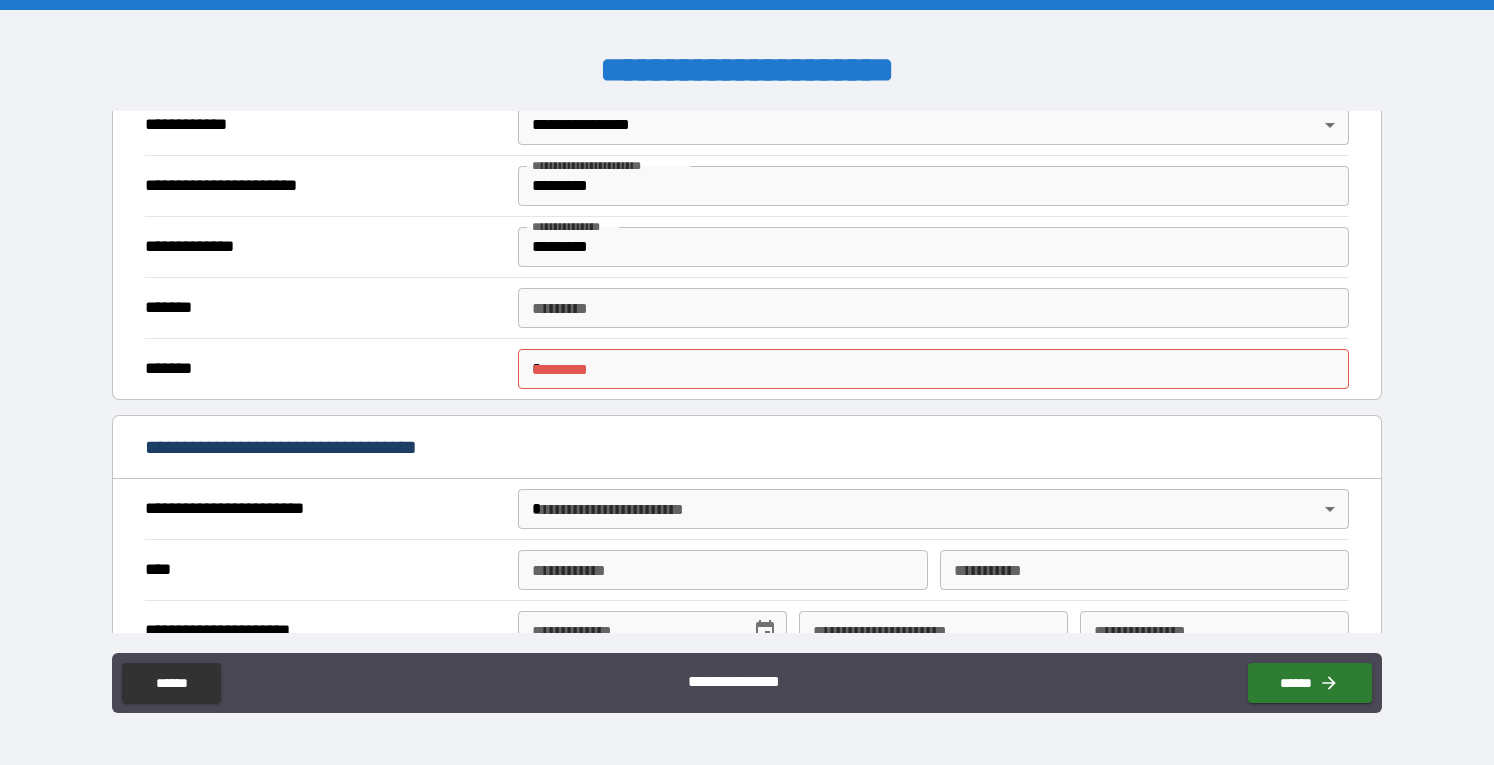 click on "*" at bounding box center [933, 369] 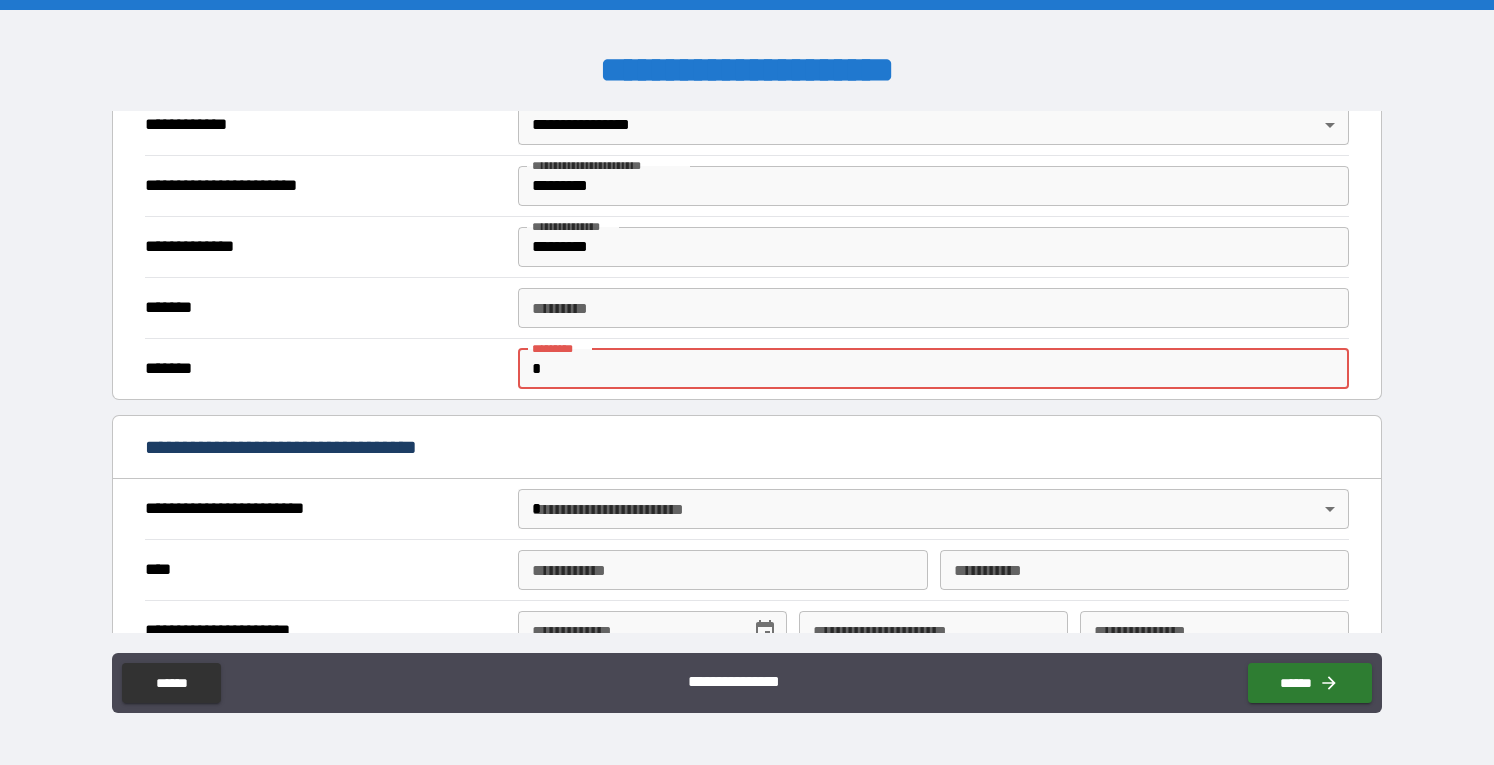 type on "**********" 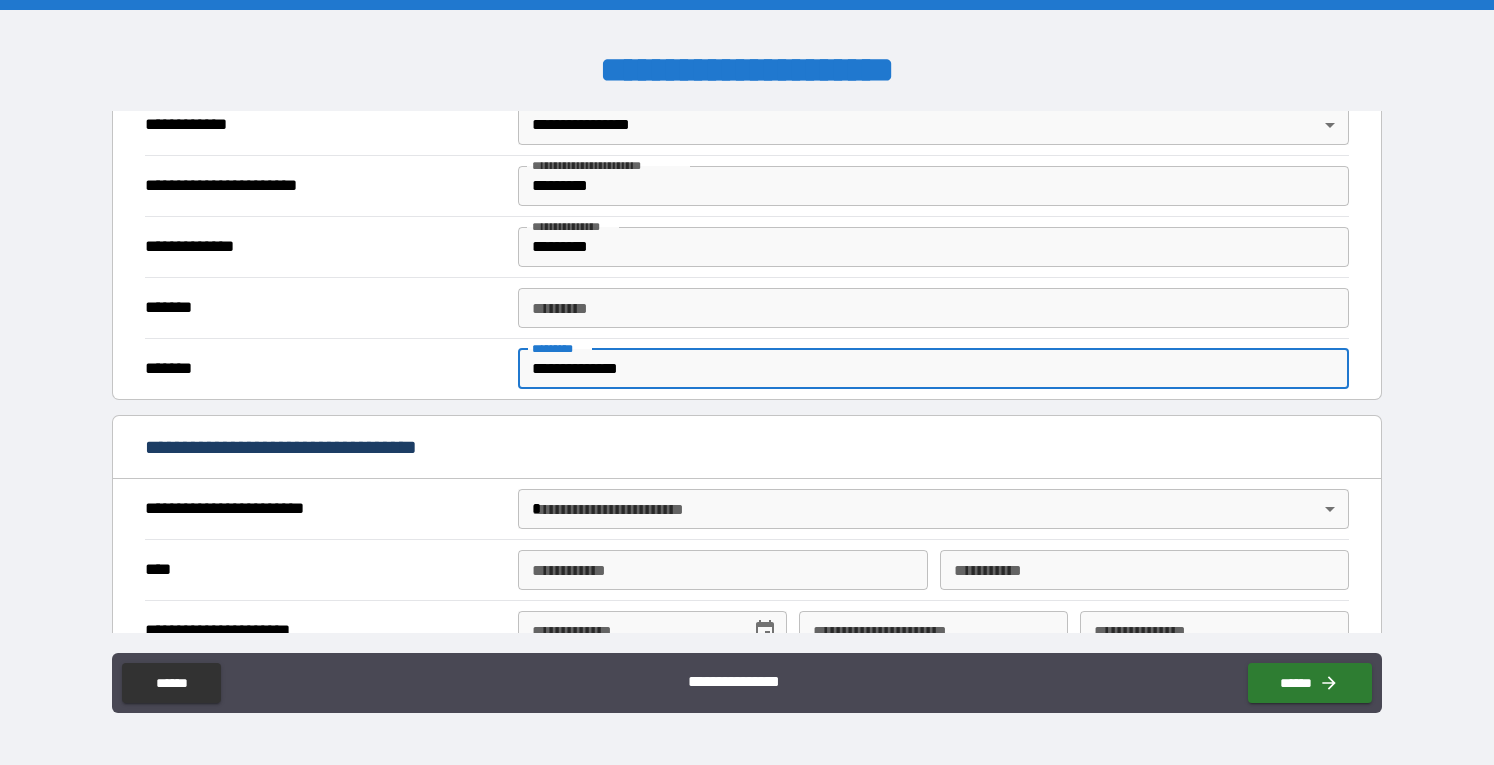 click on "**********" at bounding box center (747, 449) 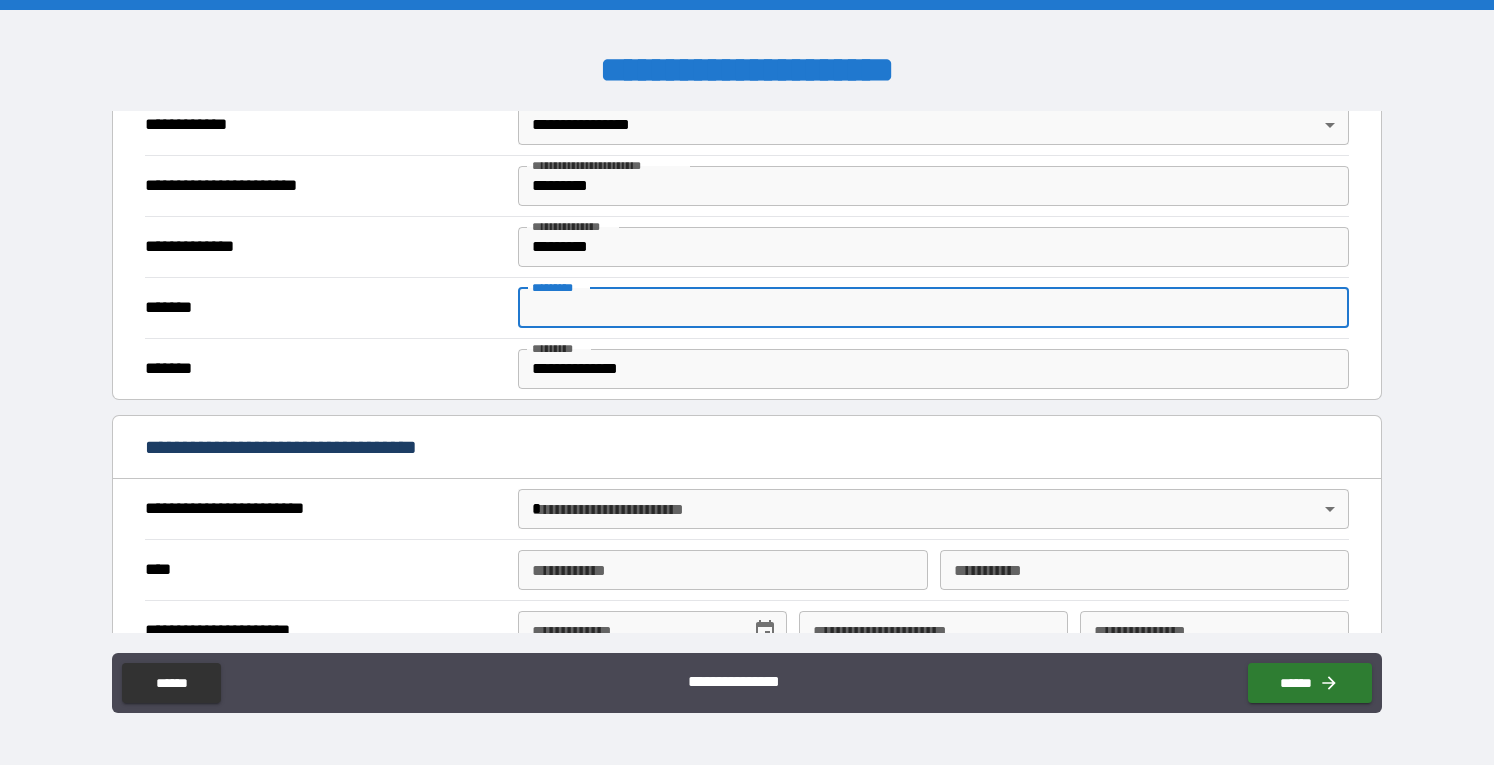 click on "*******   *" at bounding box center [933, 308] 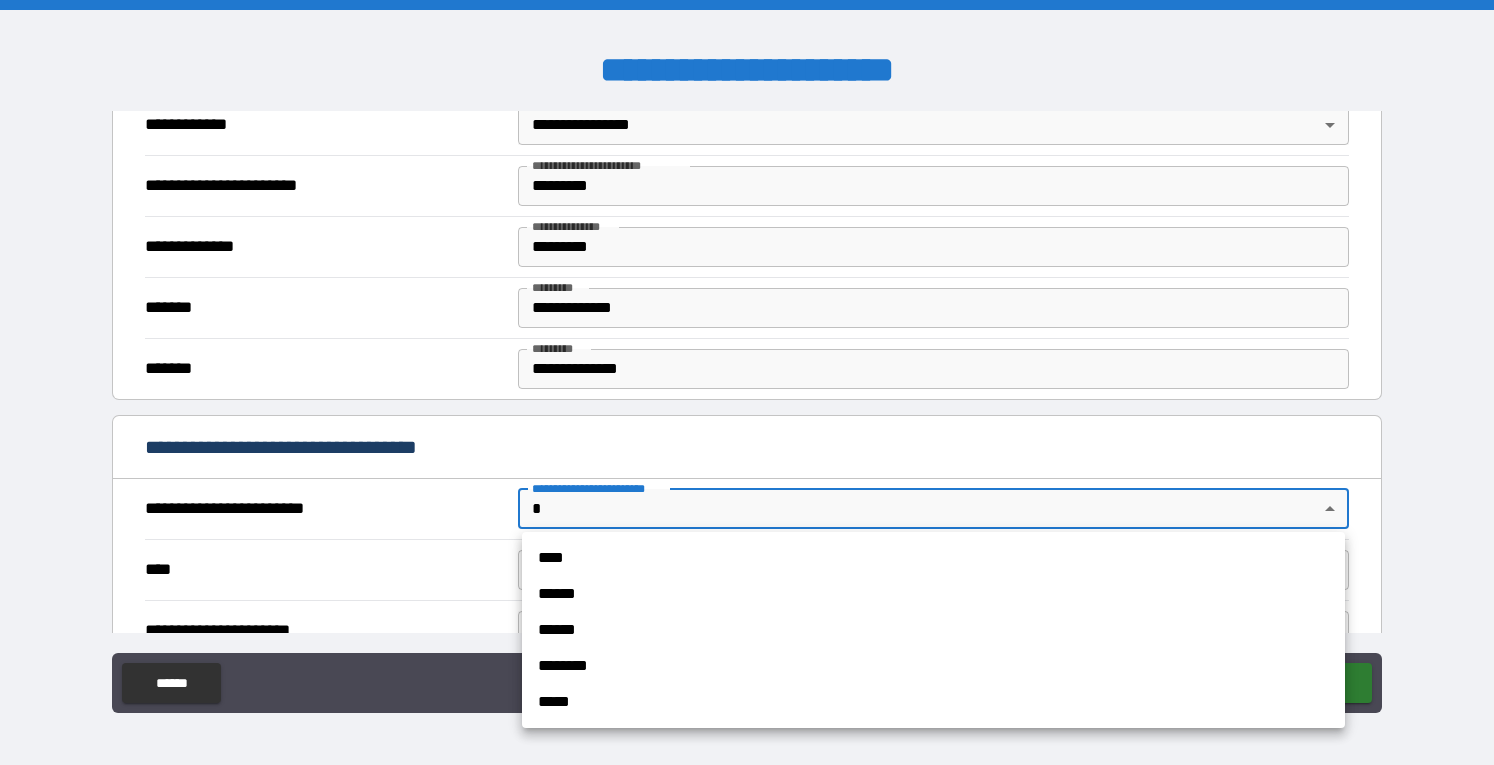 click on "**********" at bounding box center (747, 382) 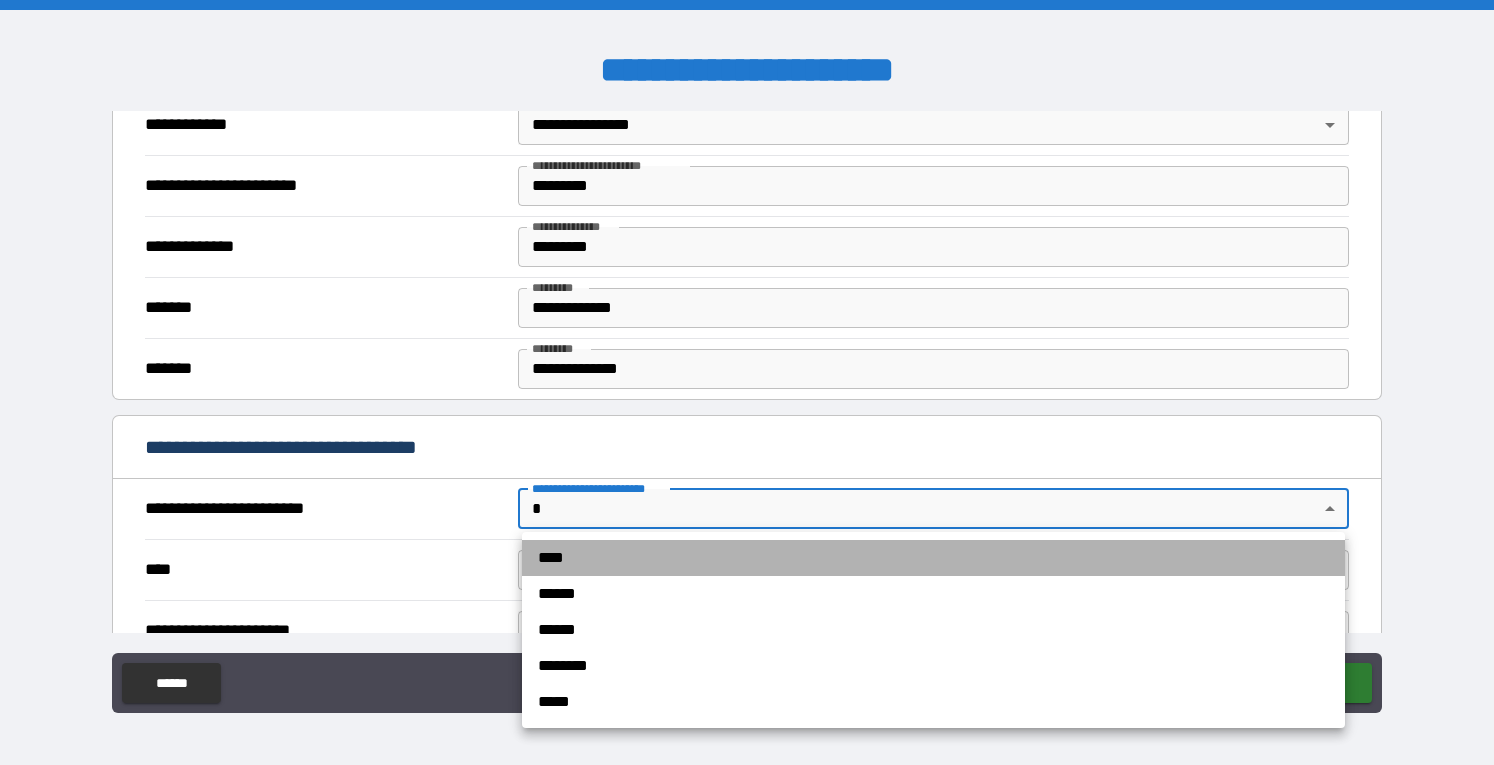 click on "****" at bounding box center (933, 558) 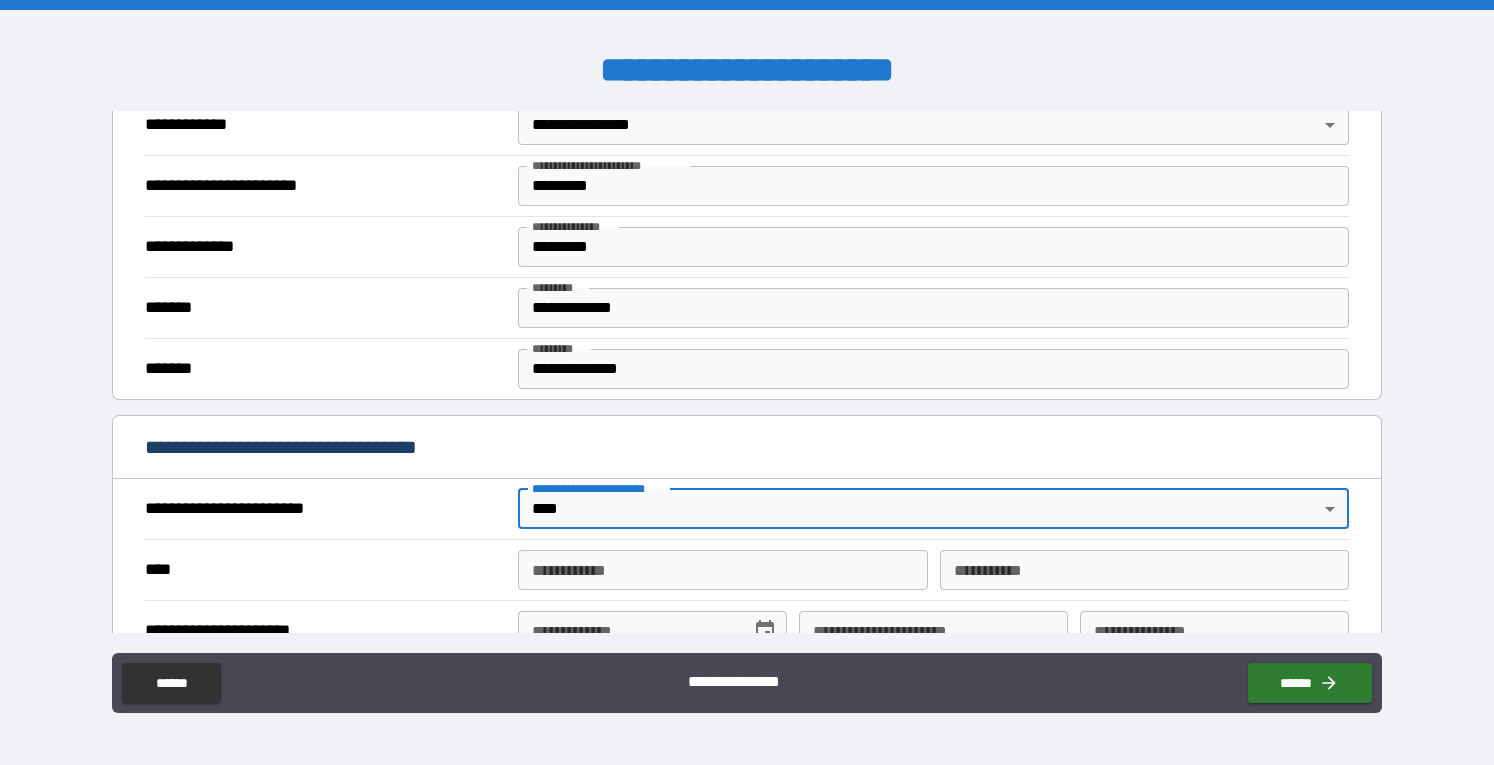 click on "**********" at bounding box center [747, 449] 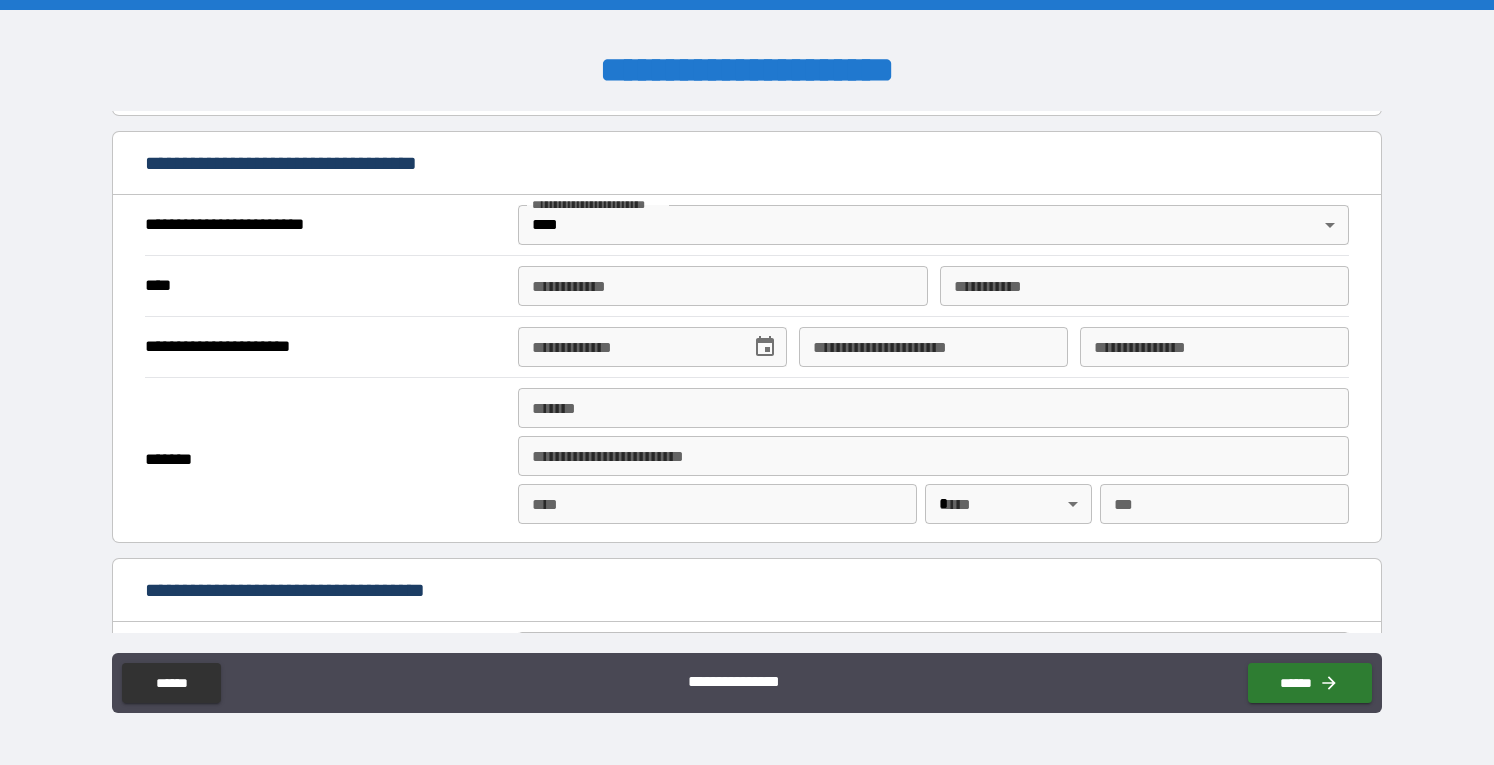 scroll, scrollTop: 728, scrollLeft: 0, axis: vertical 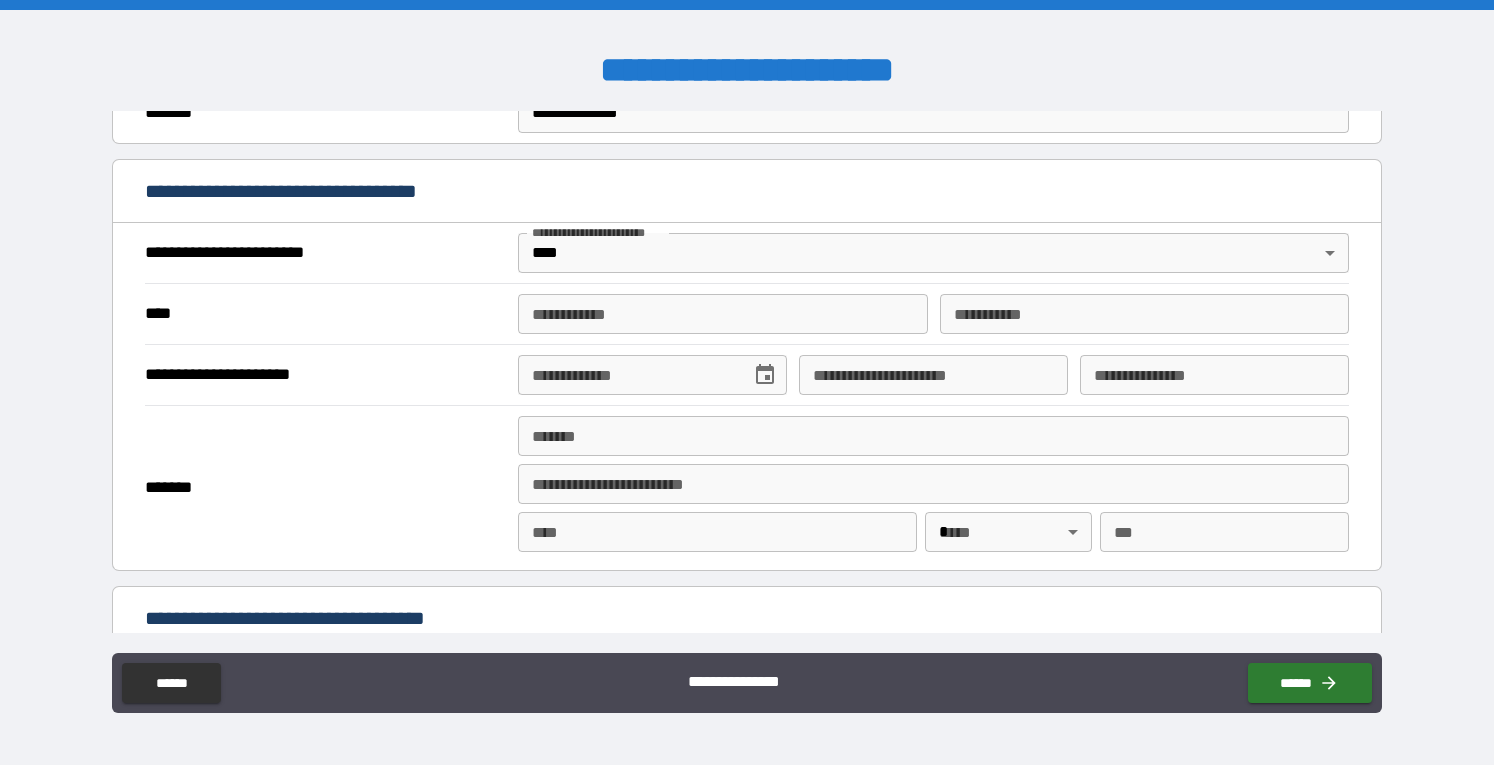 click on "**********" at bounding box center (747, 382) 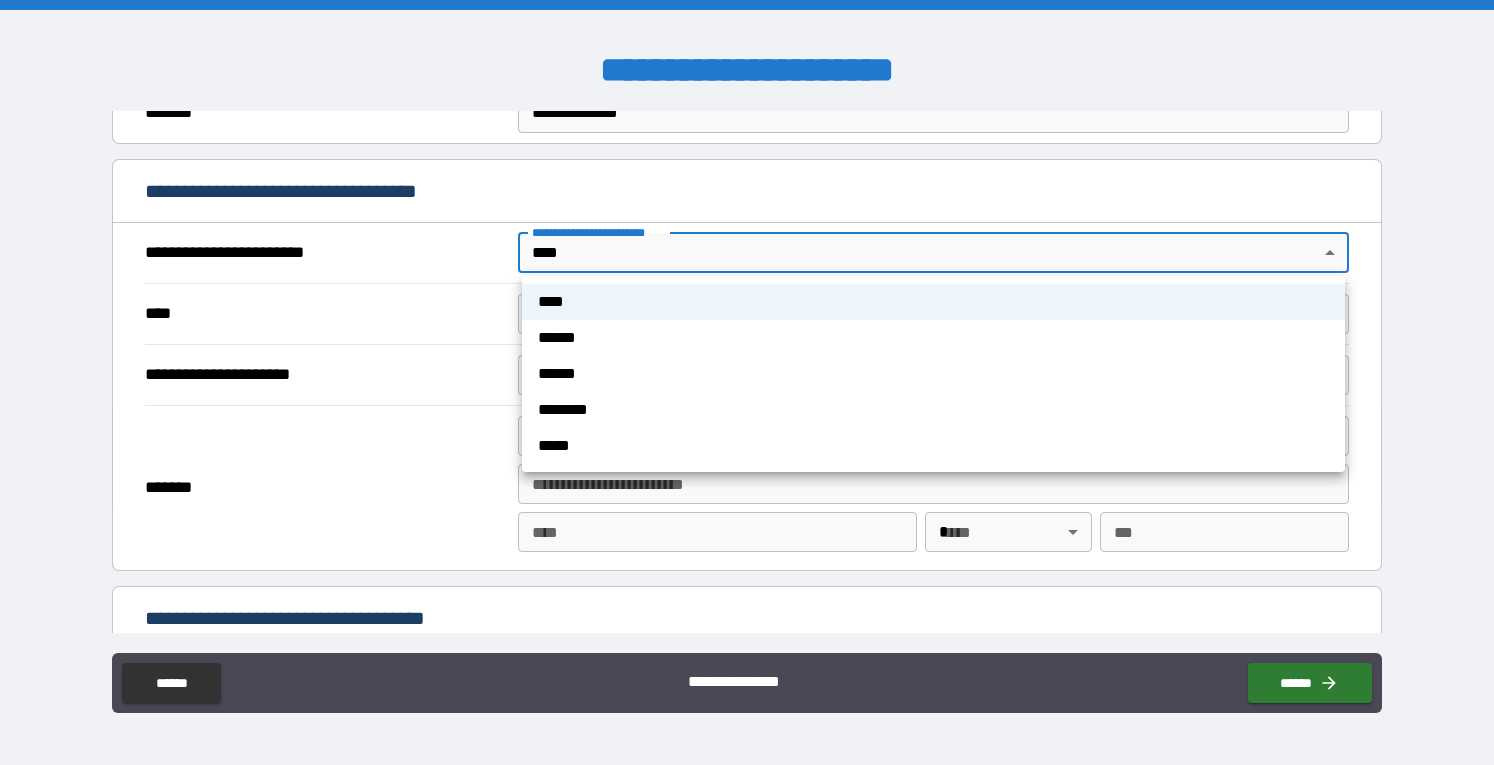 click on "******" at bounding box center [933, 374] 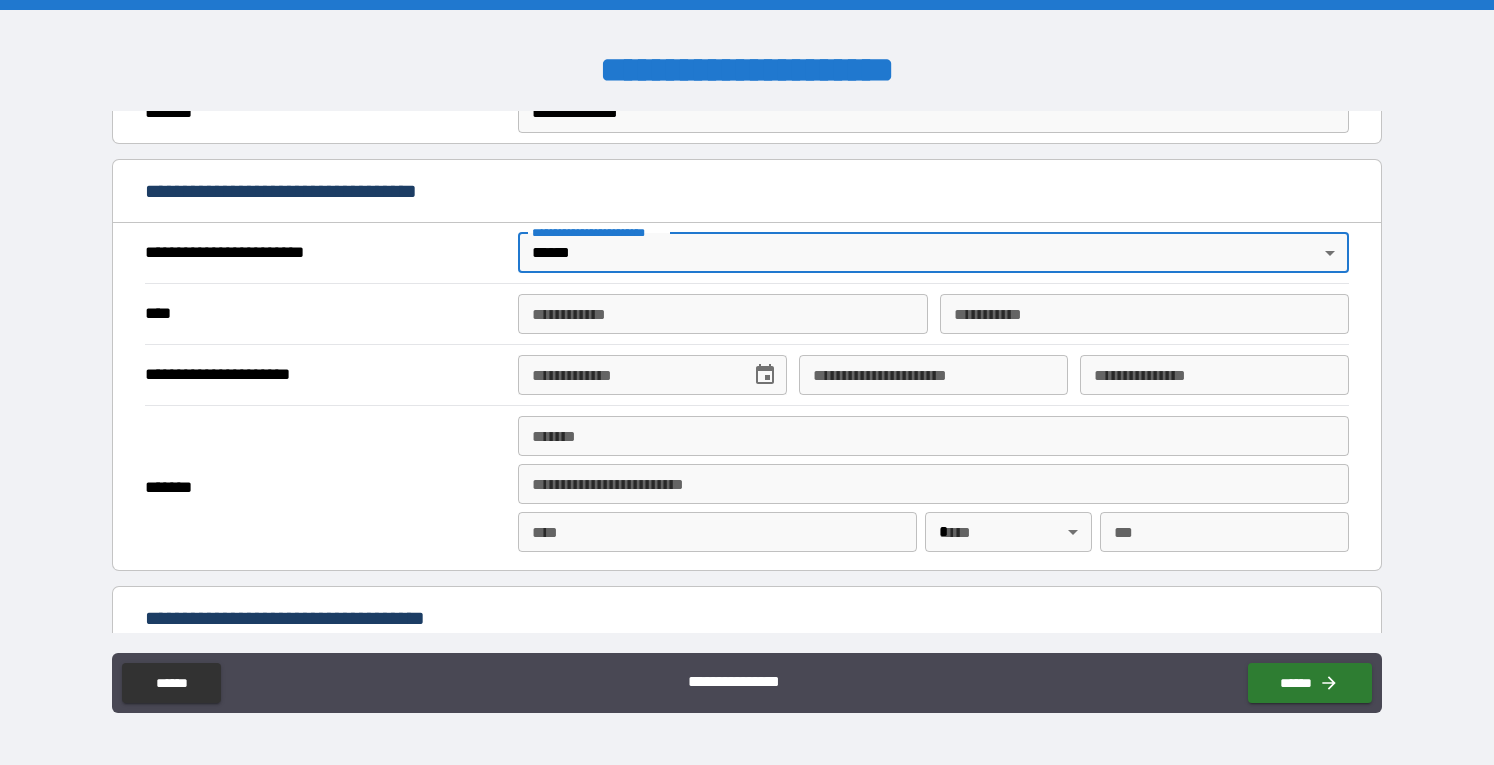 click on "**********" at bounding box center (723, 314) 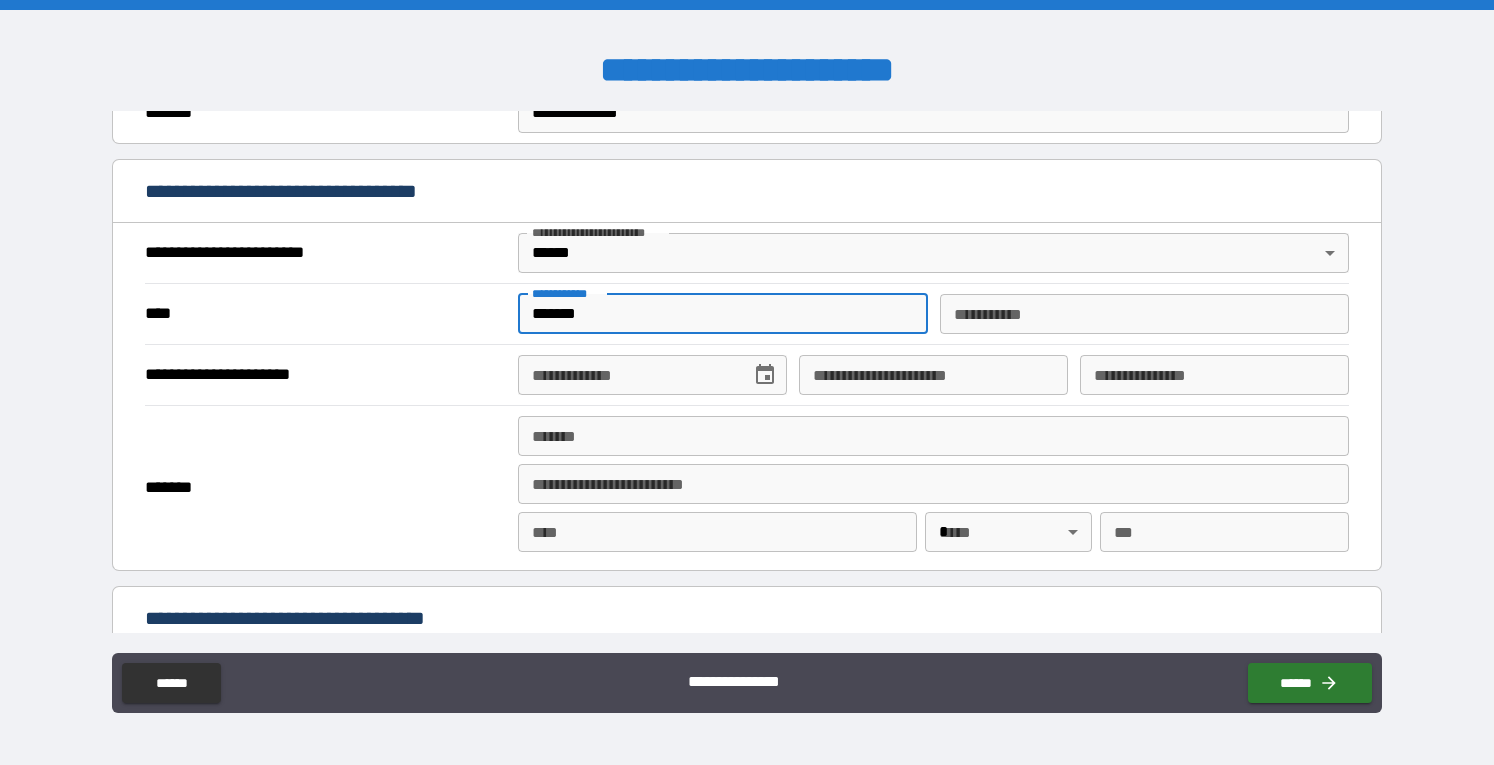 type on "*******" 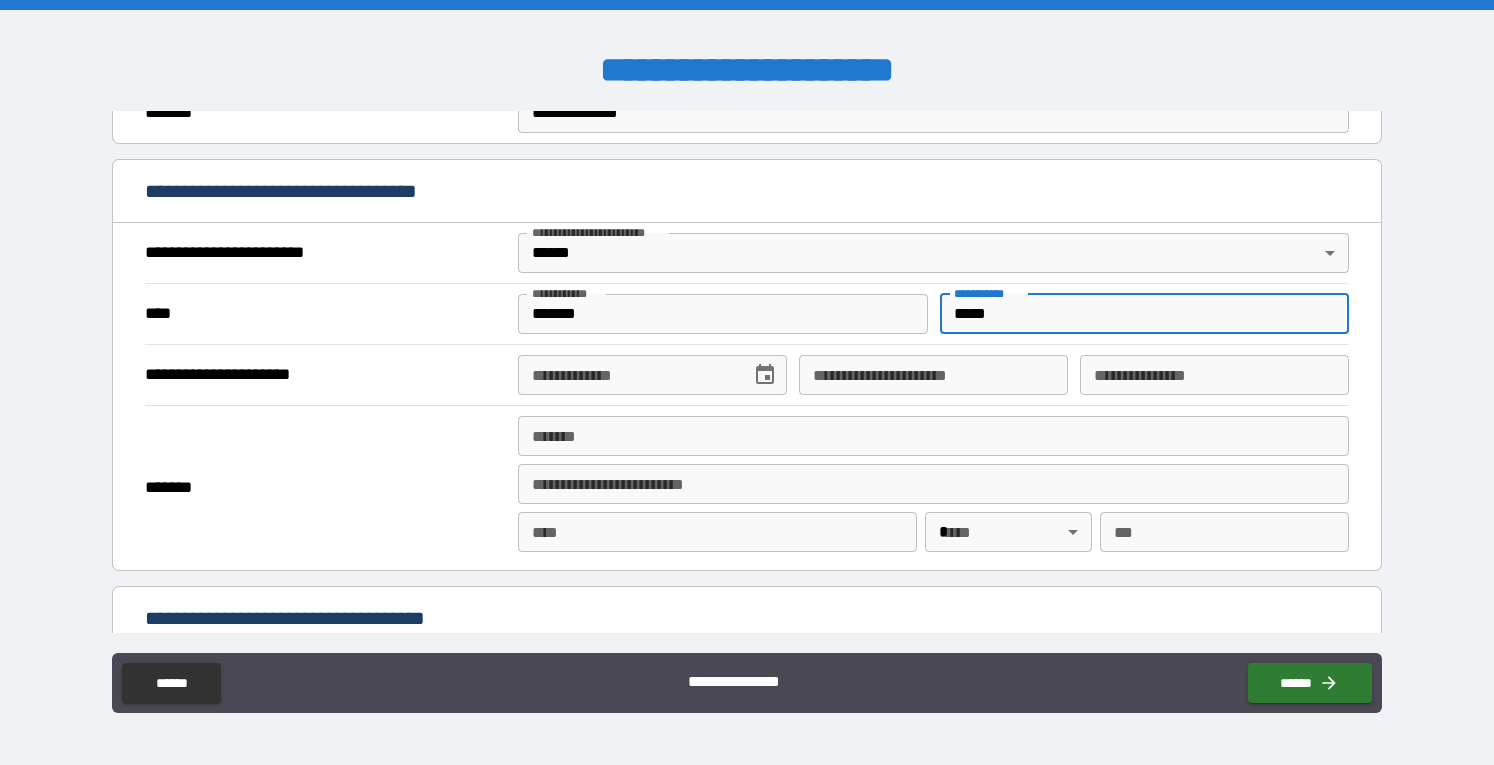 type on "*****" 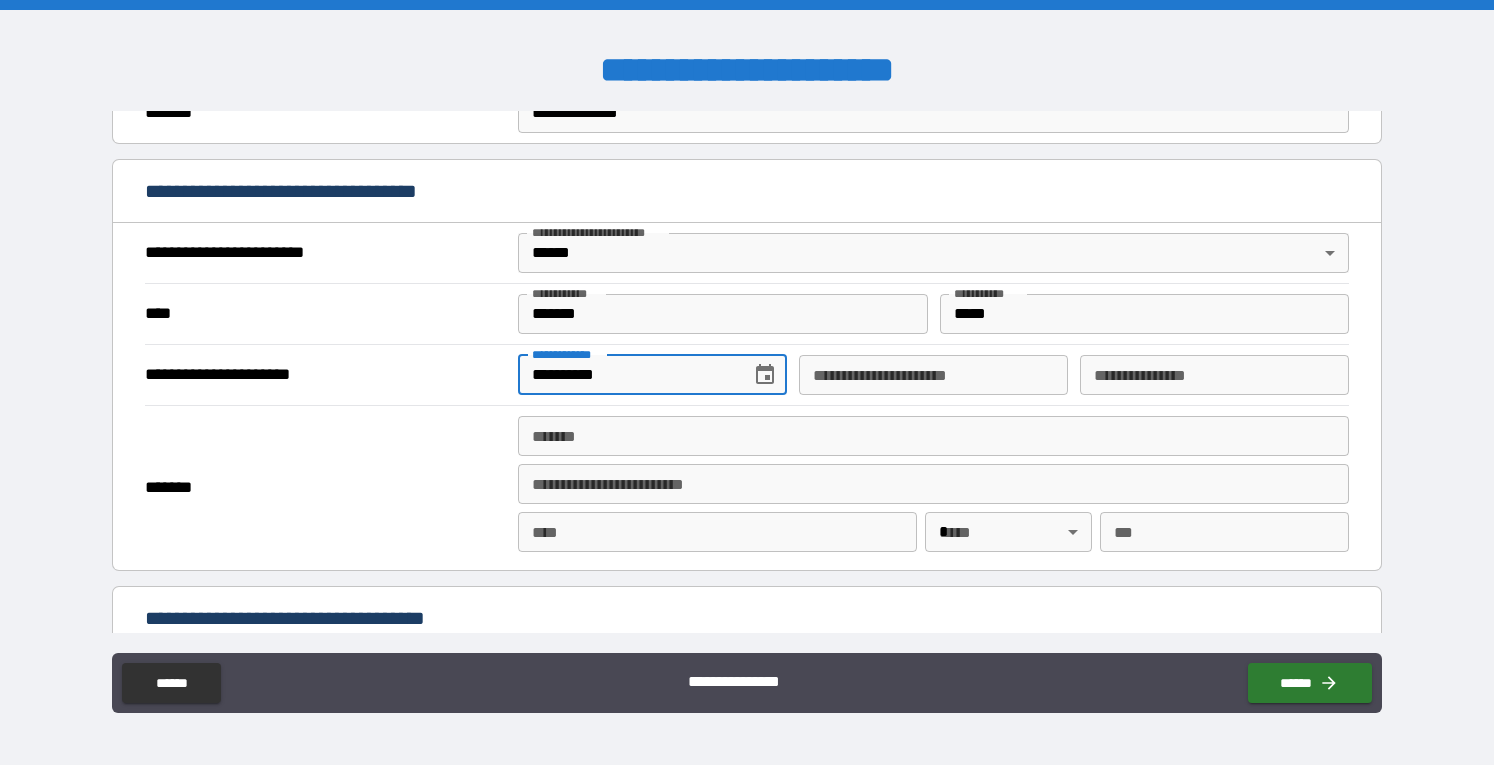 type on "**********" 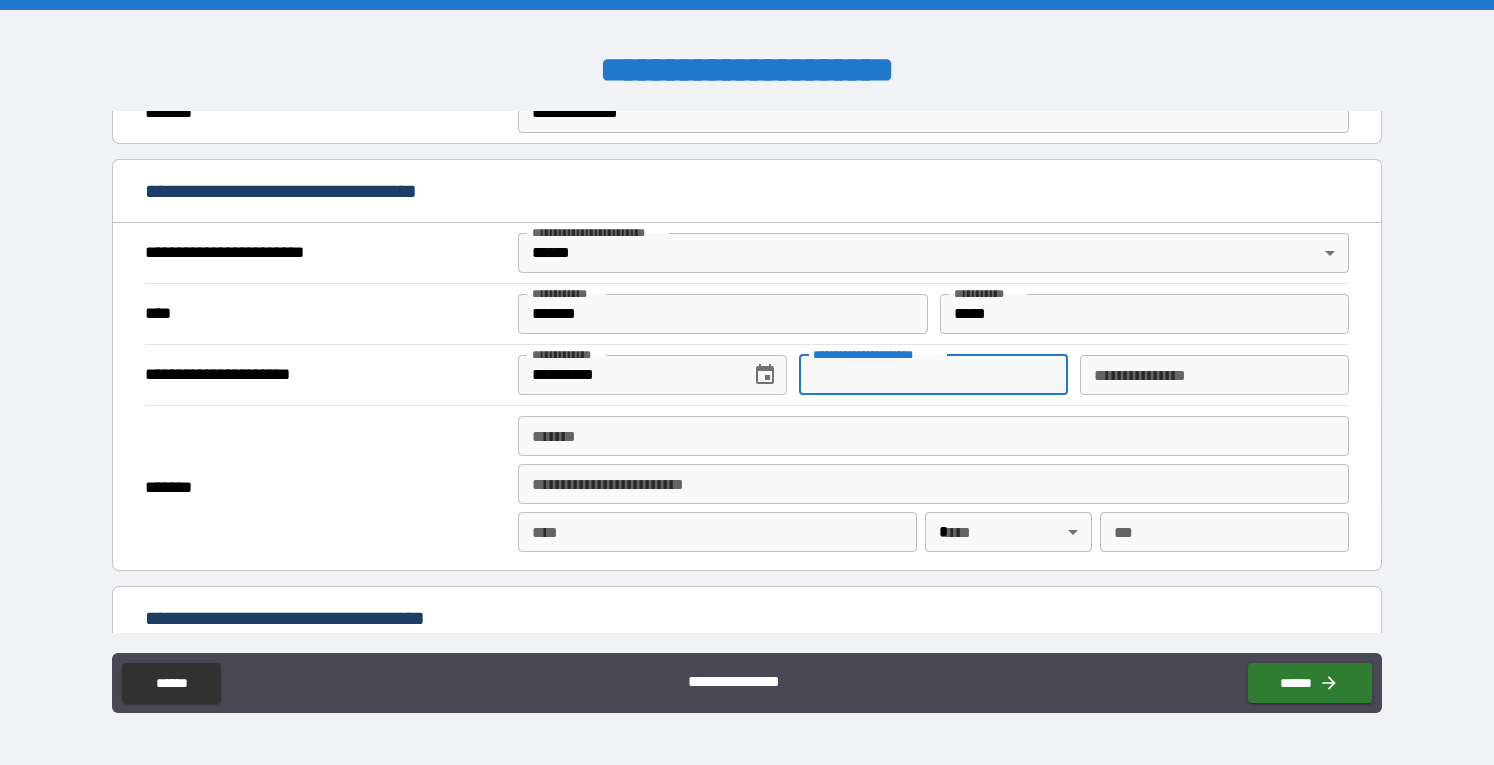 click on "**********" at bounding box center [933, 375] 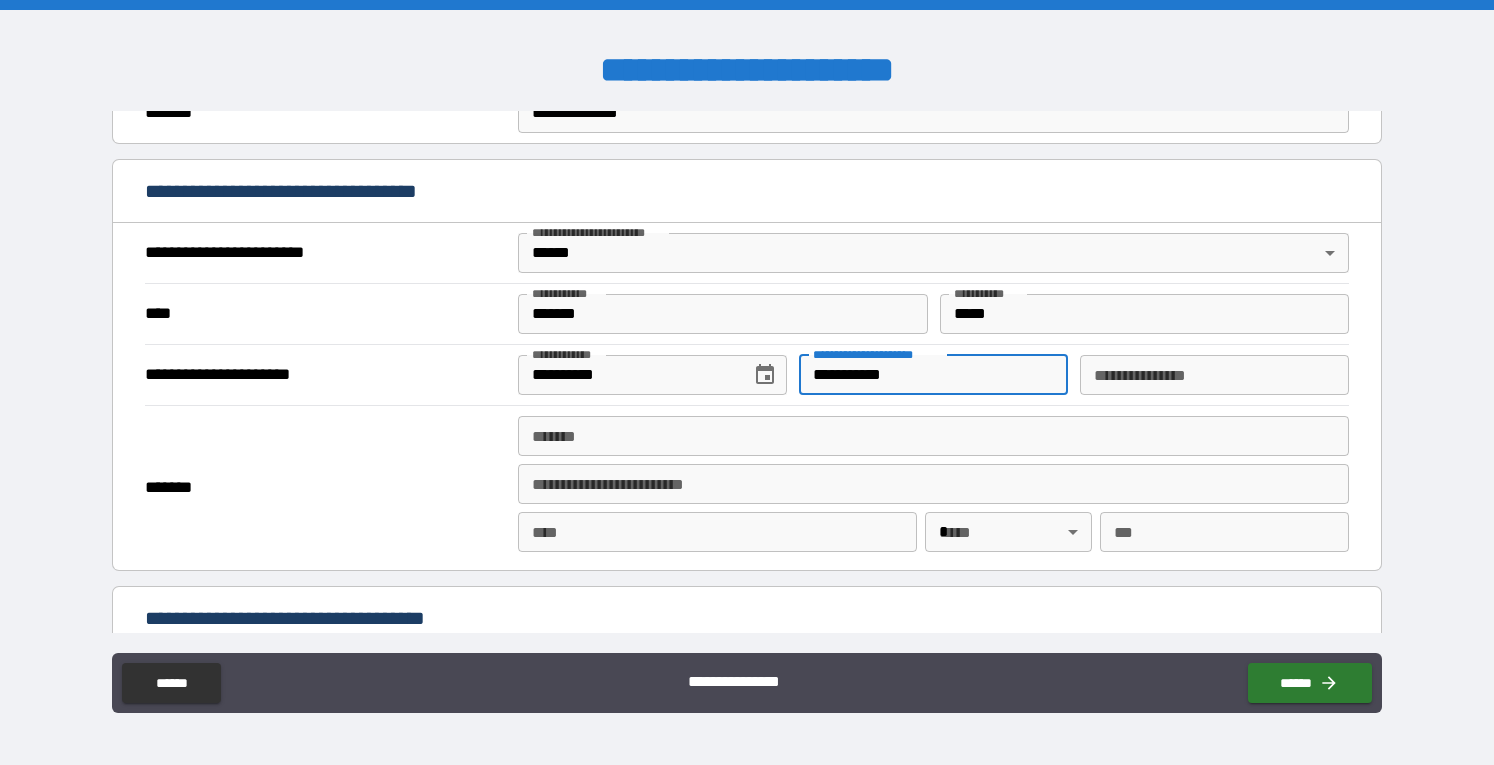 type on "**********" 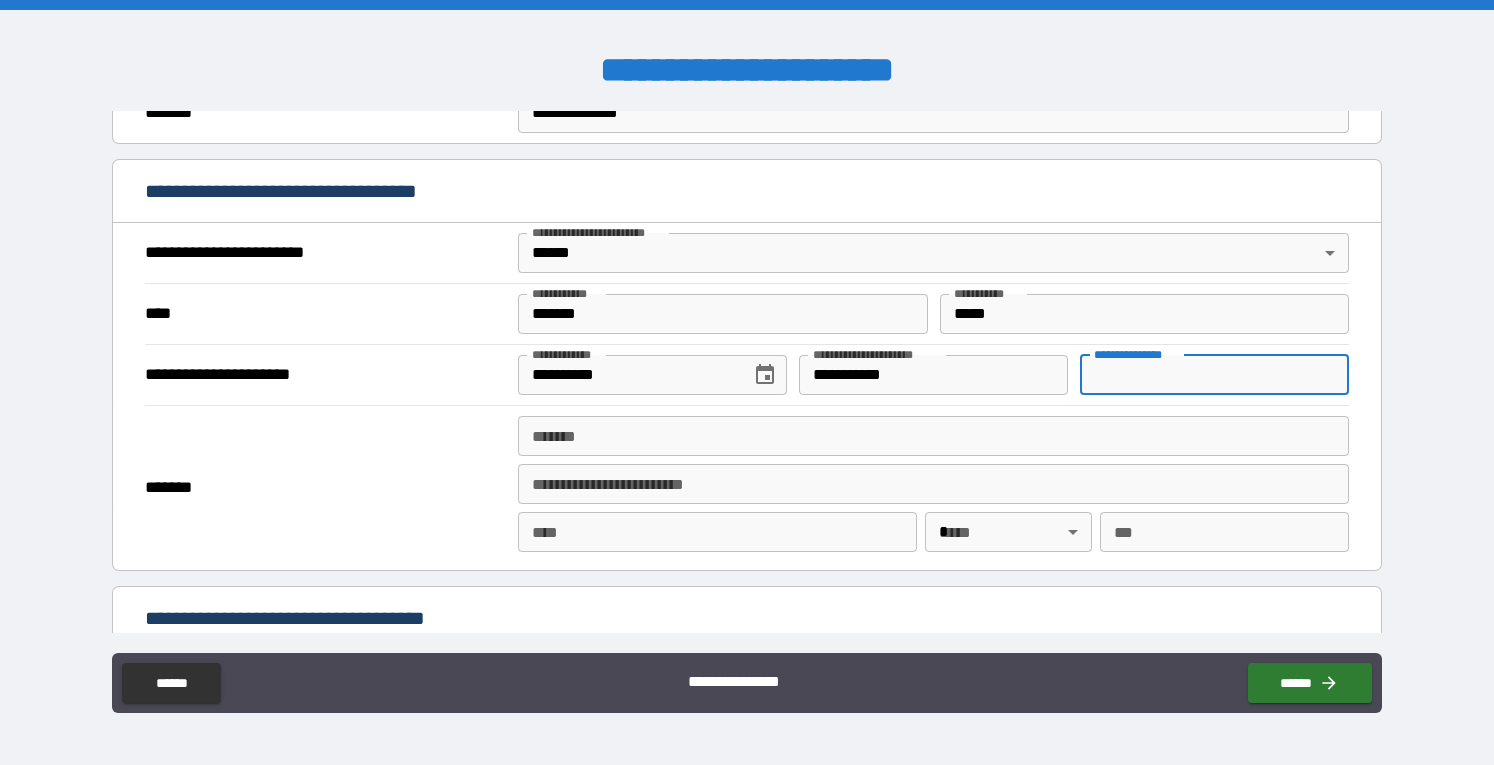 type on "********" 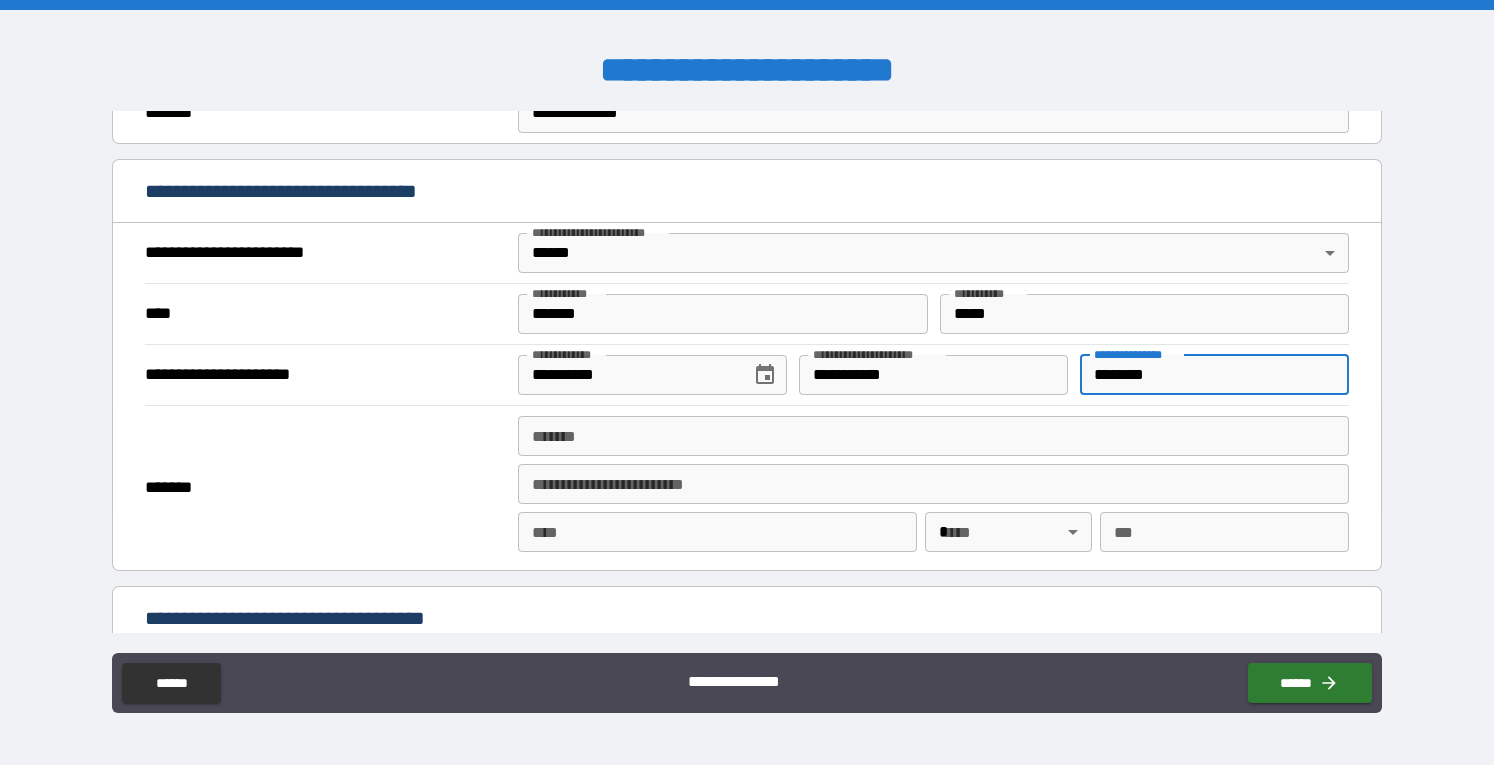 click on "*******" at bounding box center [933, 436] 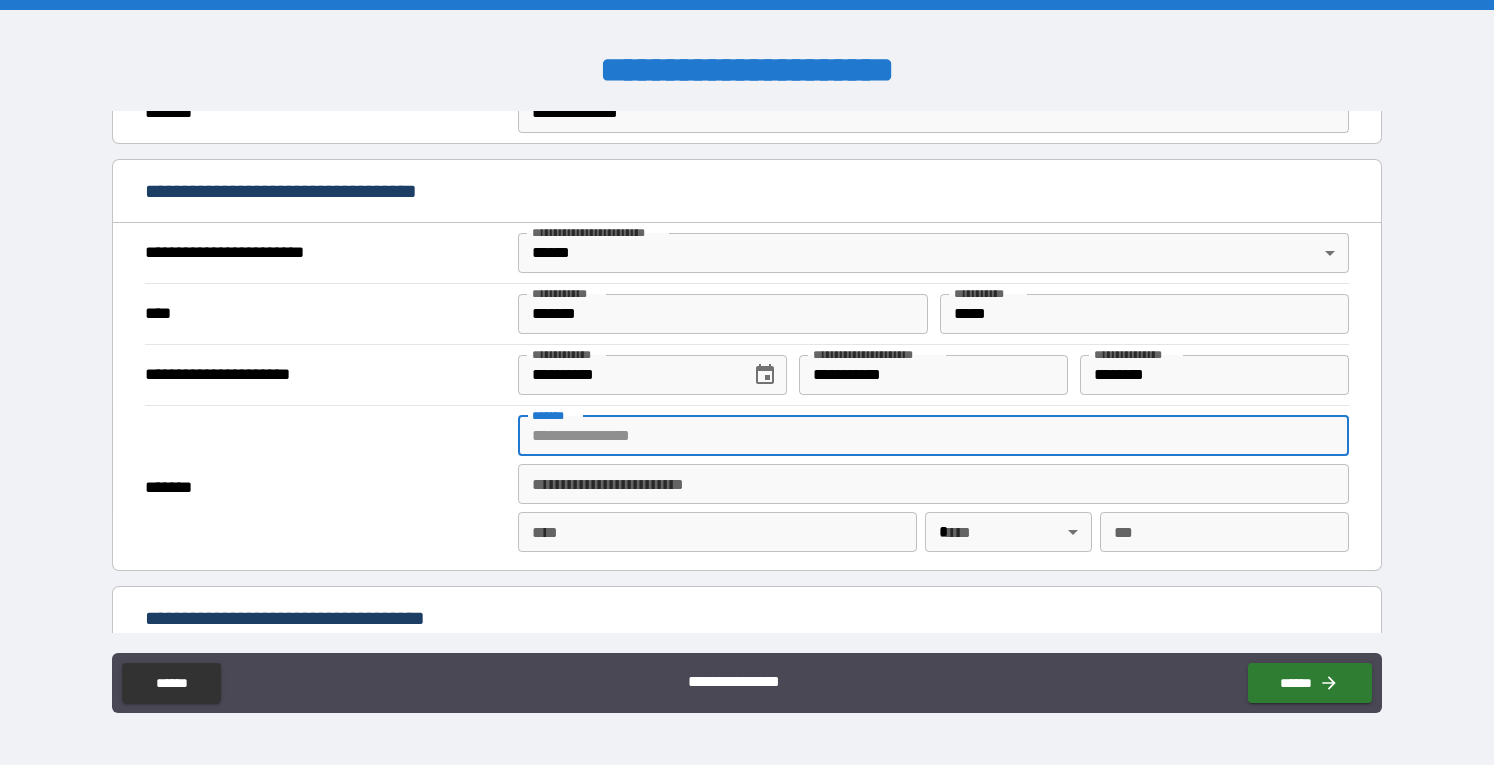 click on "*******" at bounding box center [933, 436] 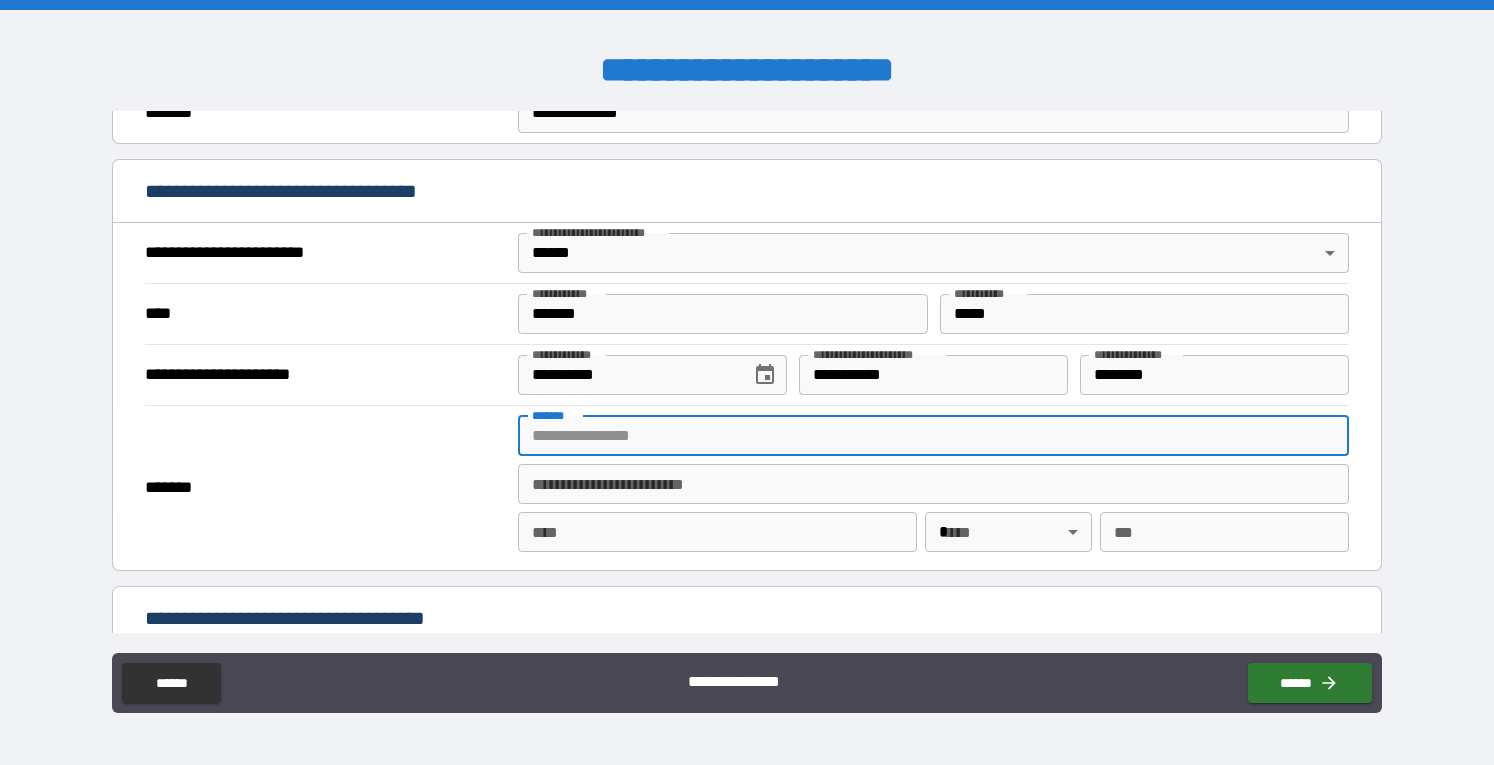 type on "**********" 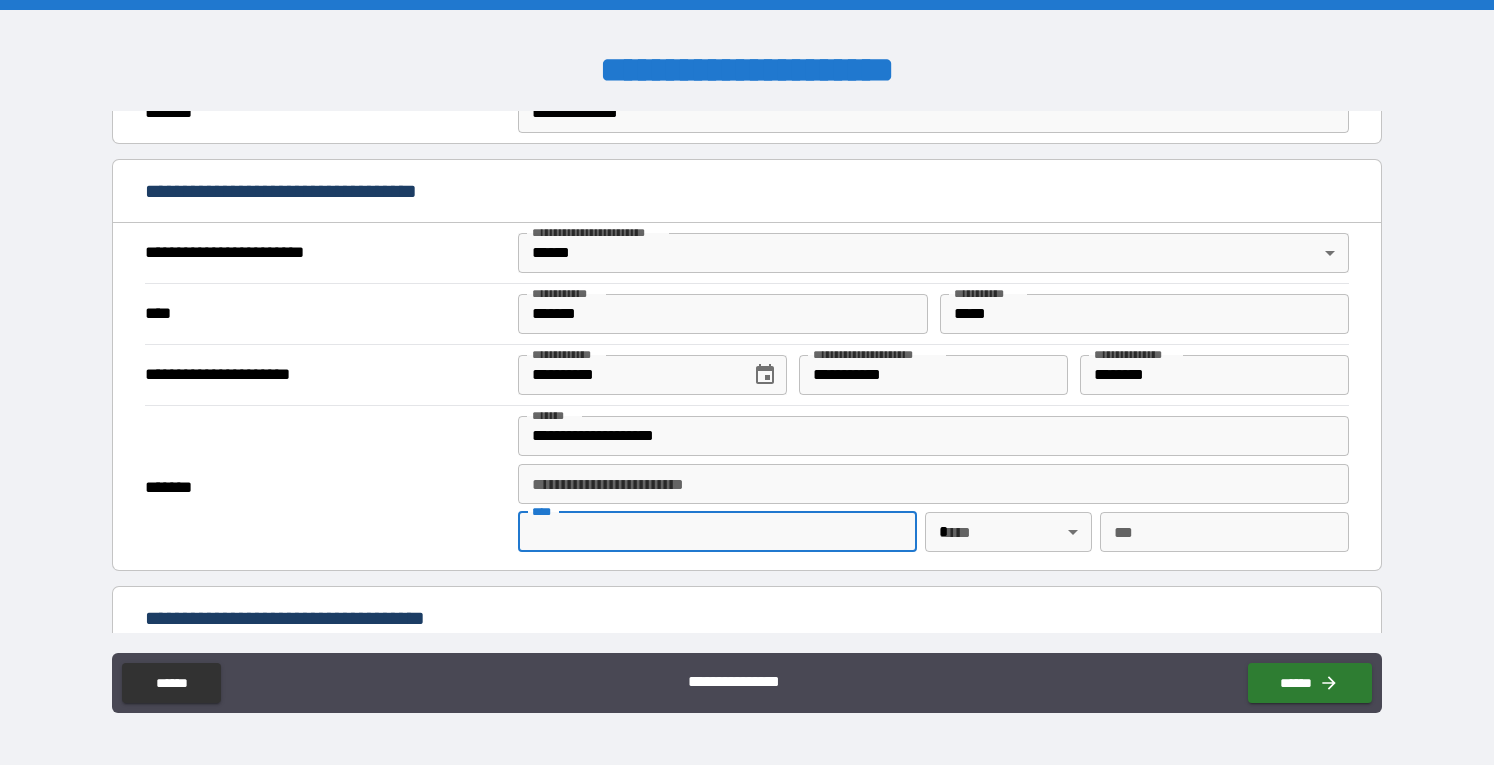 click on "****" at bounding box center [717, 532] 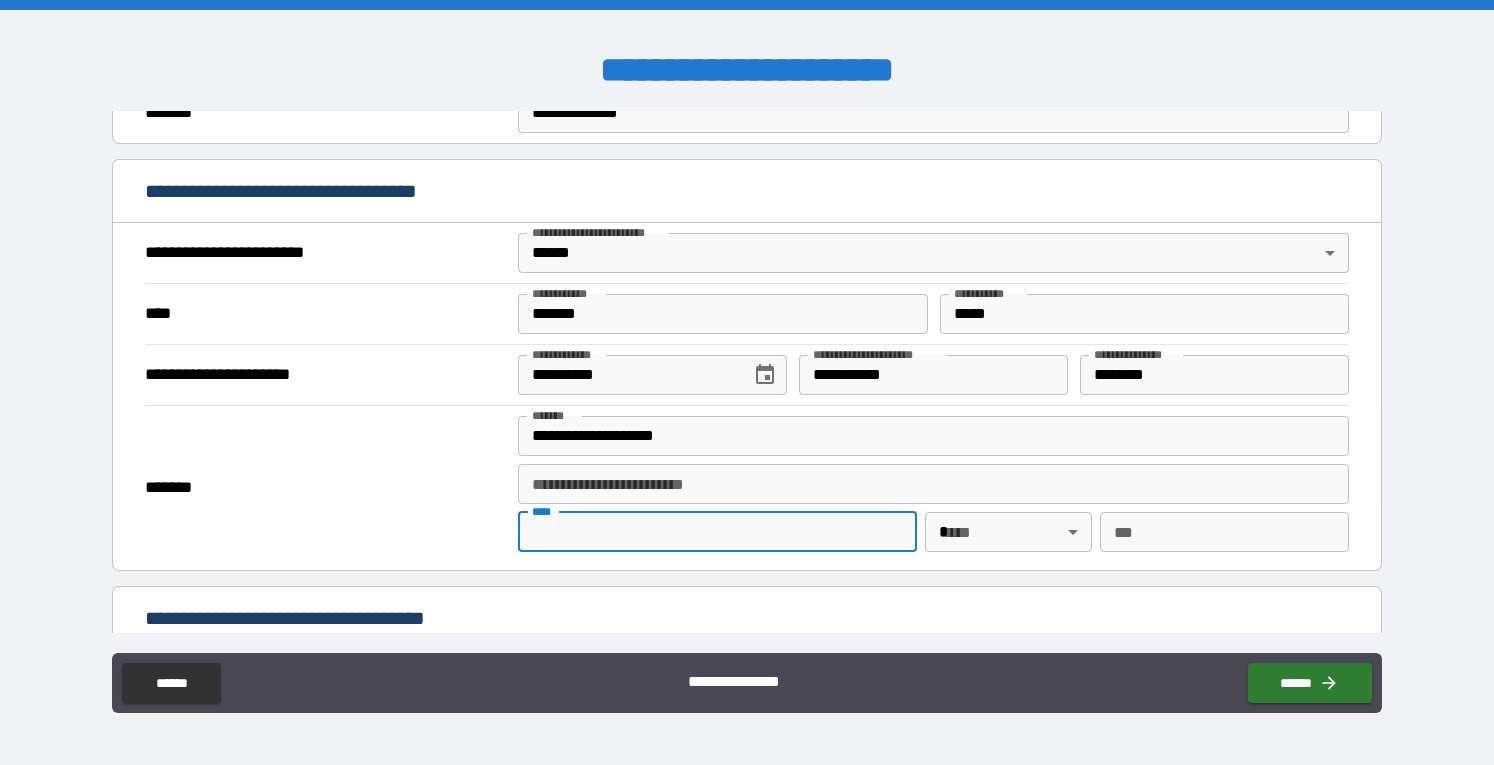 type on "**********" 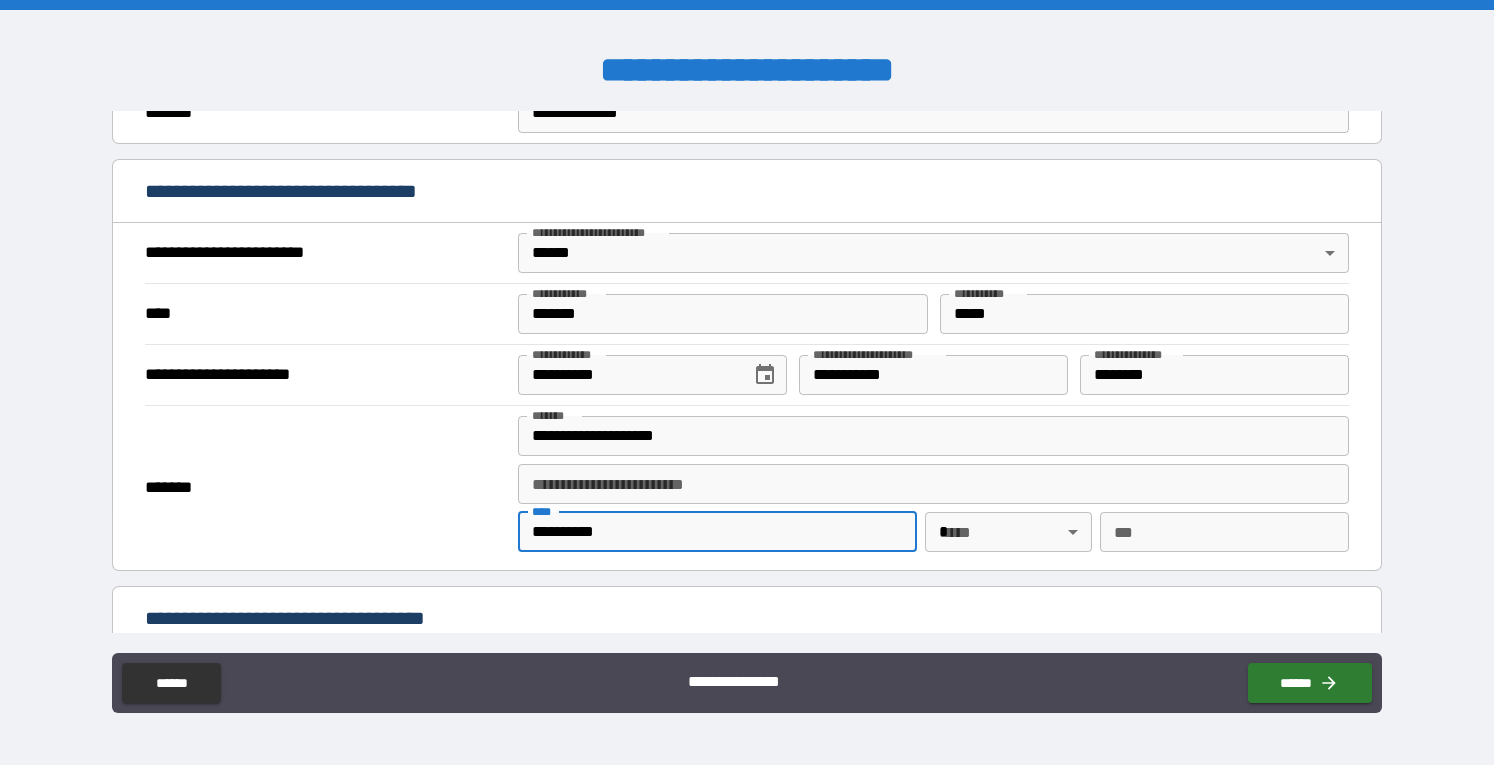 click on "**********" at bounding box center [747, 382] 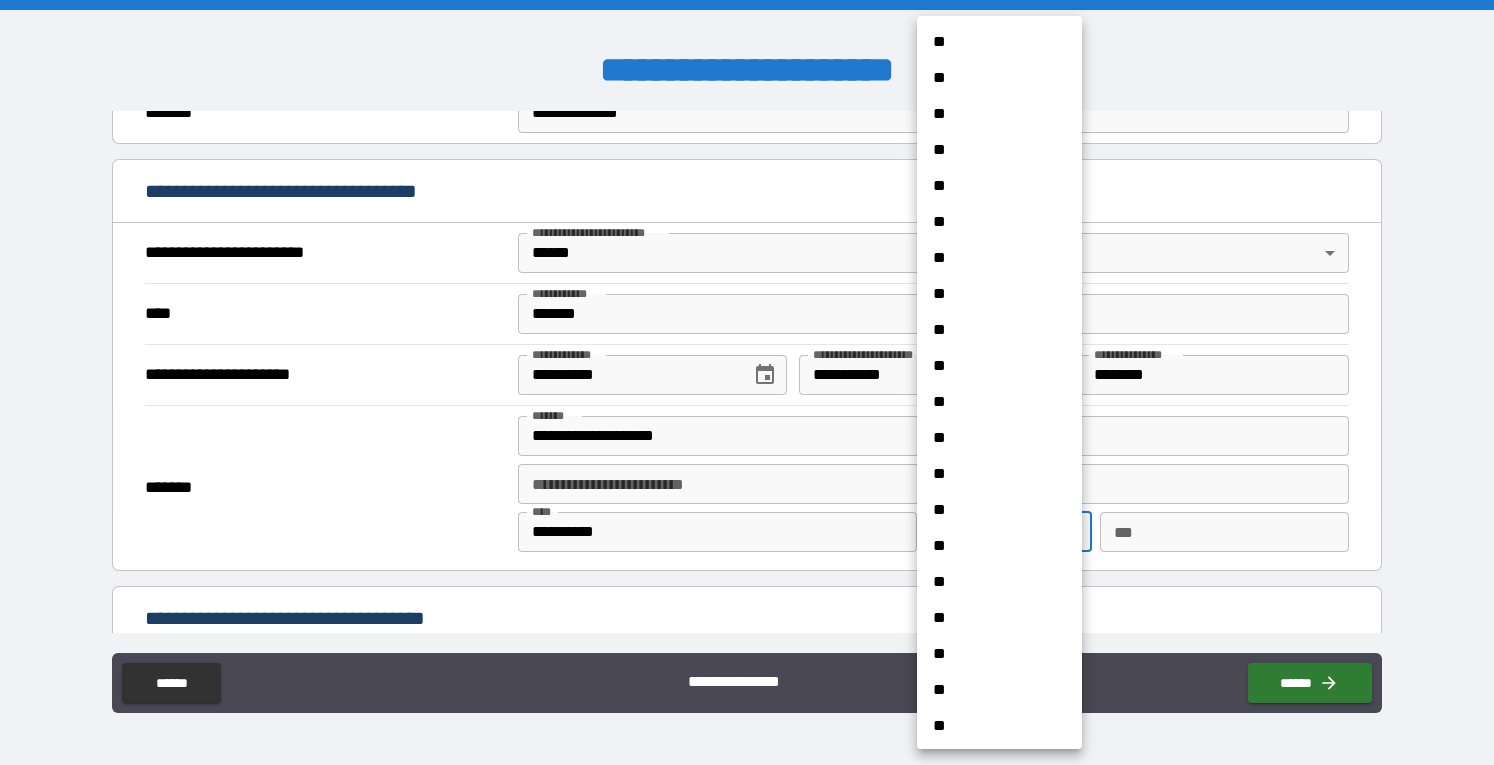 click on "**" at bounding box center [992, 222] 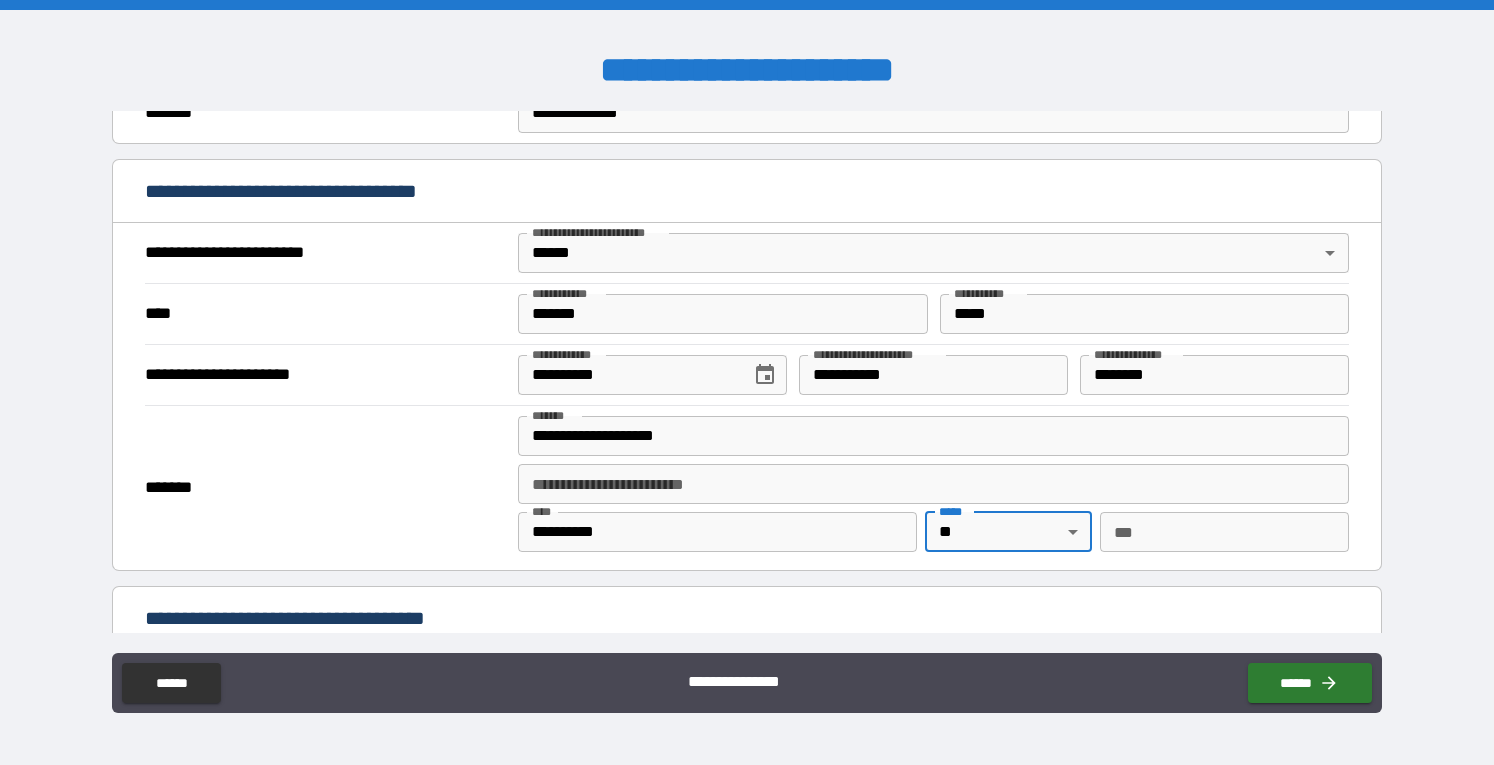 click on "***" at bounding box center [1224, 532] 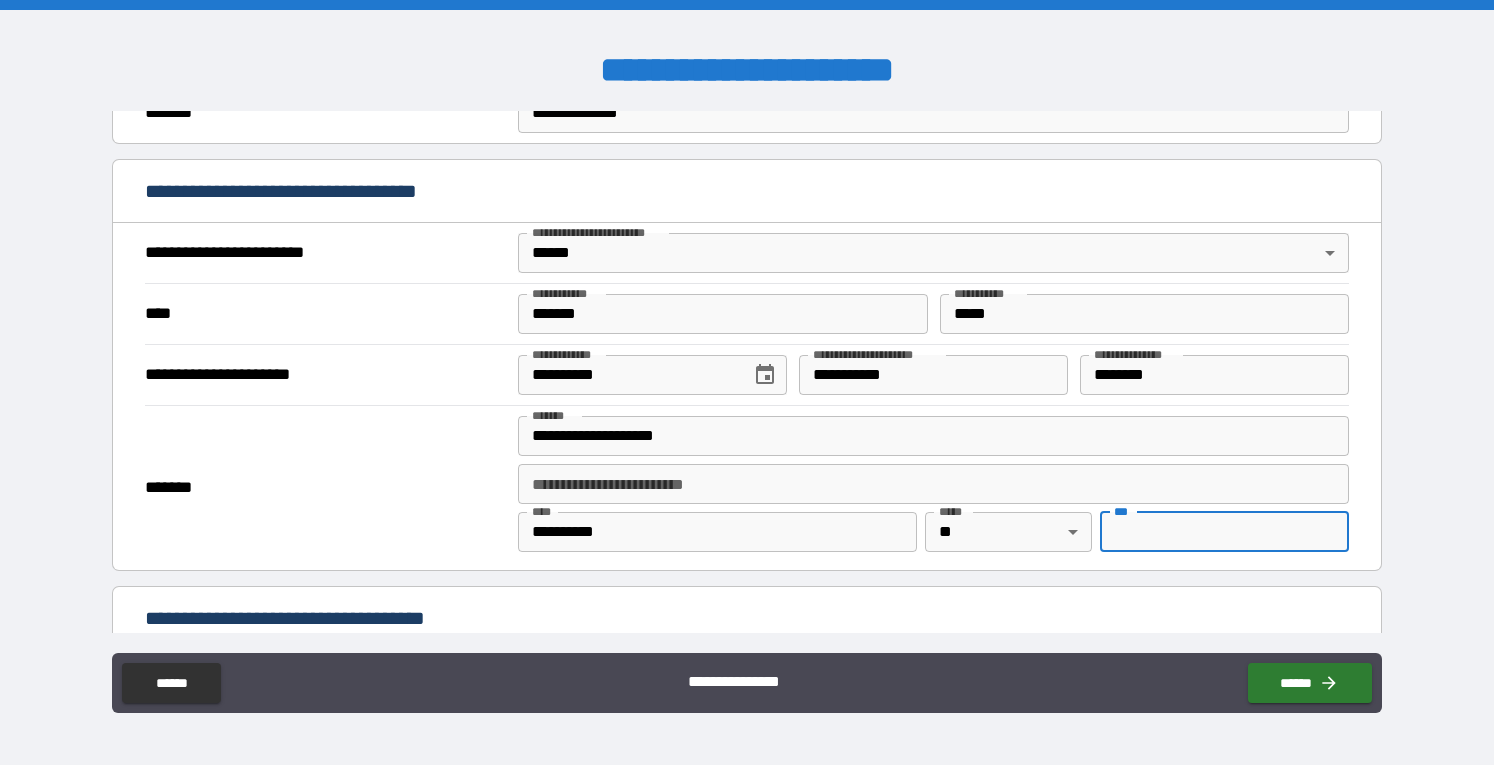 type on "*****" 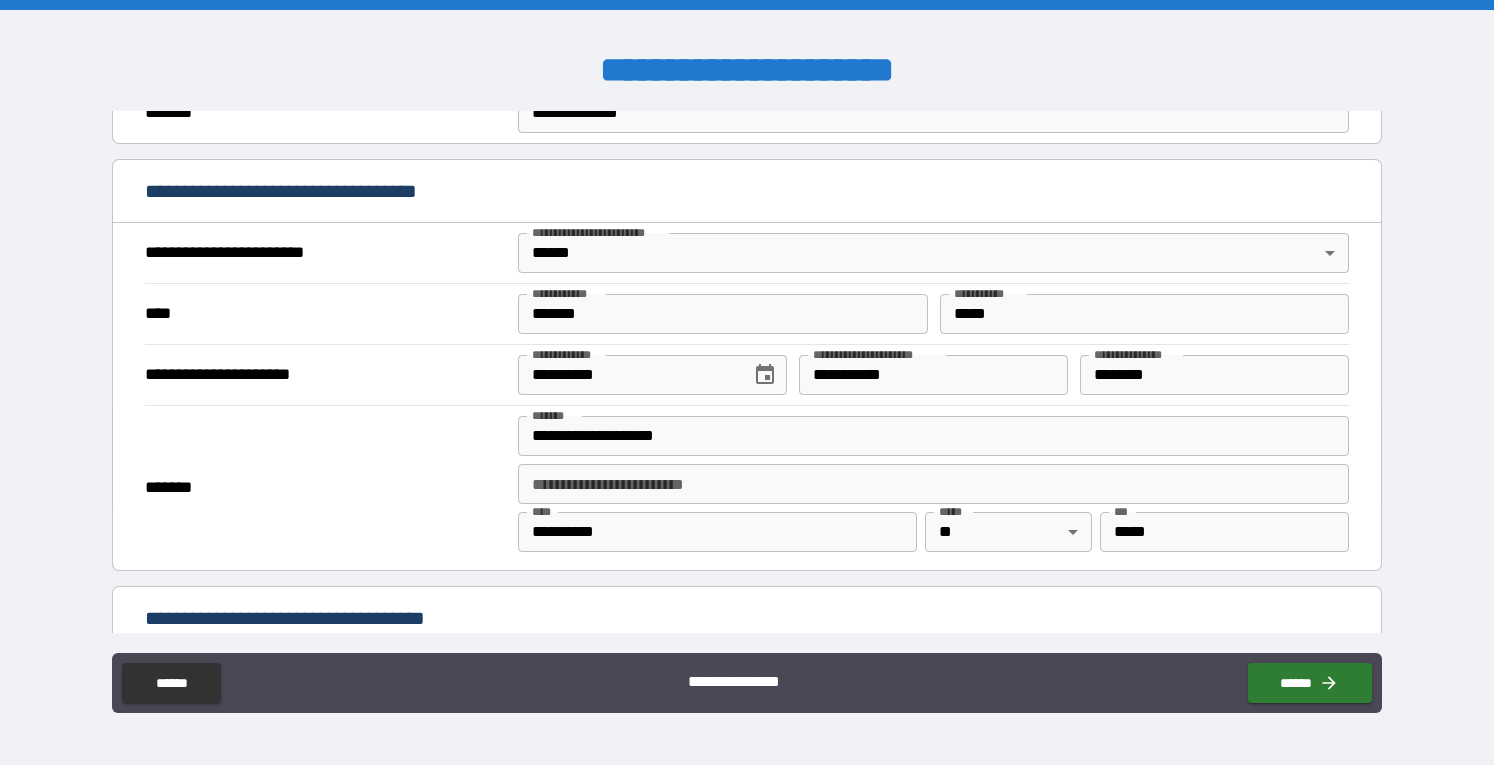 click on "**********" at bounding box center [747, 371] 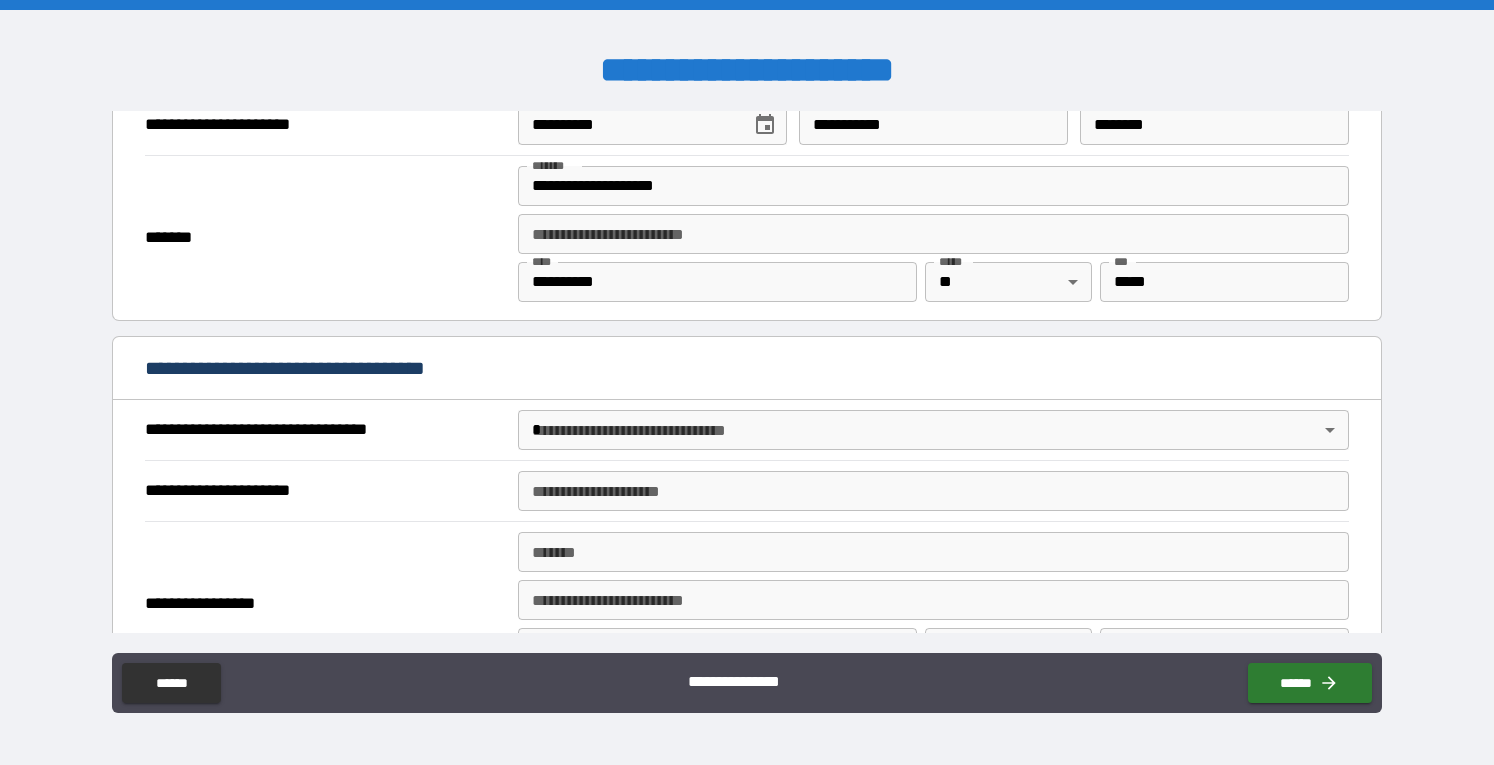 scroll, scrollTop: 1005, scrollLeft: 0, axis: vertical 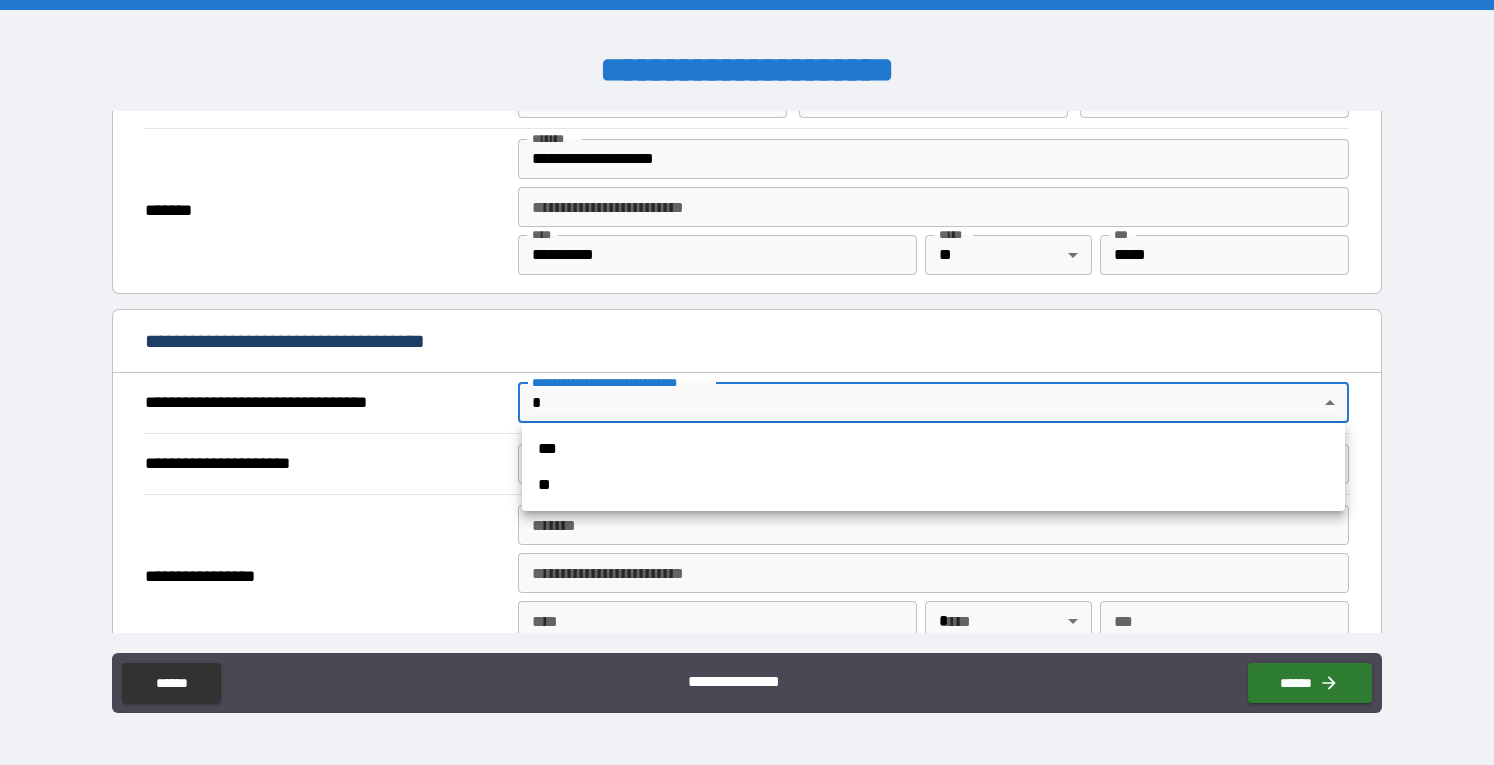 click on "**********" at bounding box center [747, 382] 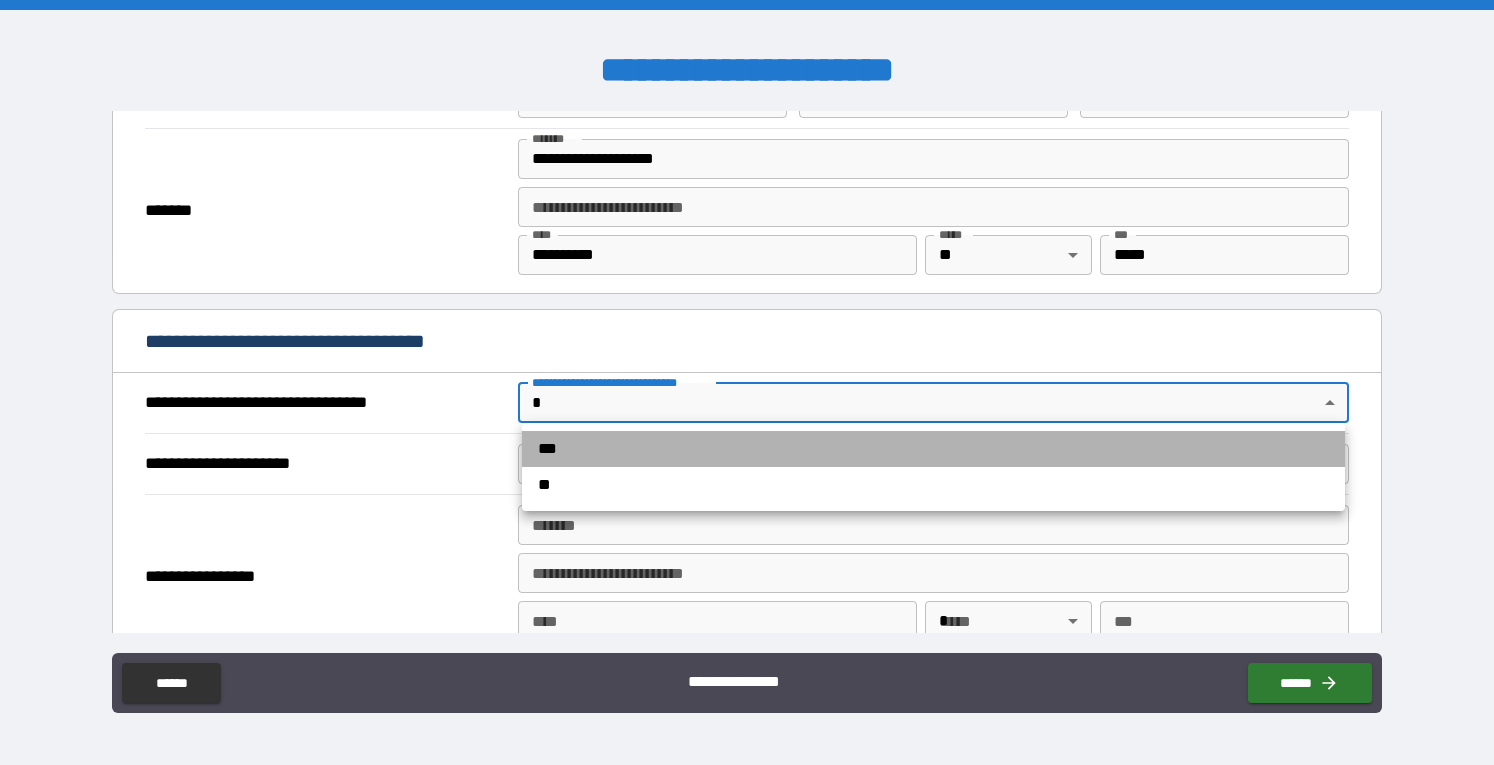 click on "***" at bounding box center (933, 449) 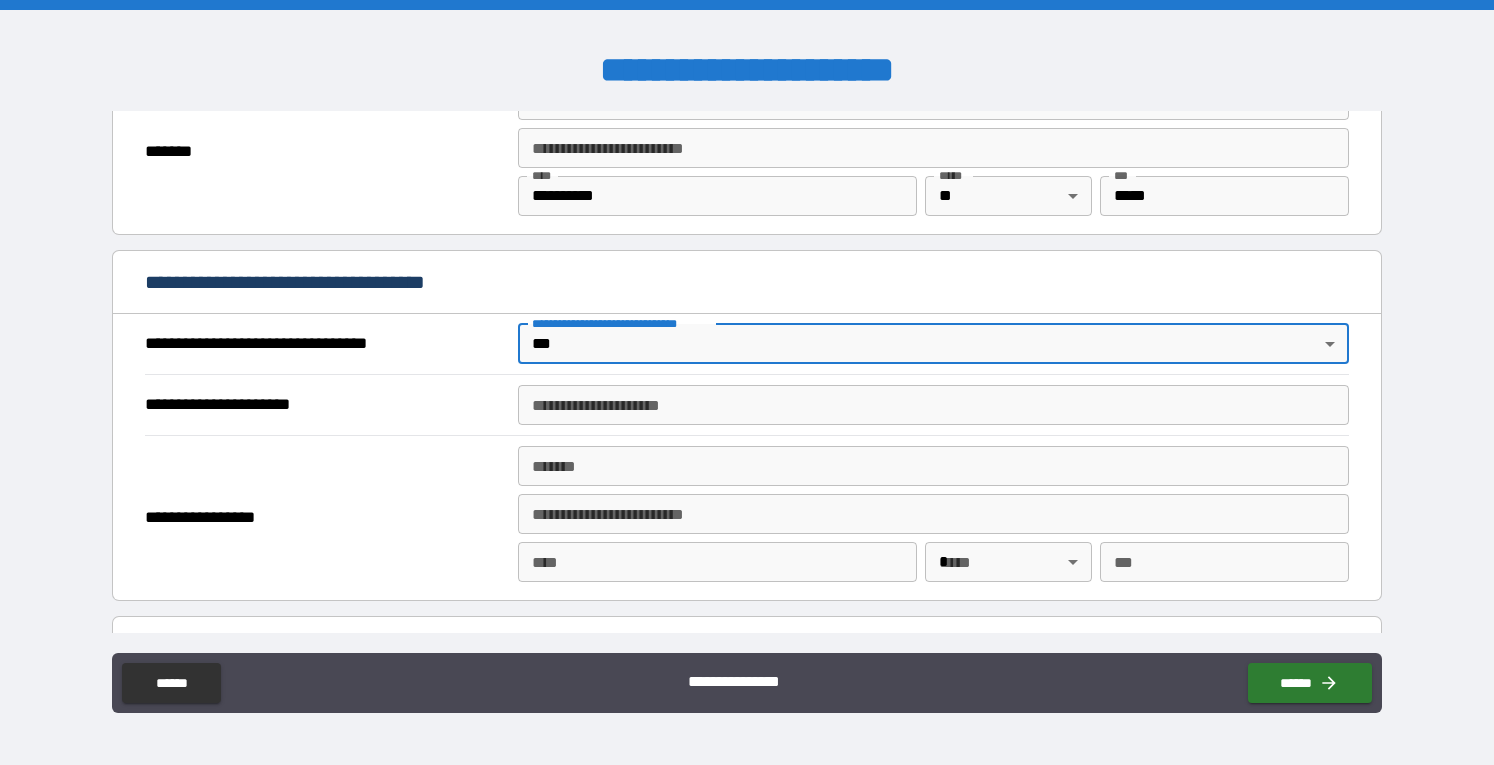 scroll, scrollTop: 1065, scrollLeft: 0, axis: vertical 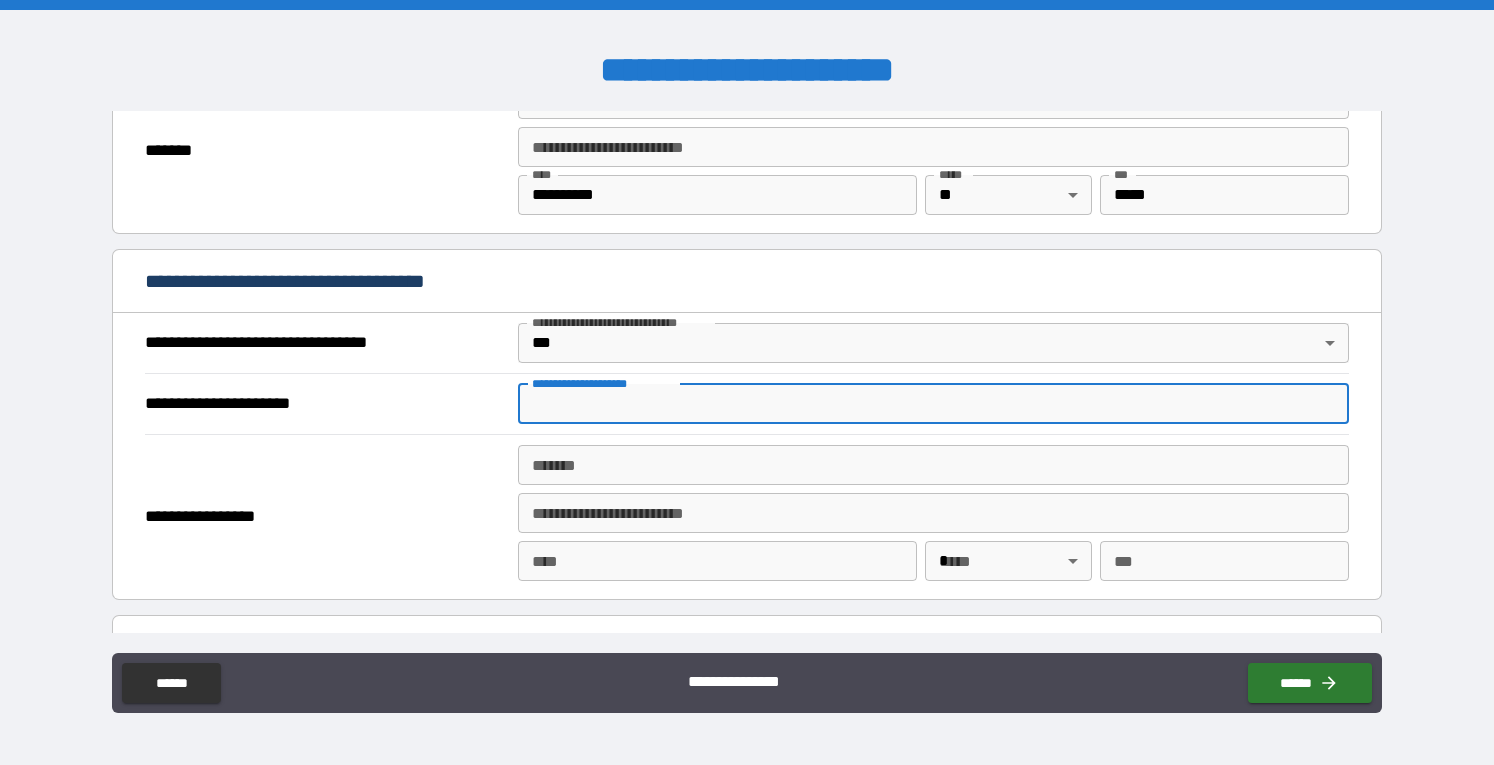click on "**********" at bounding box center [933, 404] 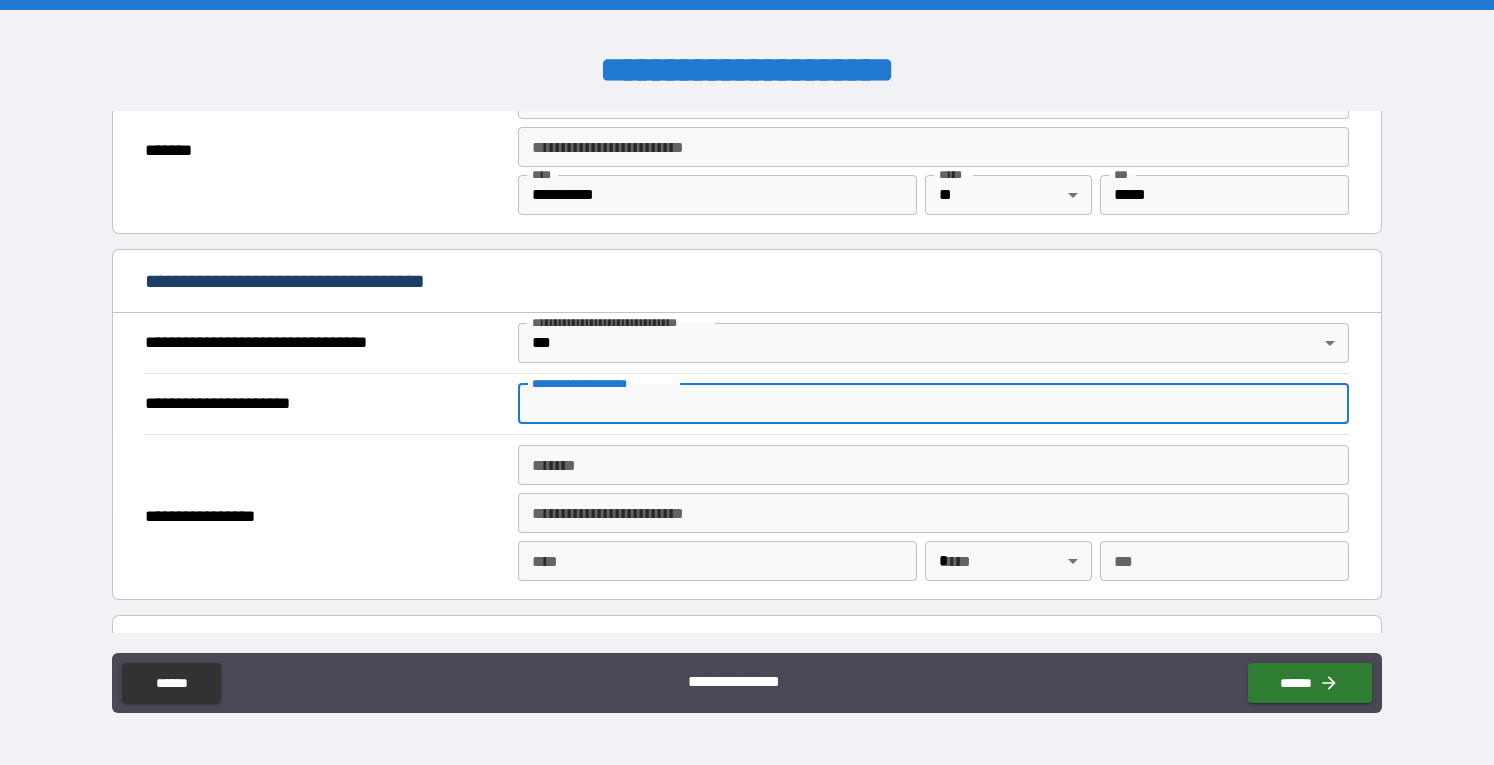 type on "*******" 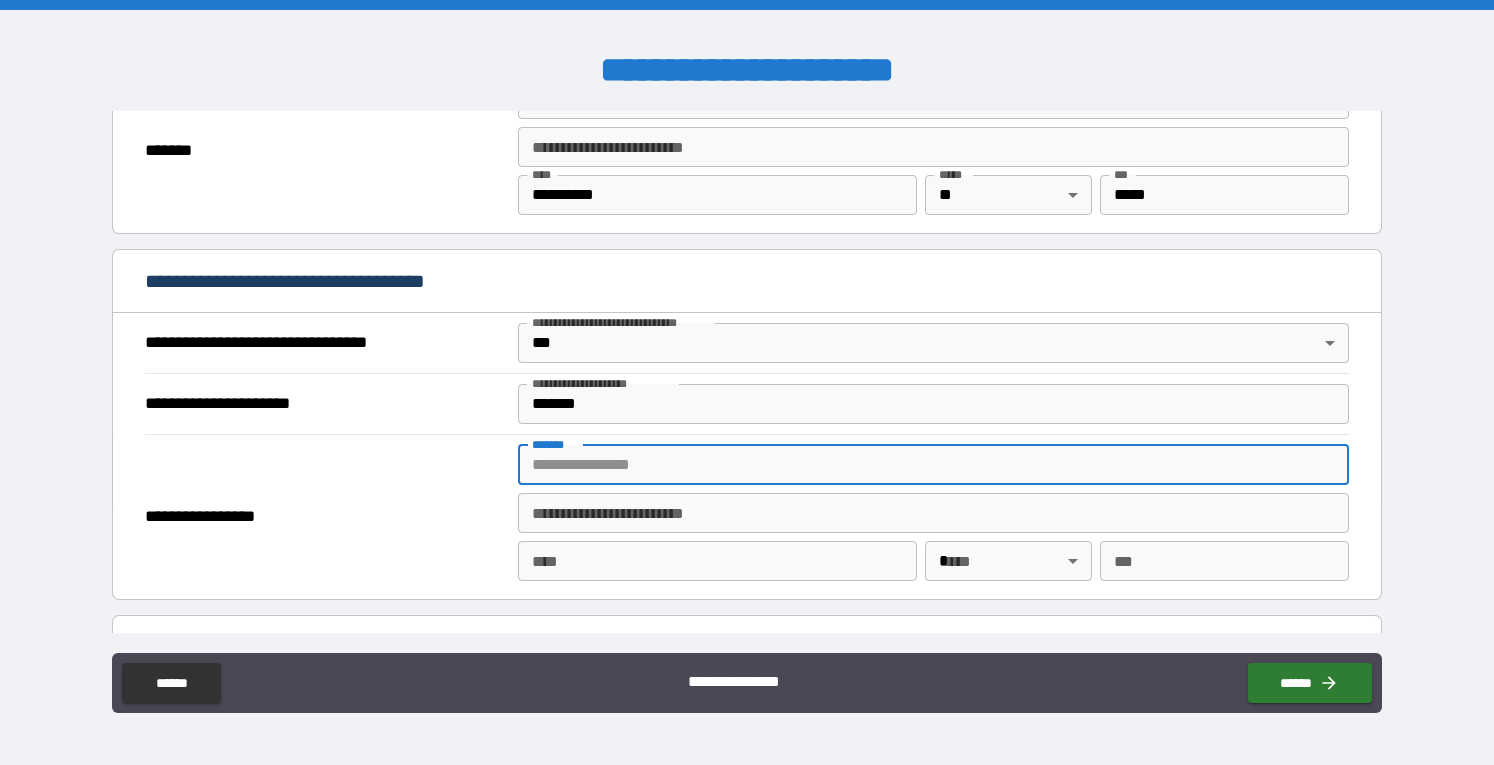 click on "*******" at bounding box center (933, 465) 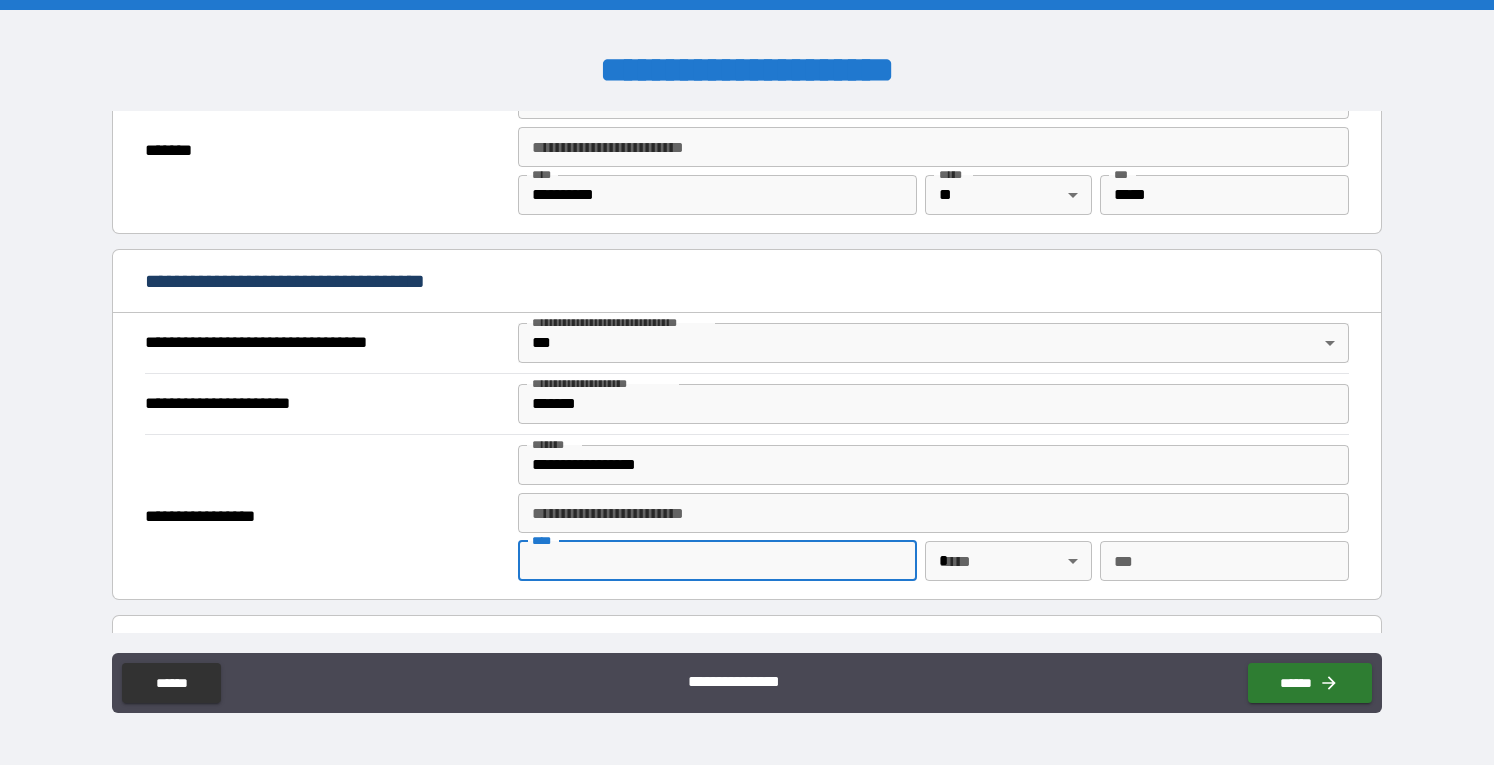 click on "****" at bounding box center (717, 561) 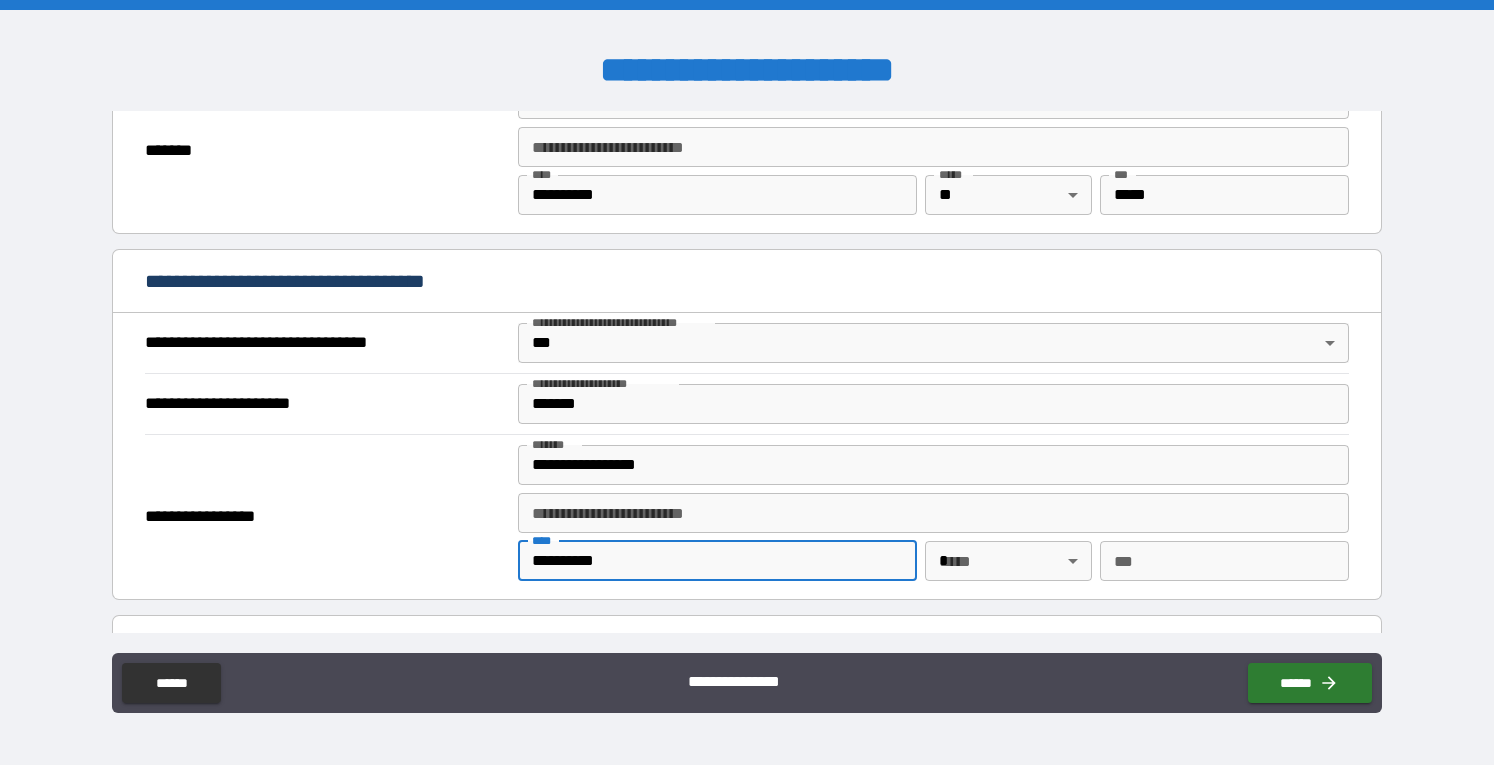 click on "**********" at bounding box center (933, 513) 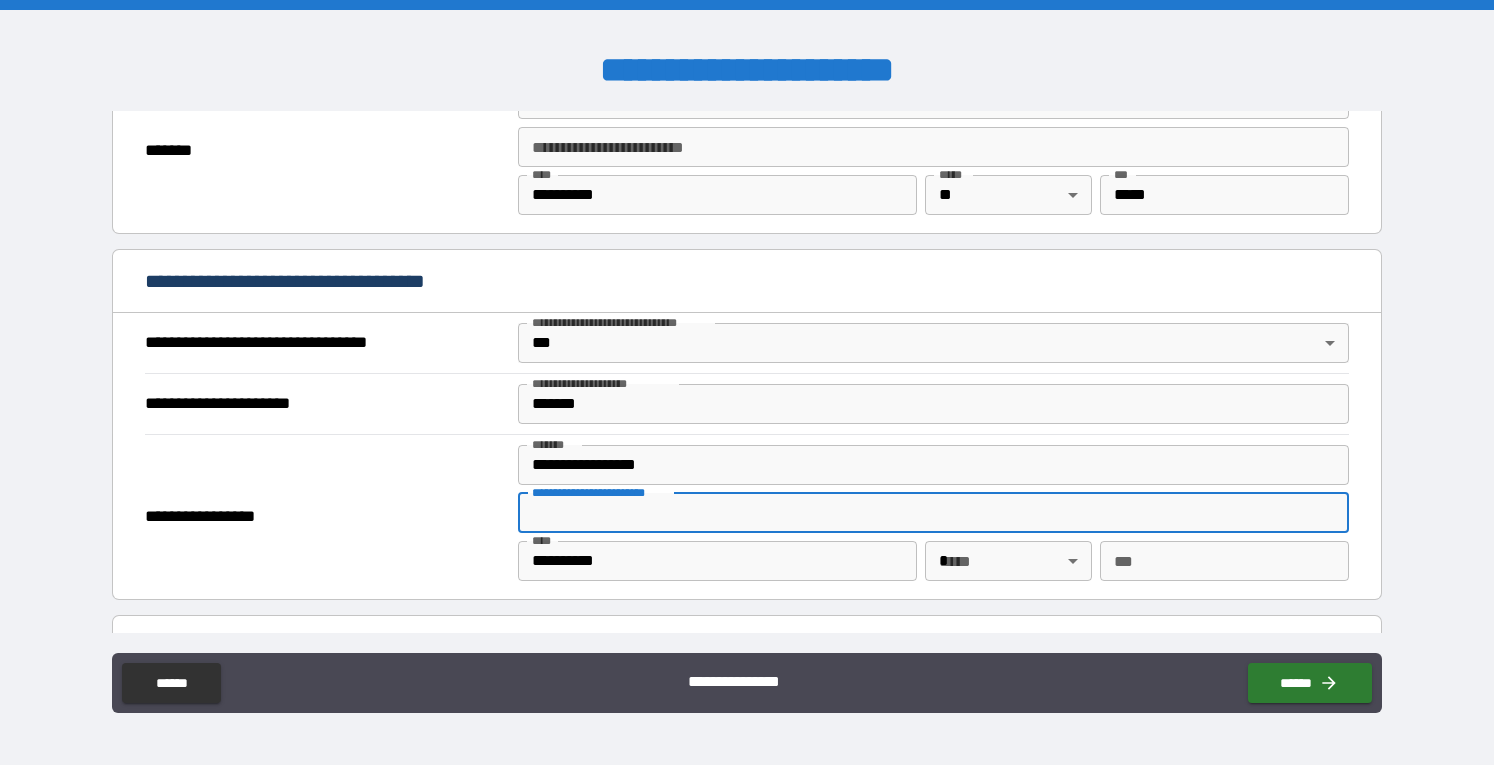type on "*********" 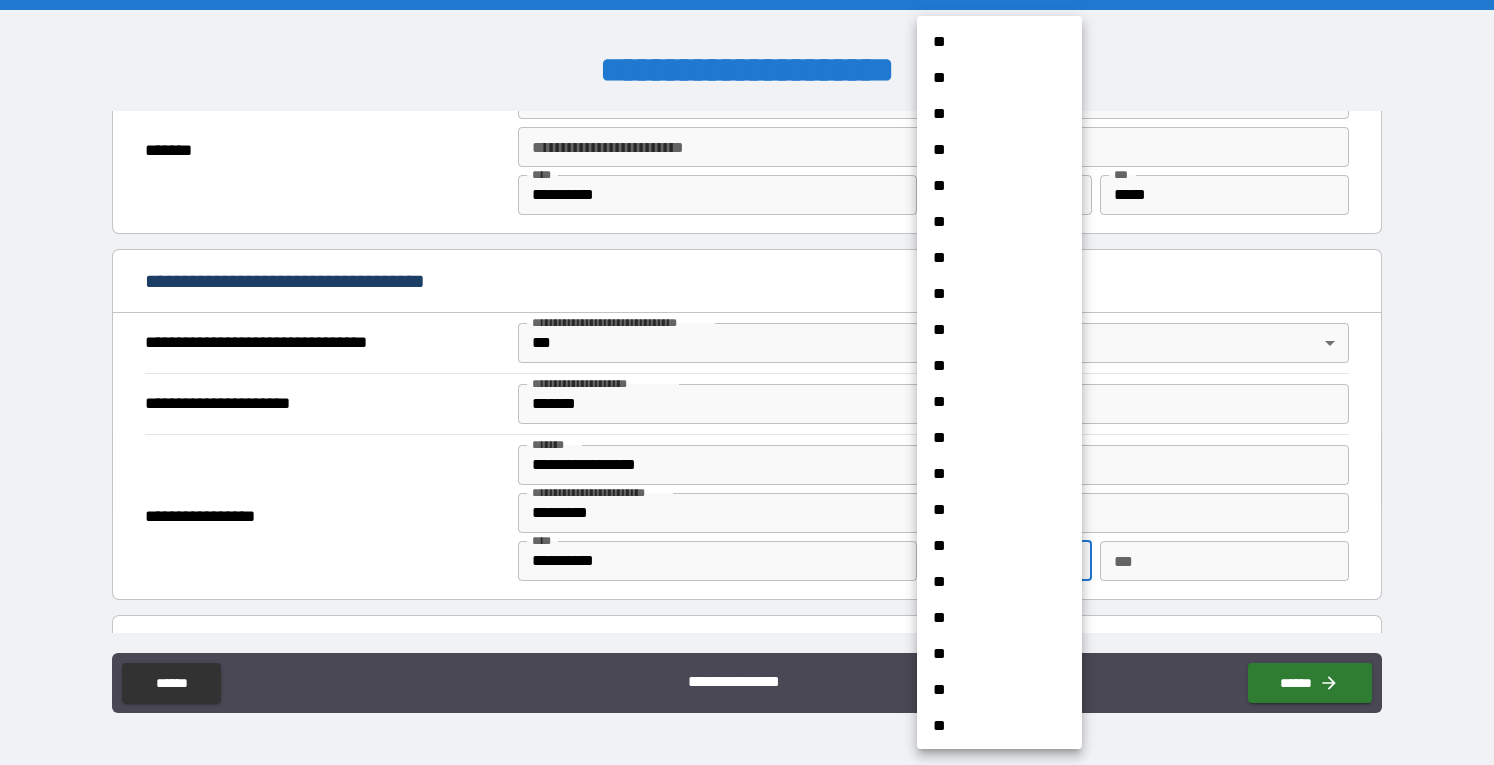 click on "**********" at bounding box center [747, 382] 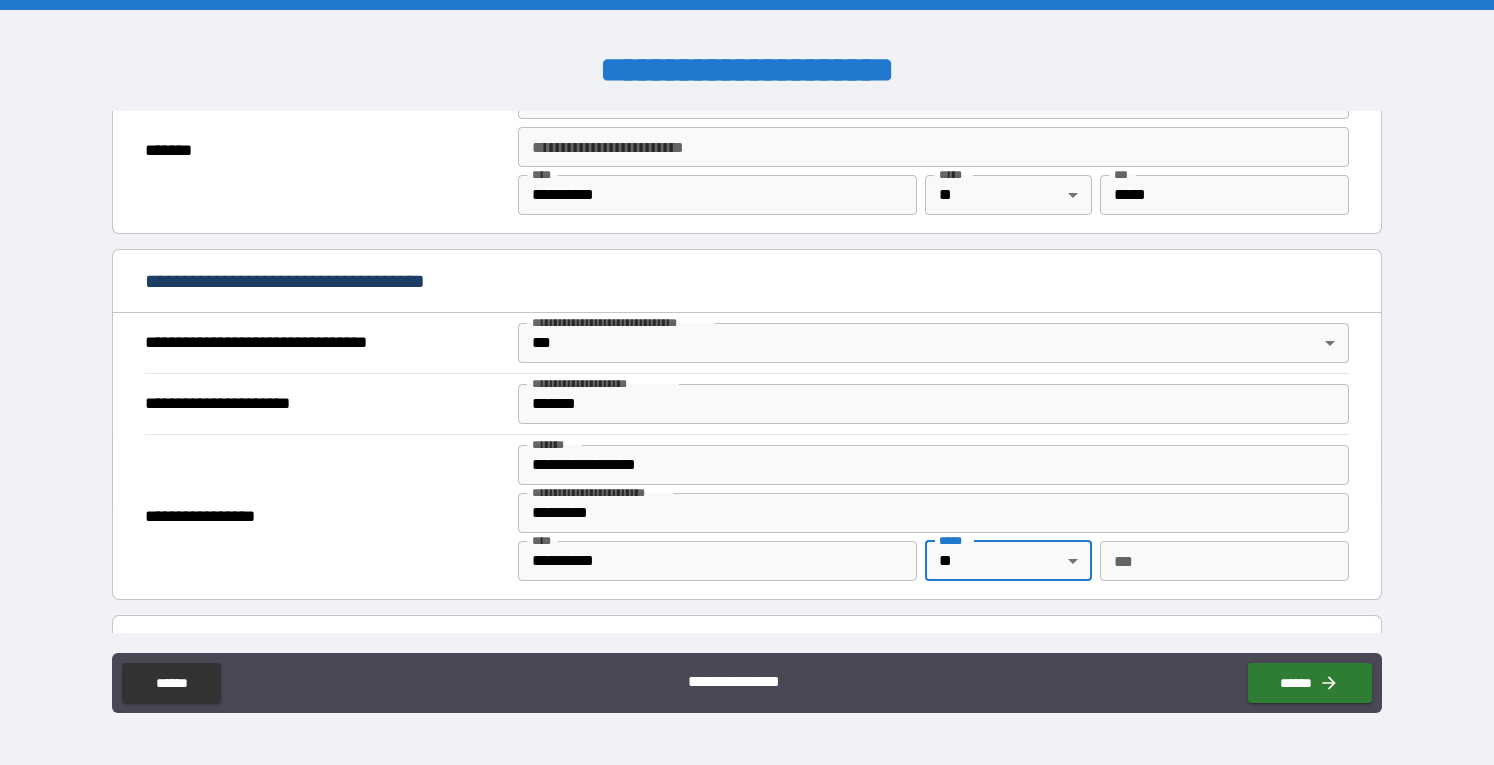 click on "***" at bounding box center [1224, 561] 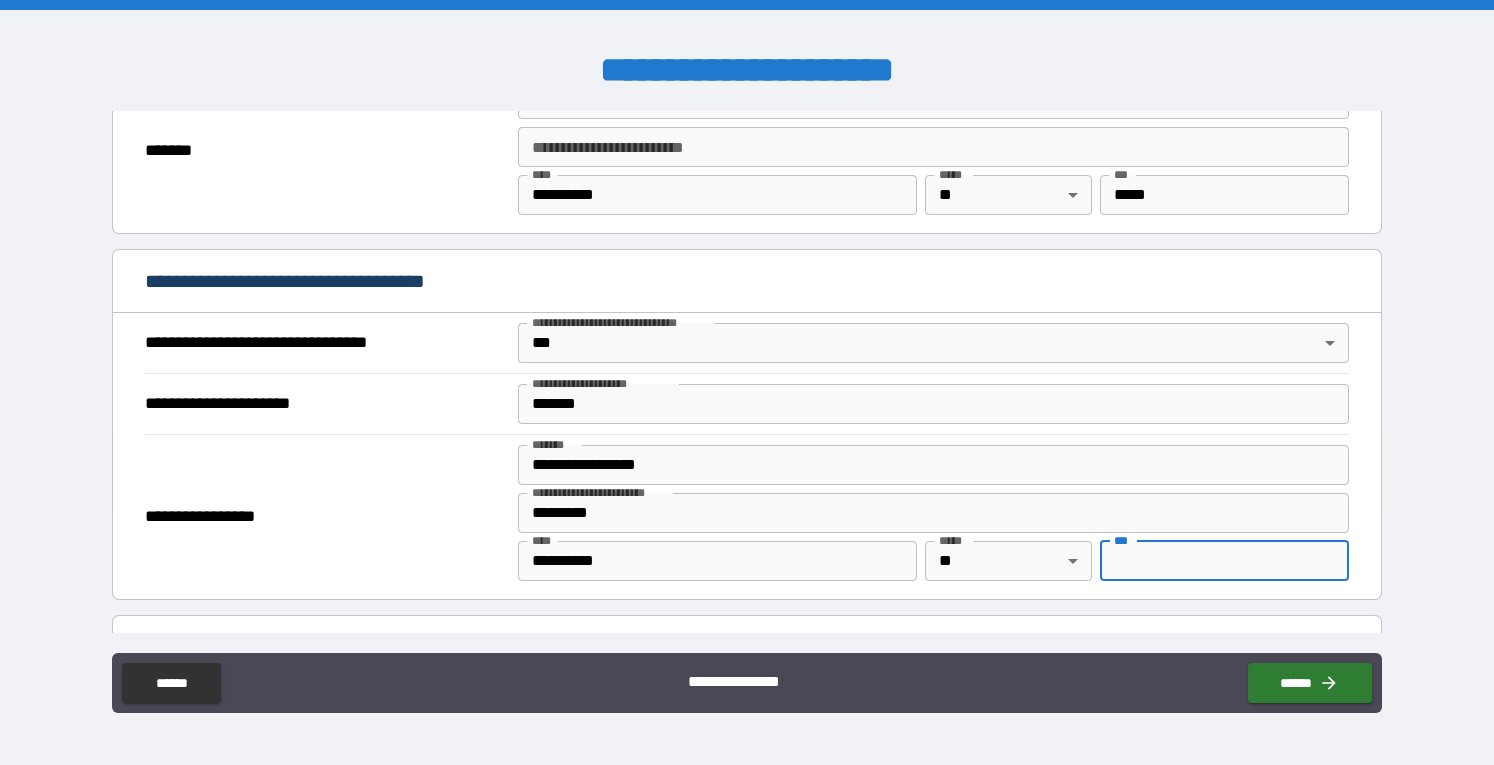 type on "*****" 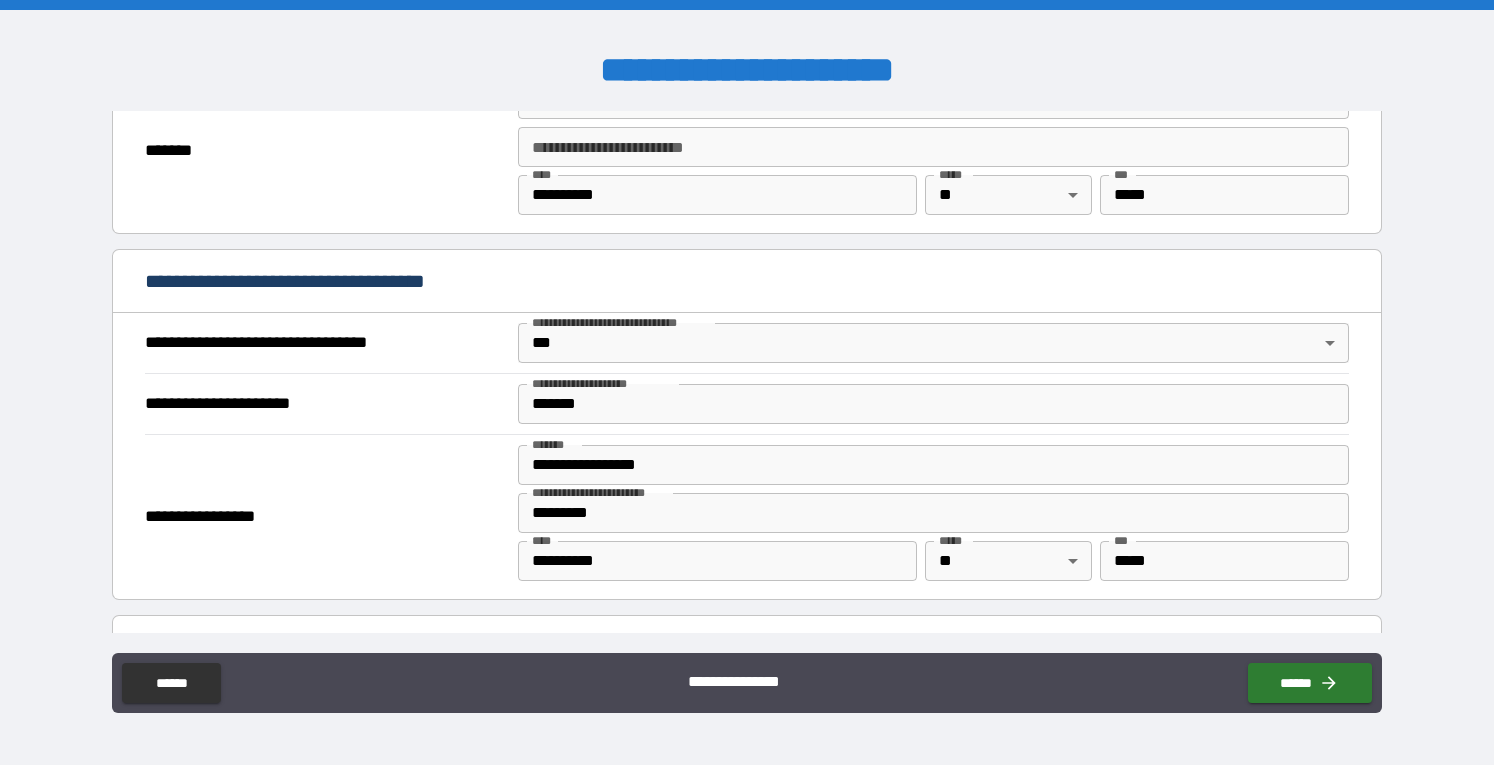 click on "**********" at bounding box center [747, 516] 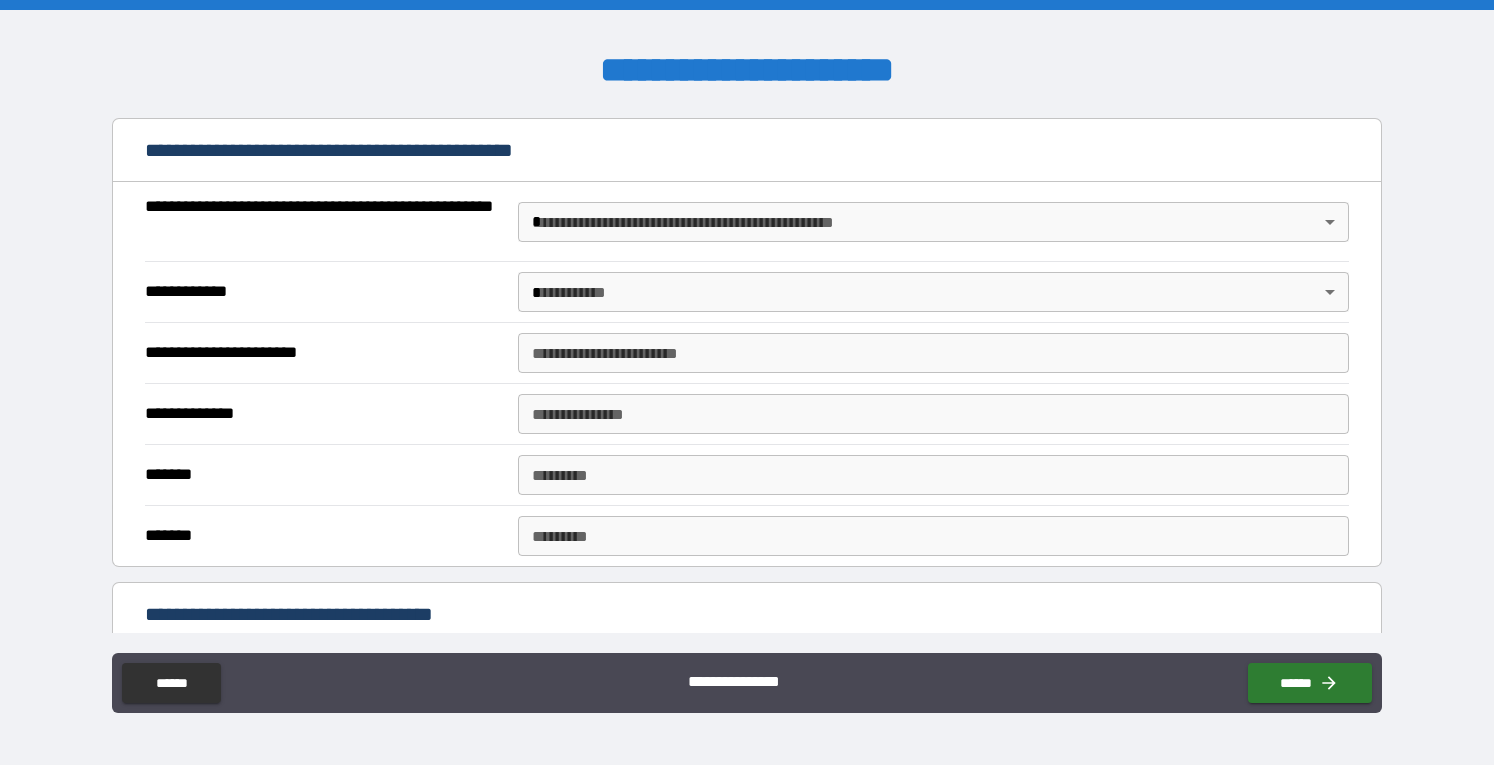 scroll, scrollTop: 1586, scrollLeft: 0, axis: vertical 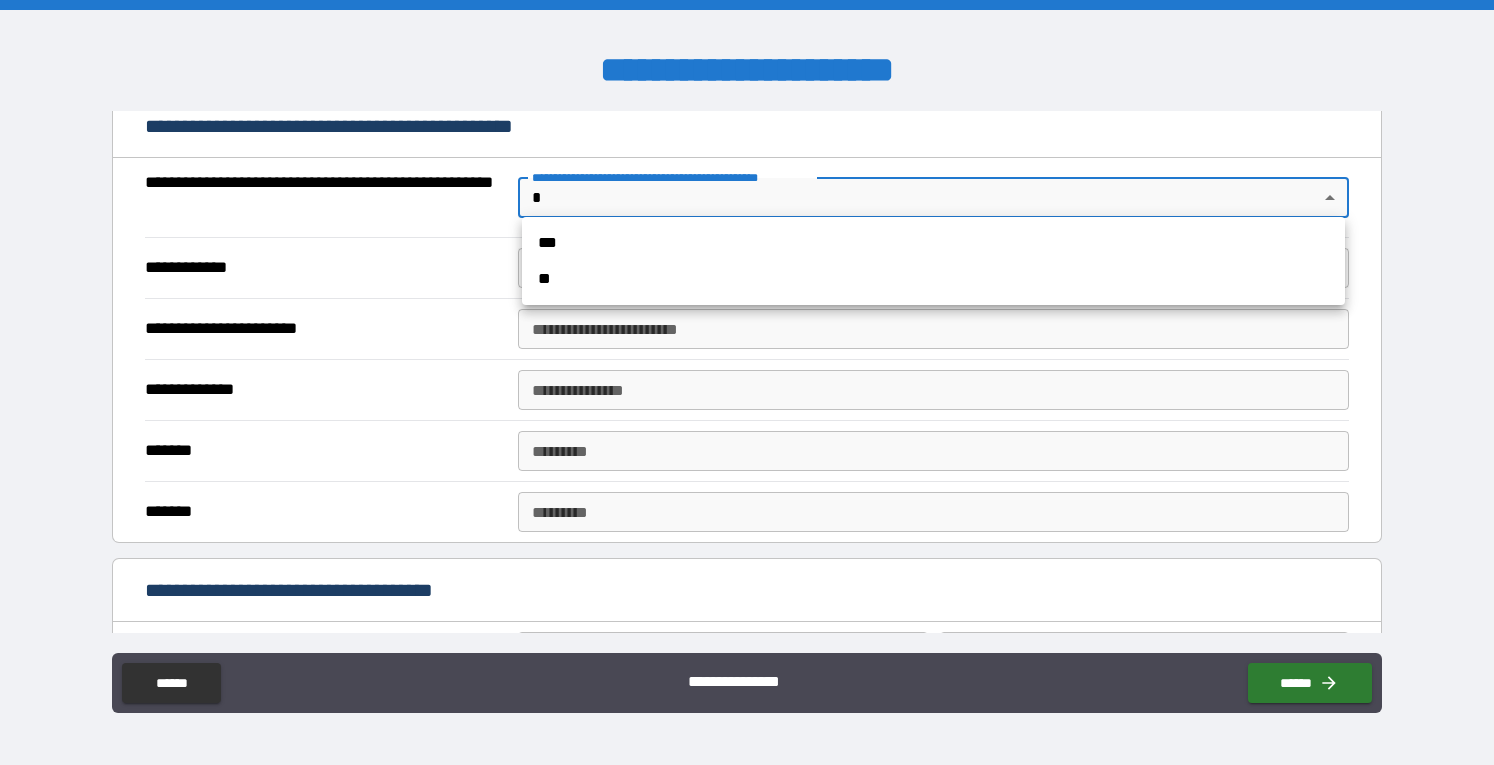 click on "**********" at bounding box center (747, 382) 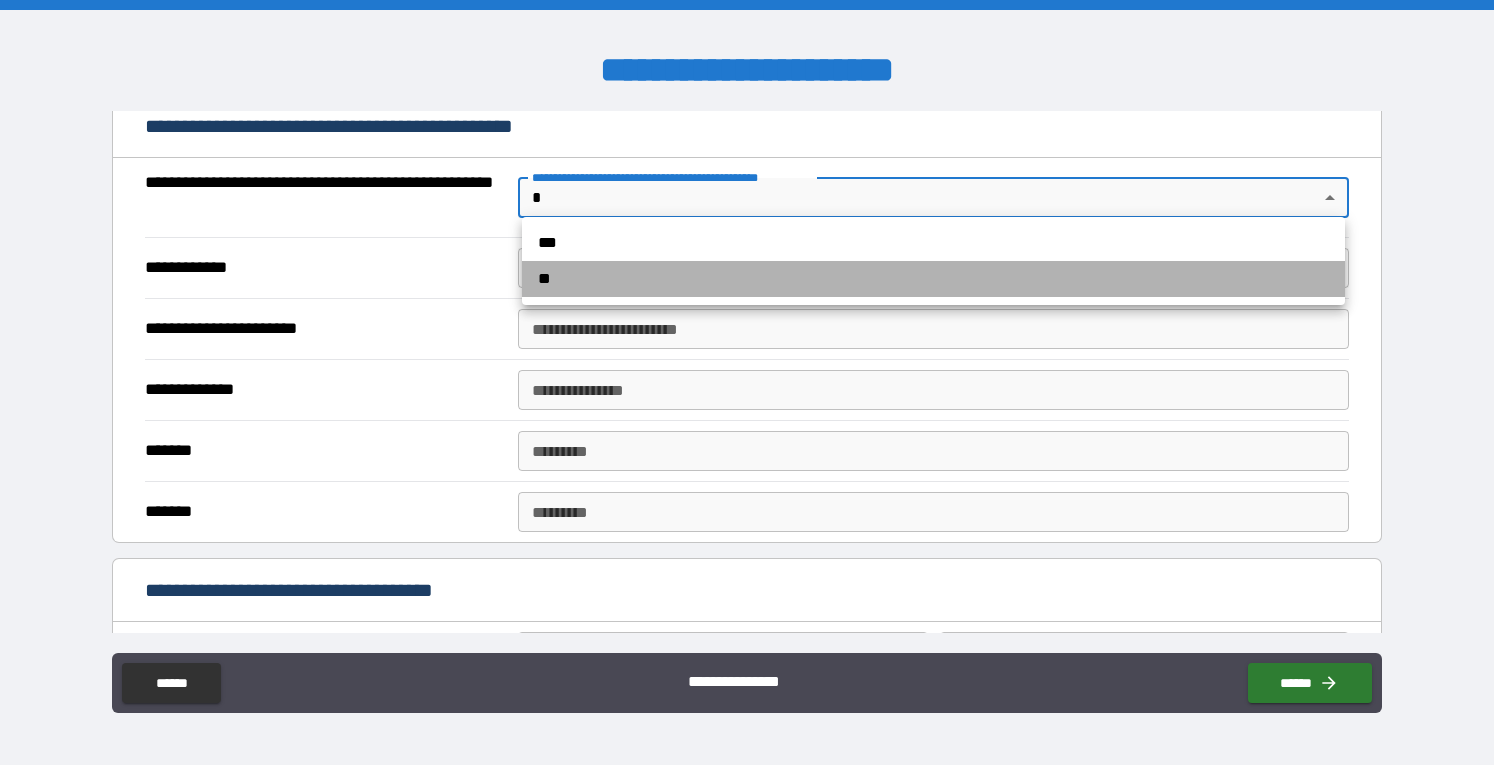 click on "**" at bounding box center (933, 279) 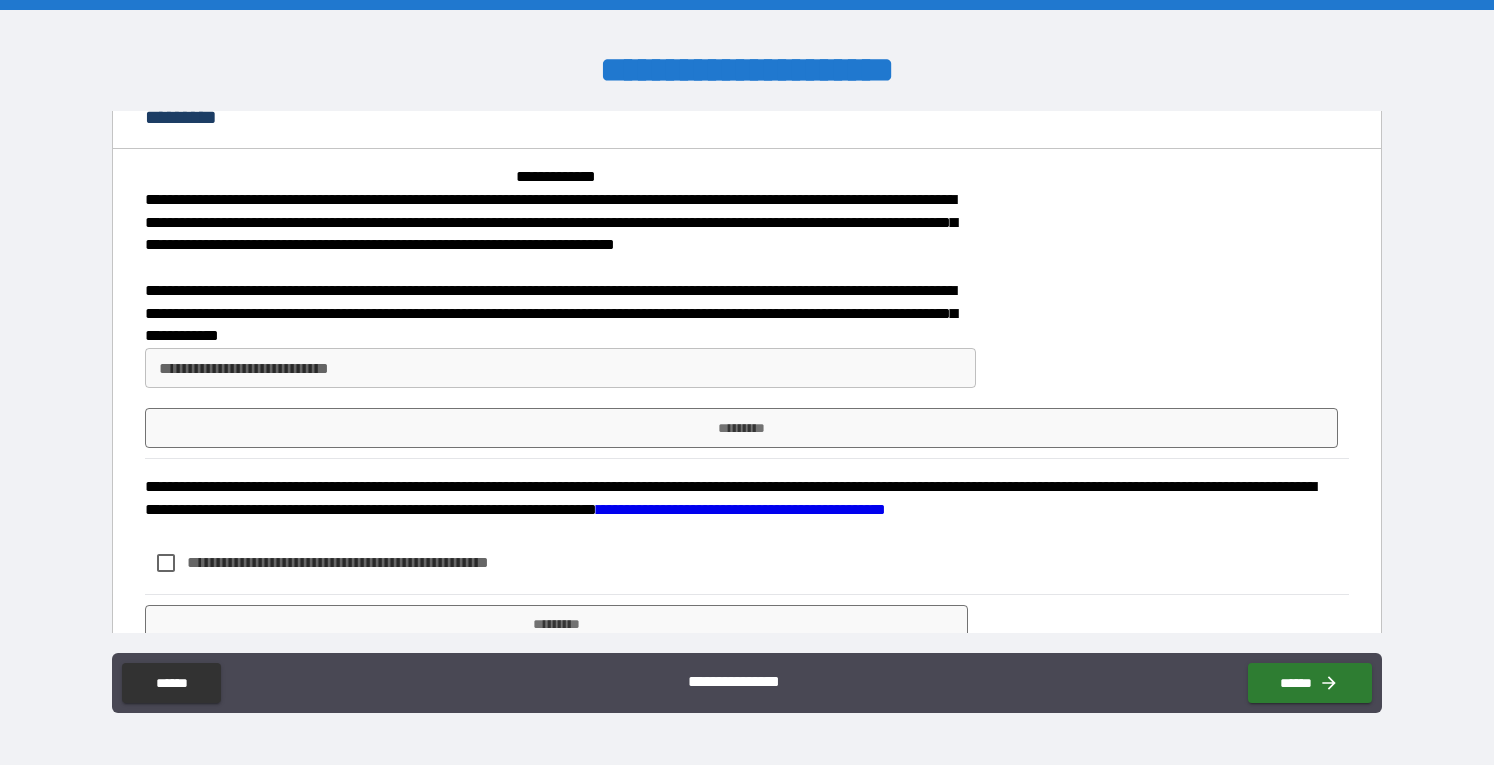 scroll, scrollTop: 1758, scrollLeft: 0, axis: vertical 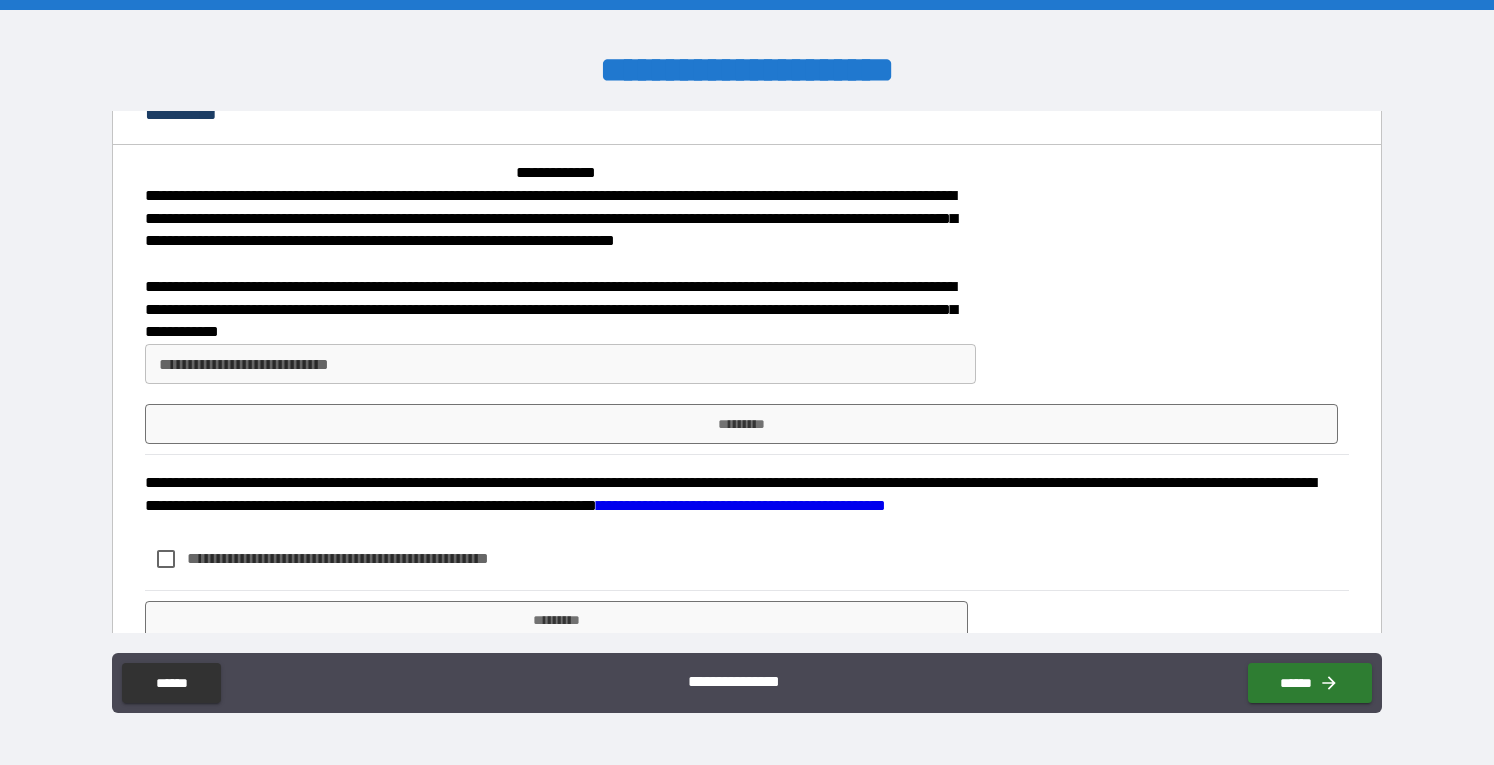 click on "**********" at bounding box center [560, 364] 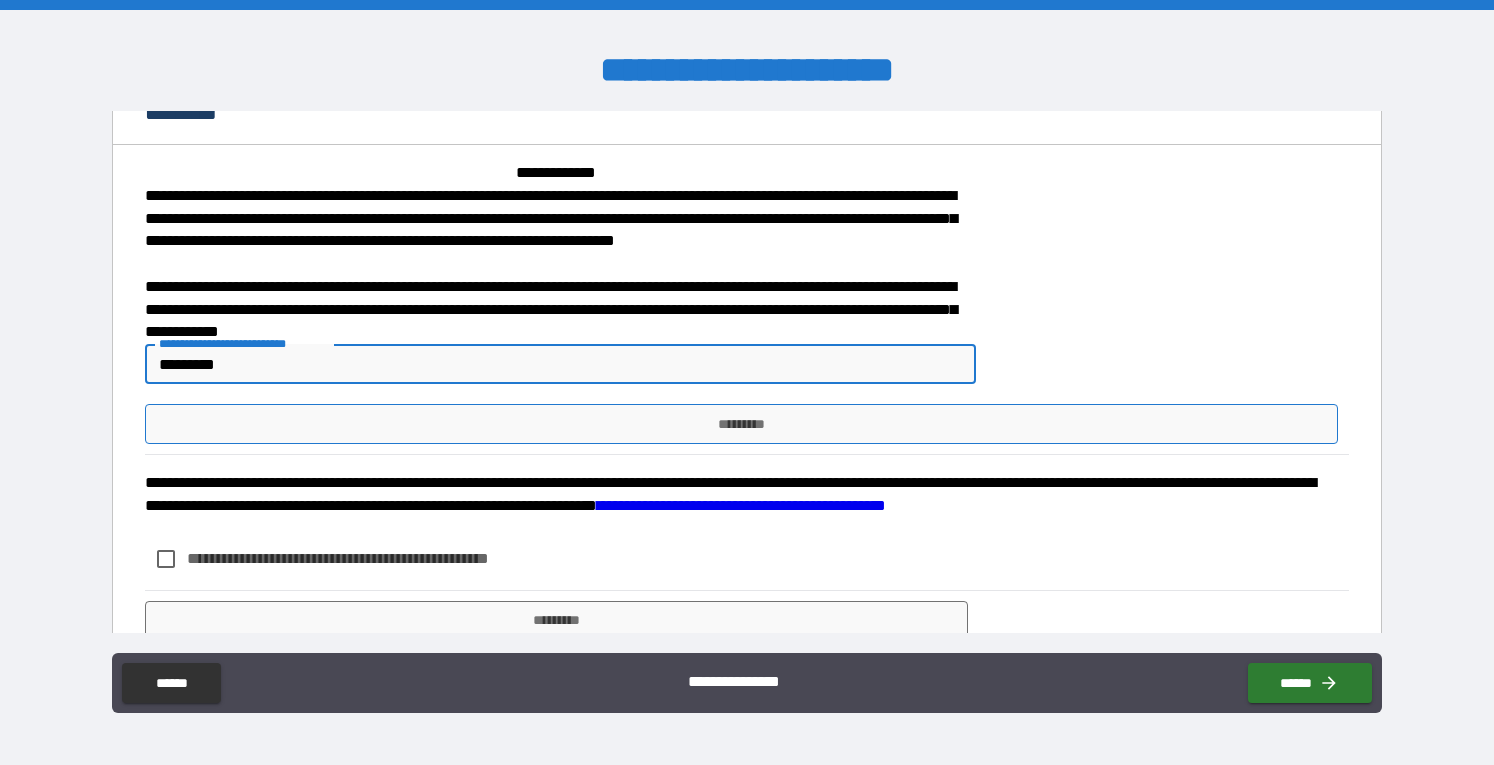 type on "*********" 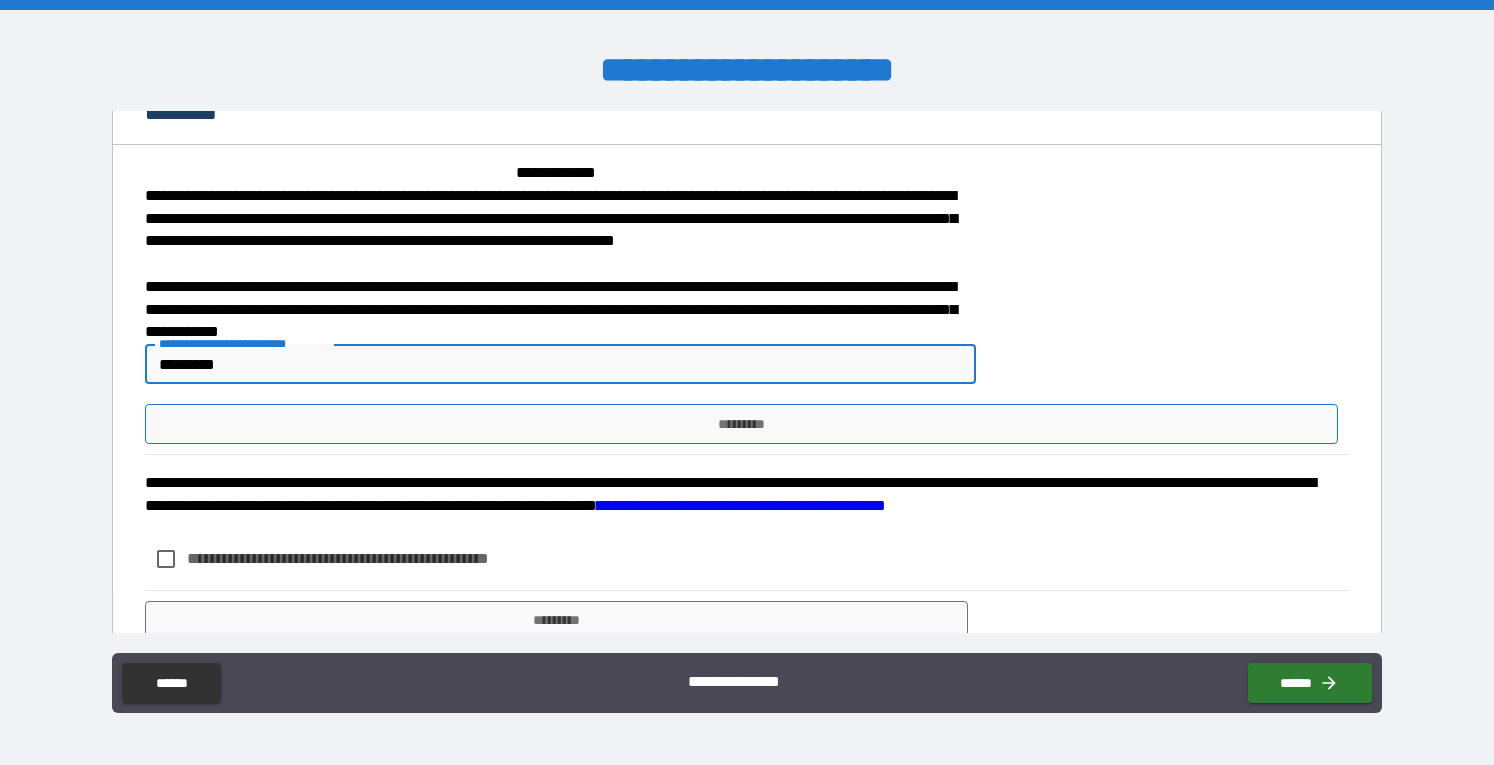 click on "*********" at bounding box center (741, 424) 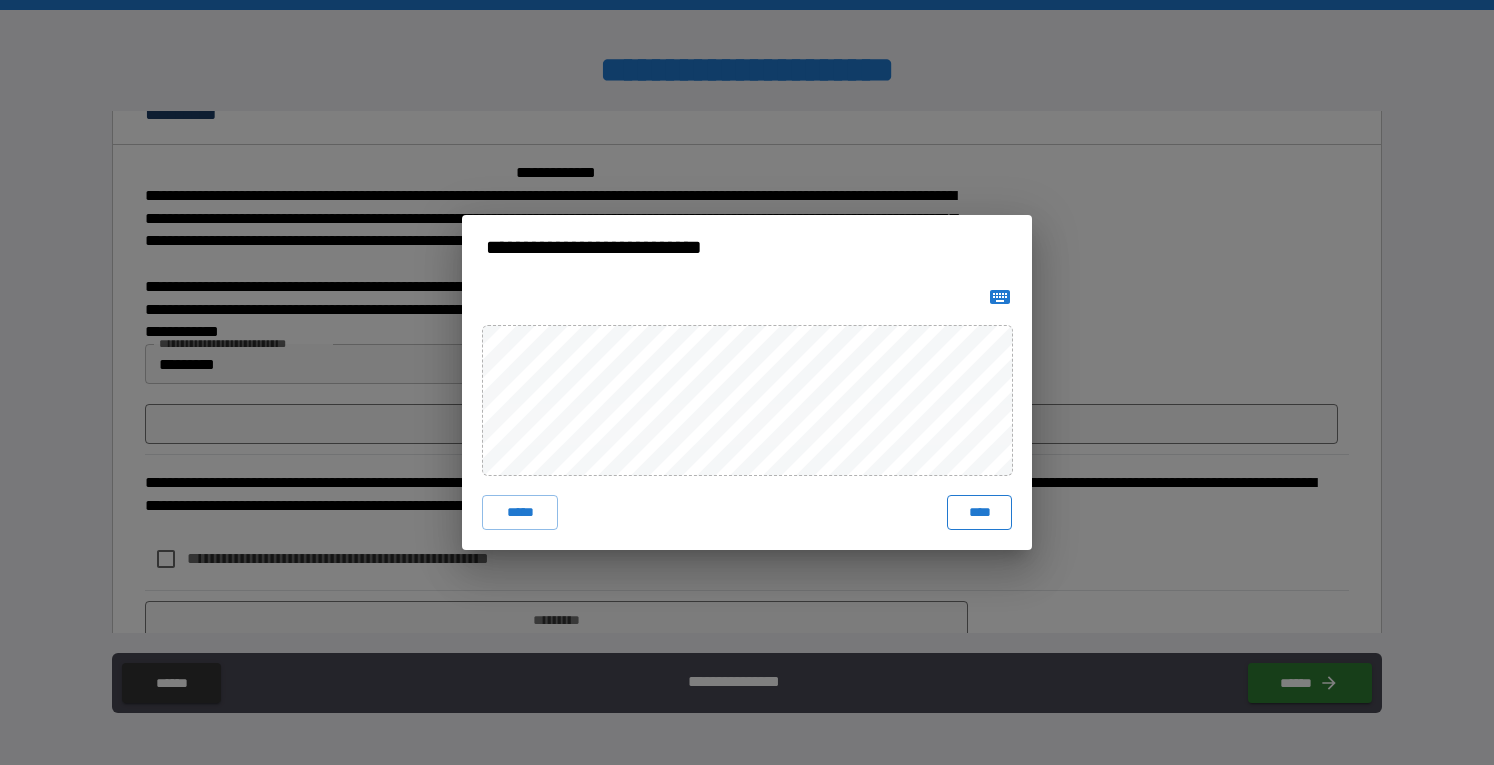 click on "****" at bounding box center (979, 513) 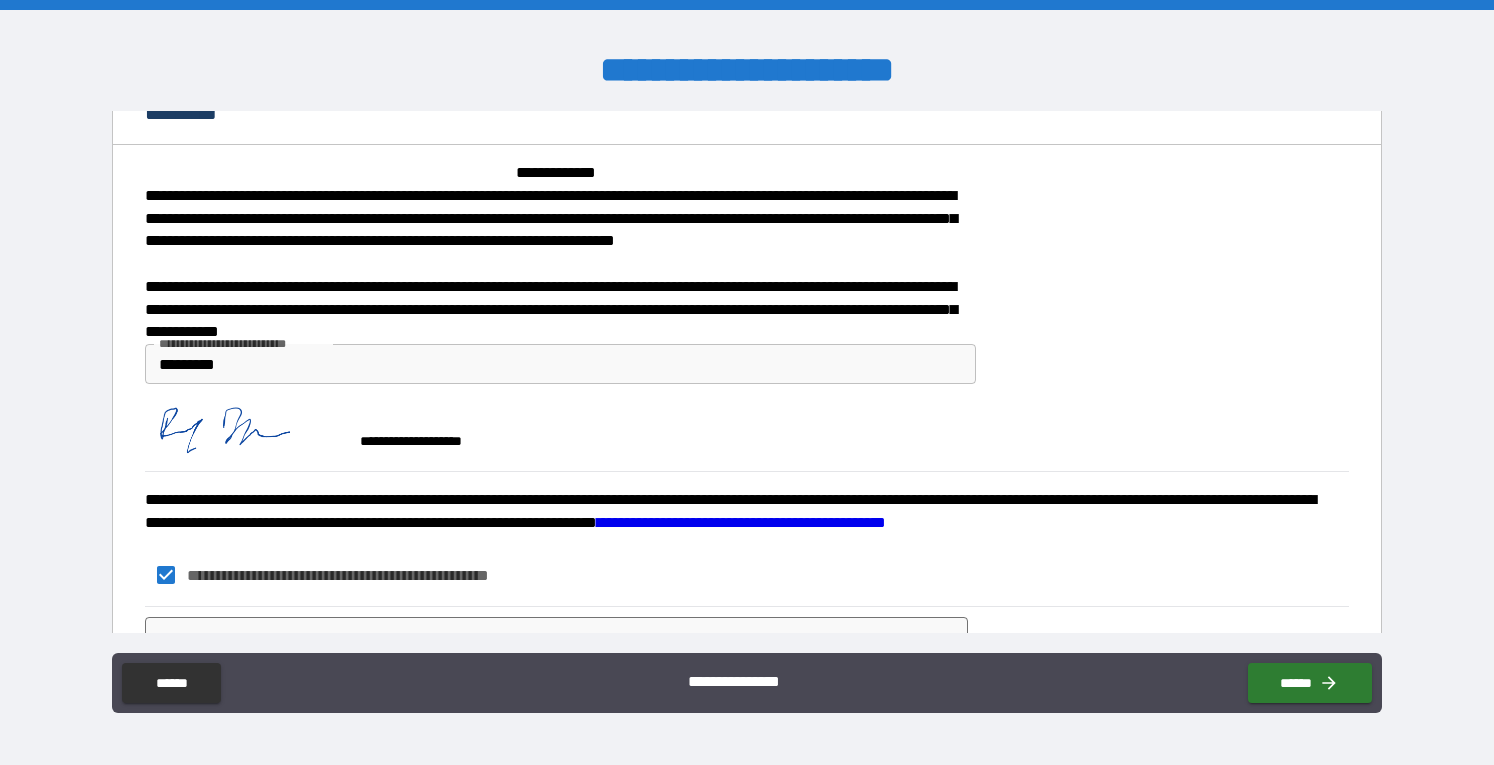 scroll, scrollTop: 1842, scrollLeft: 0, axis: vertical 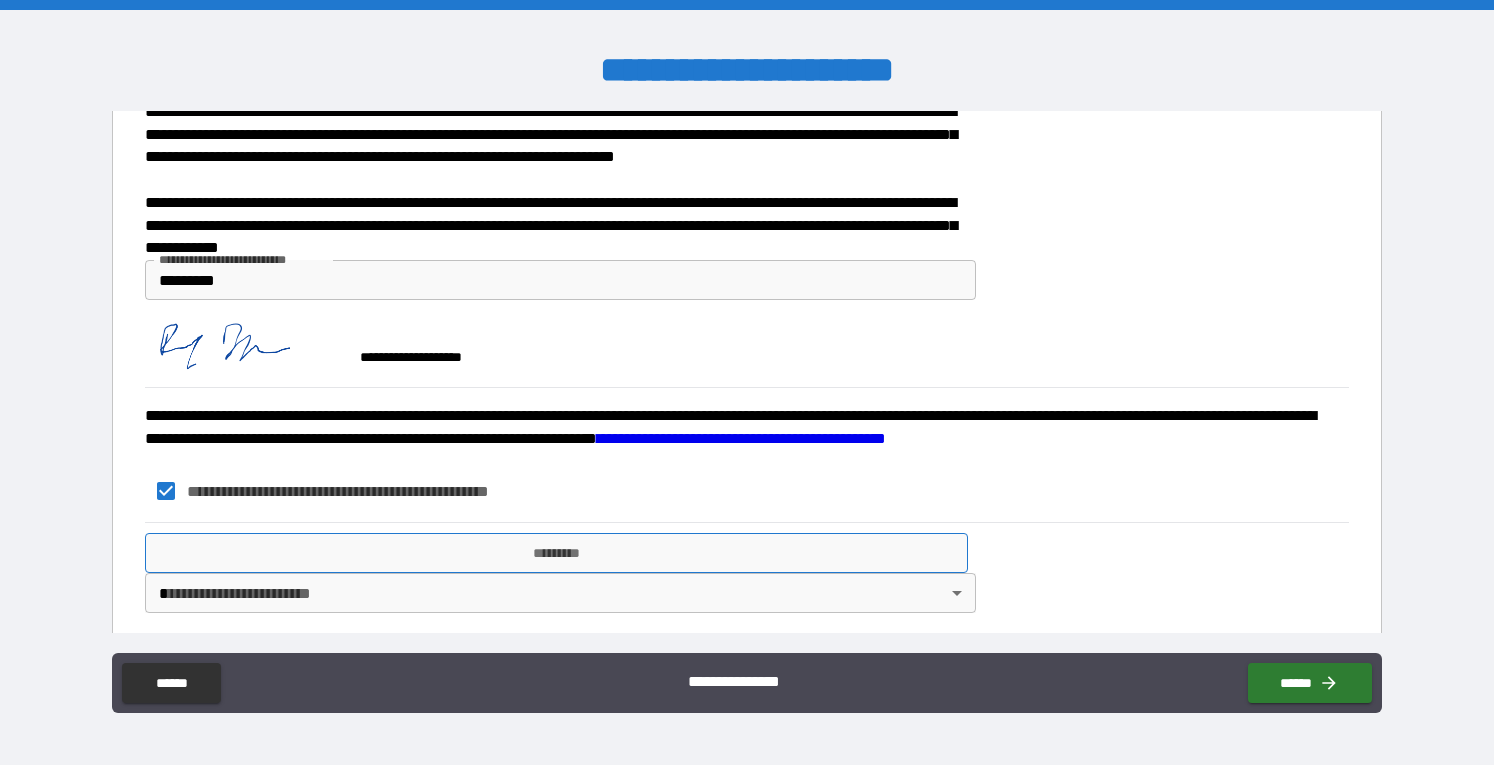 click on "*********" at bounding box center (556, 553) 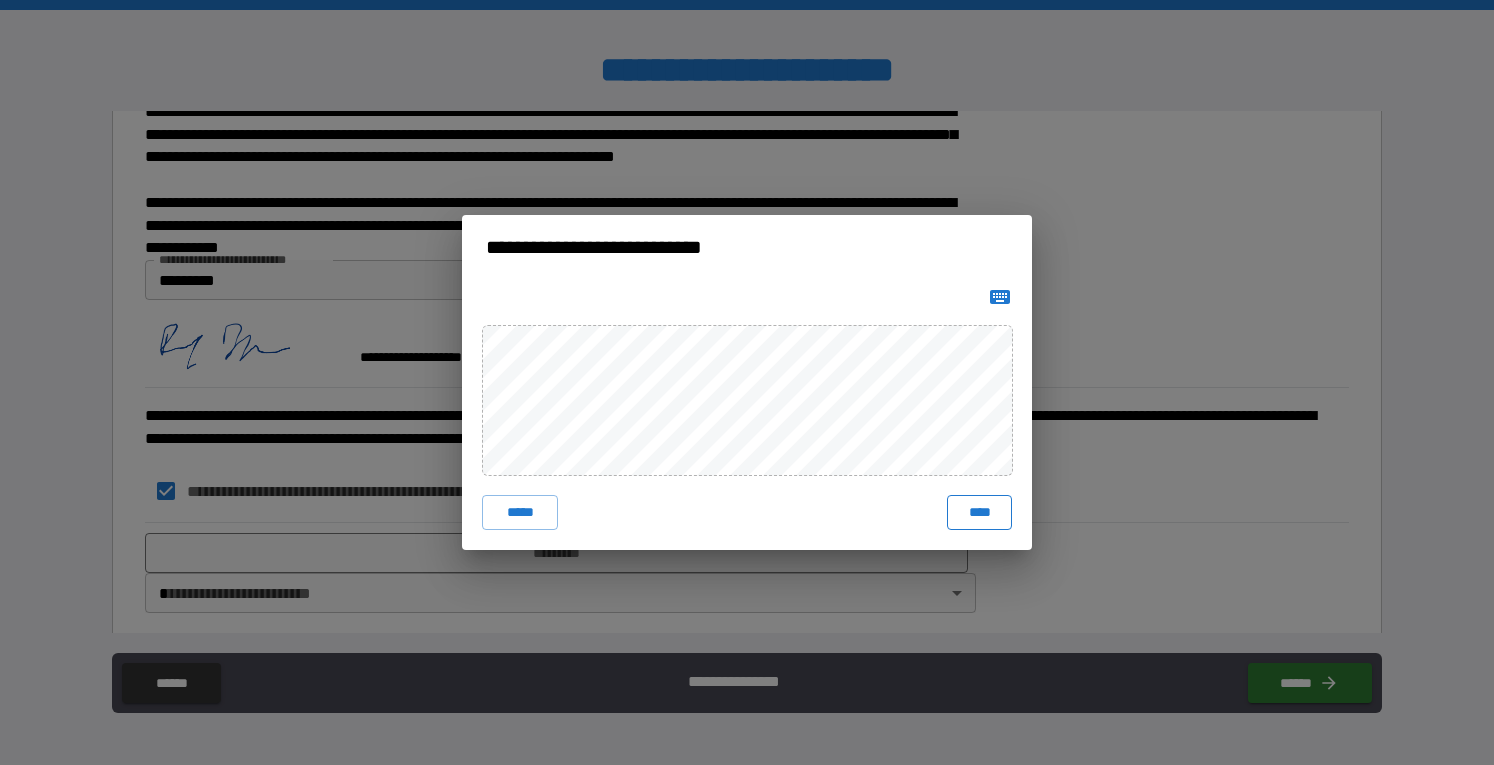 click on "****" at bounding box center (979, 513) 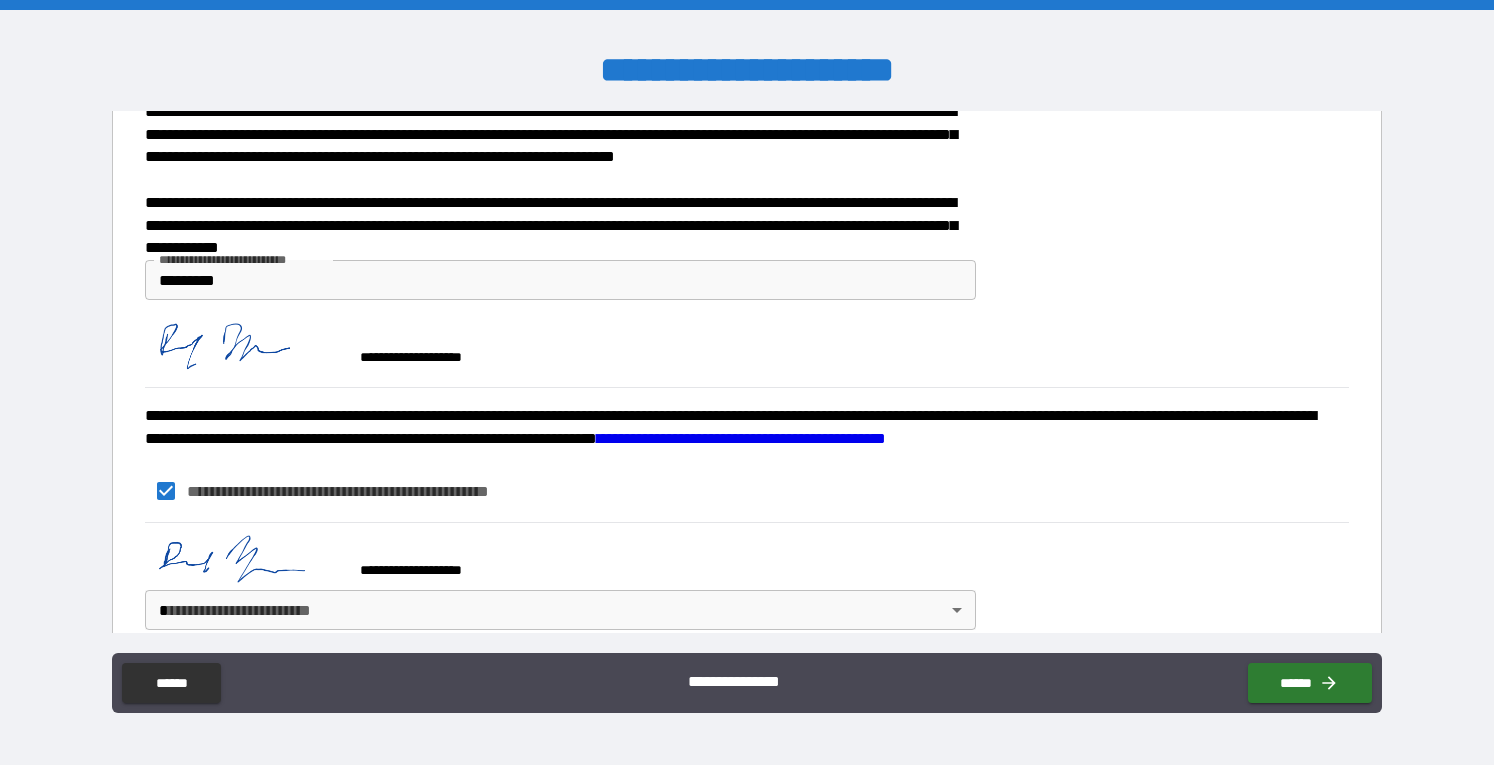 click on "**********" at bounding box center [747, 382] 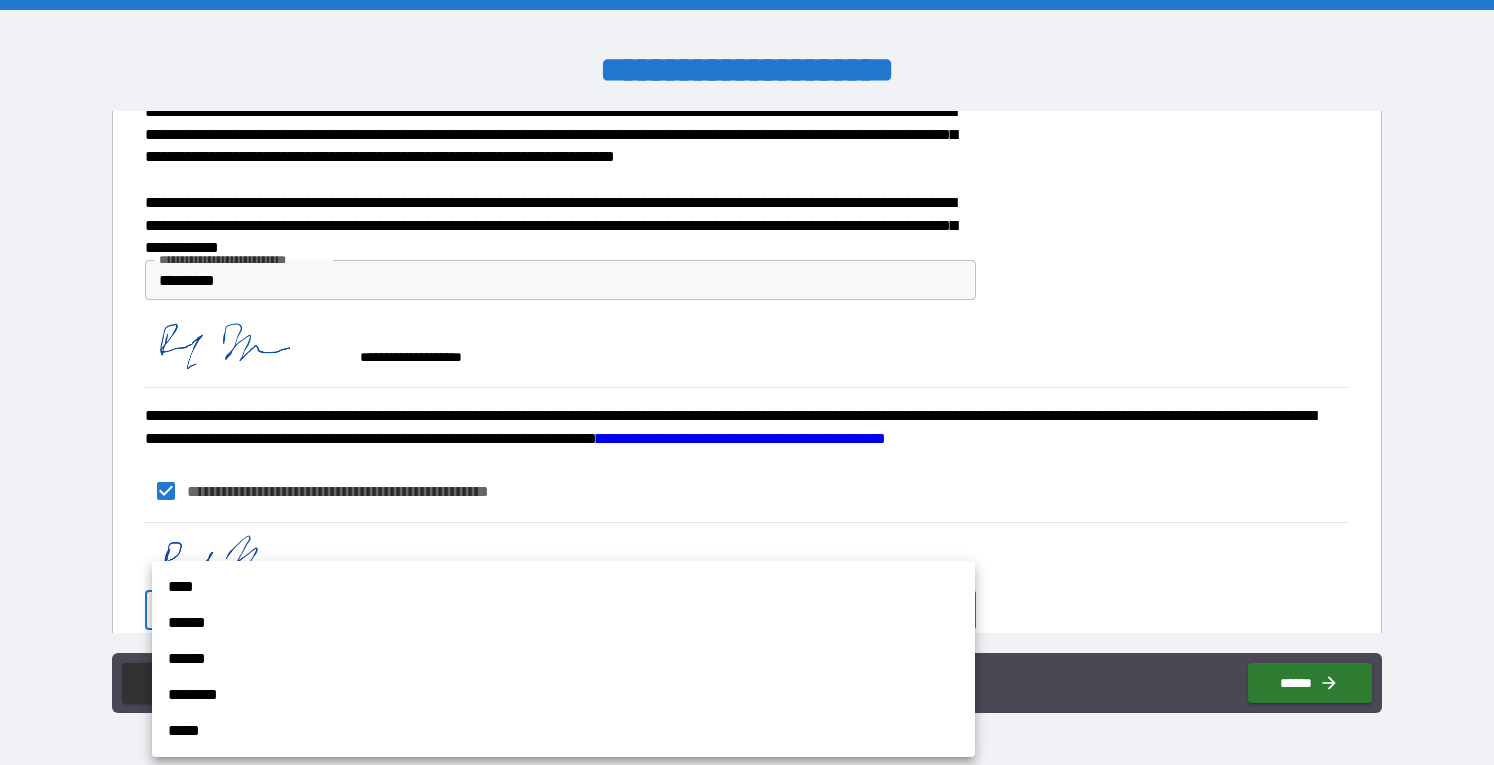 click on "****" at bounding box center [563, 587] 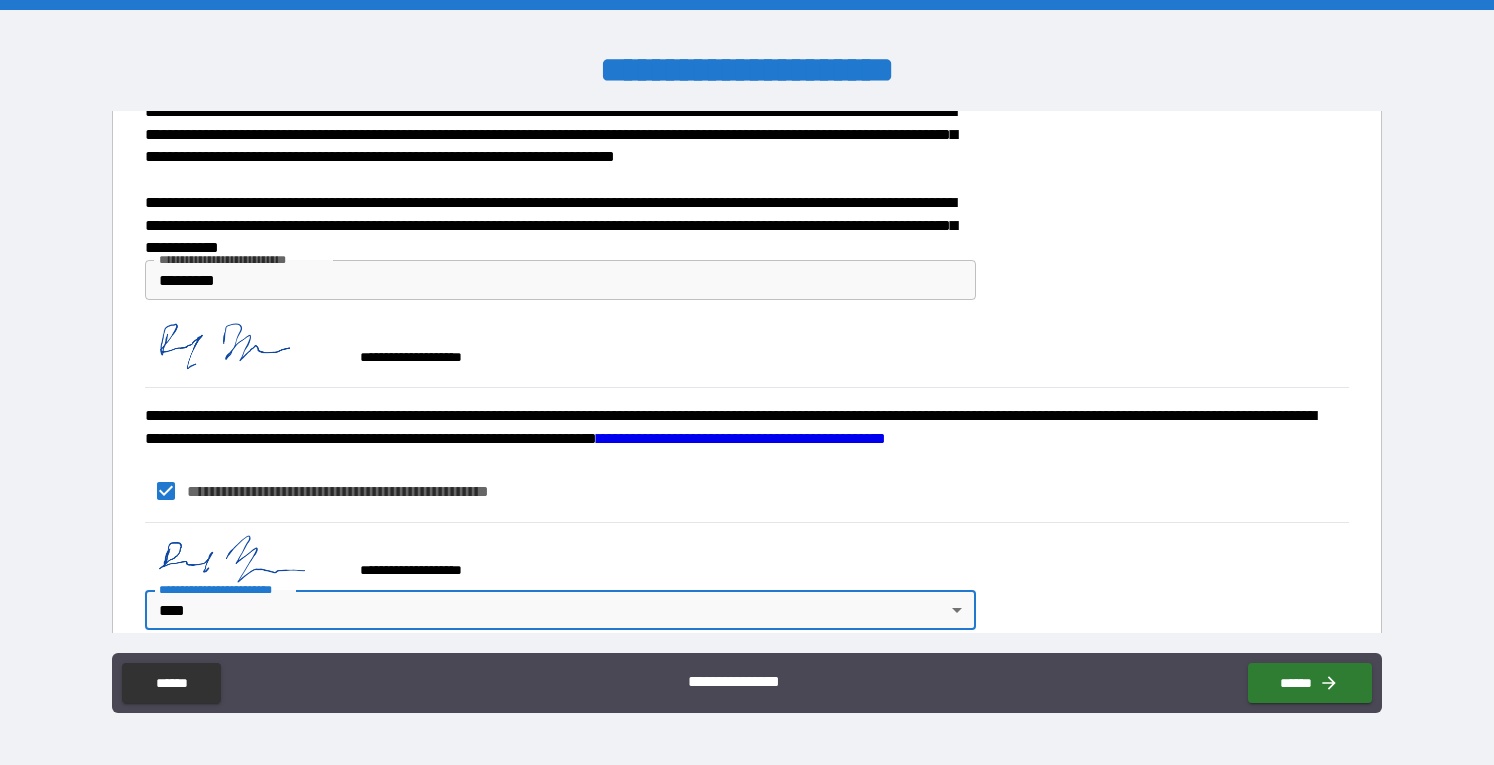 scroll, scrollTop: 1860, scrollLeft: 0, axis: vertical 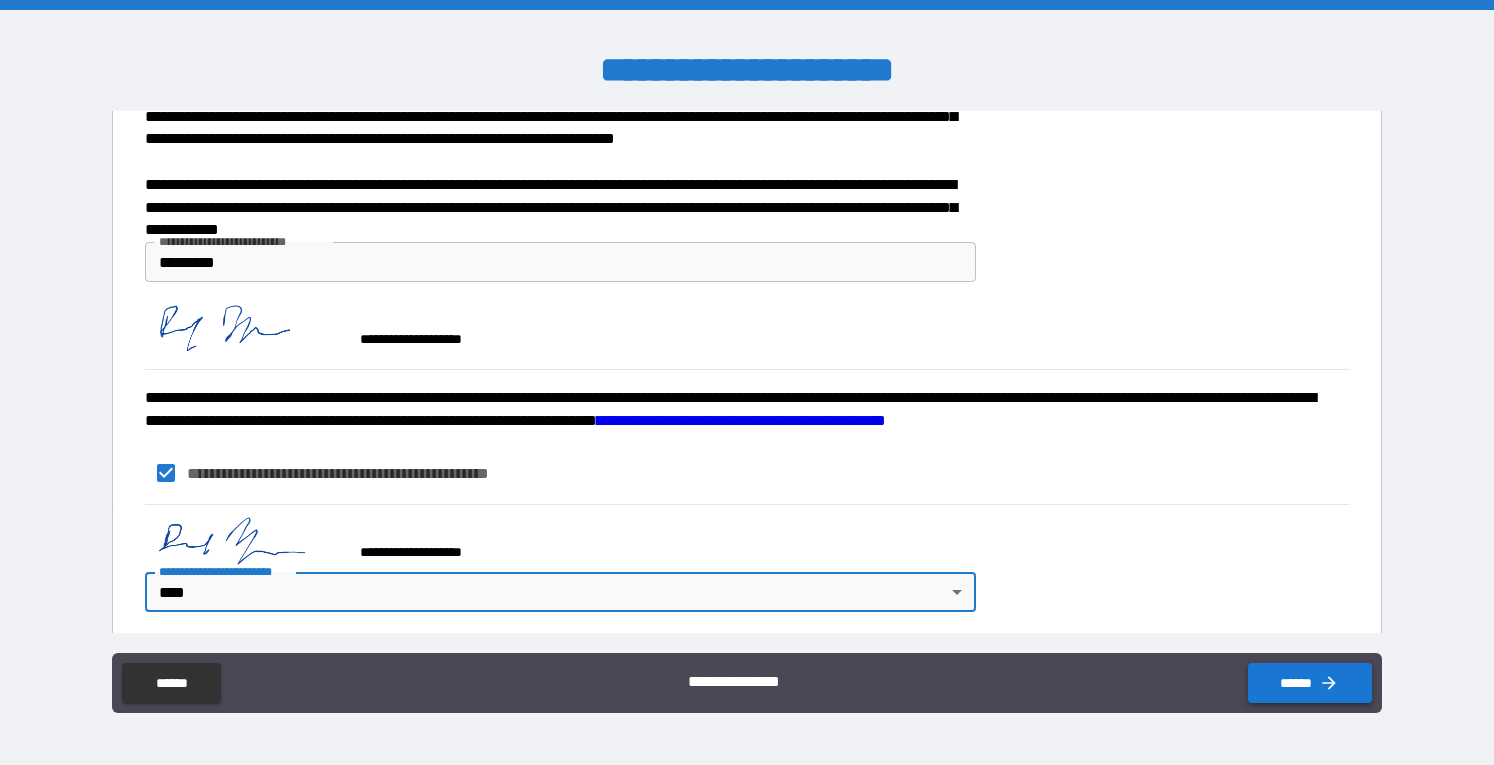 click on "******" at bounding box center (1310, 683) 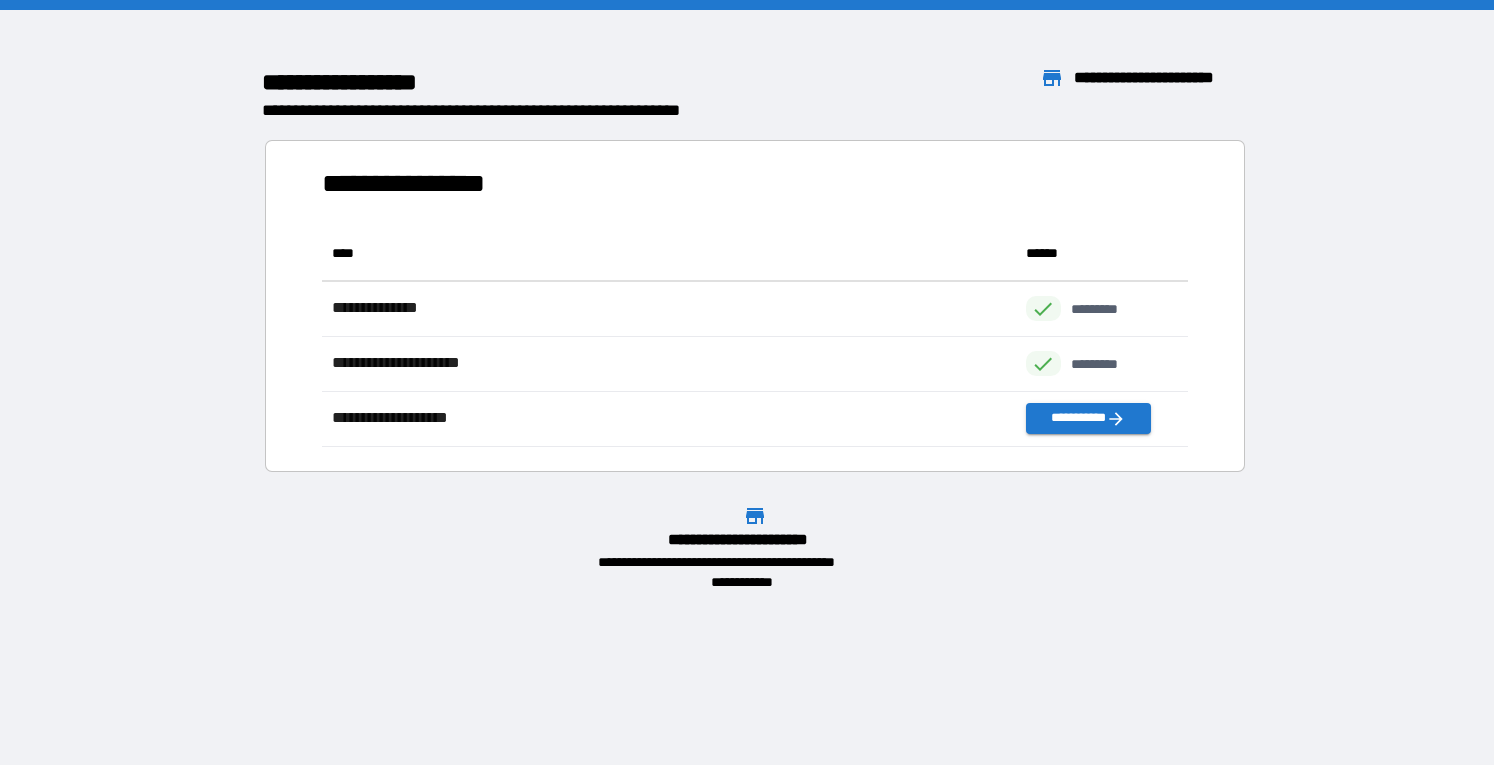 scroll, scrollTop: 16, scrollLeft: 16, axis: both 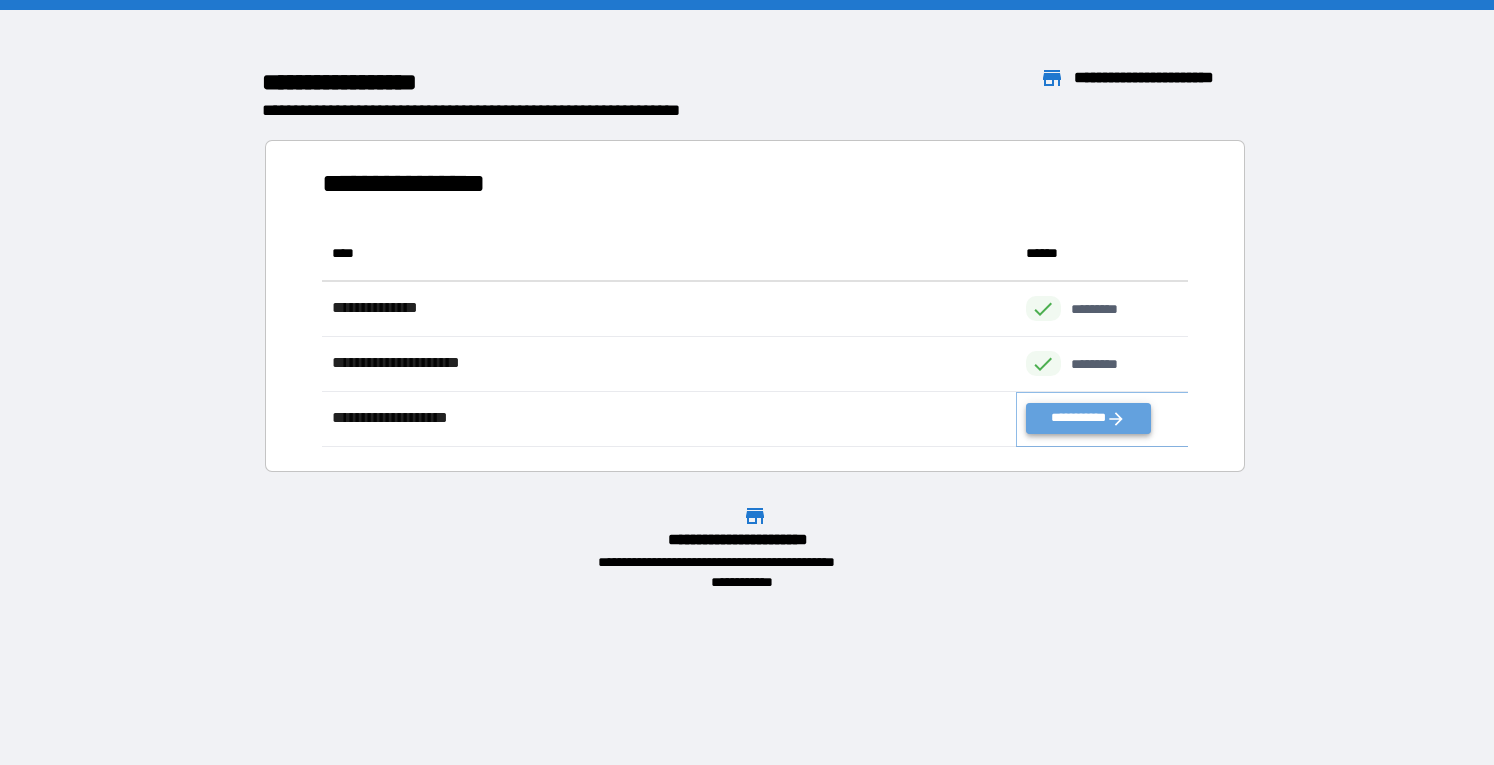 click on "**********" at bounding box center (1088, 418) 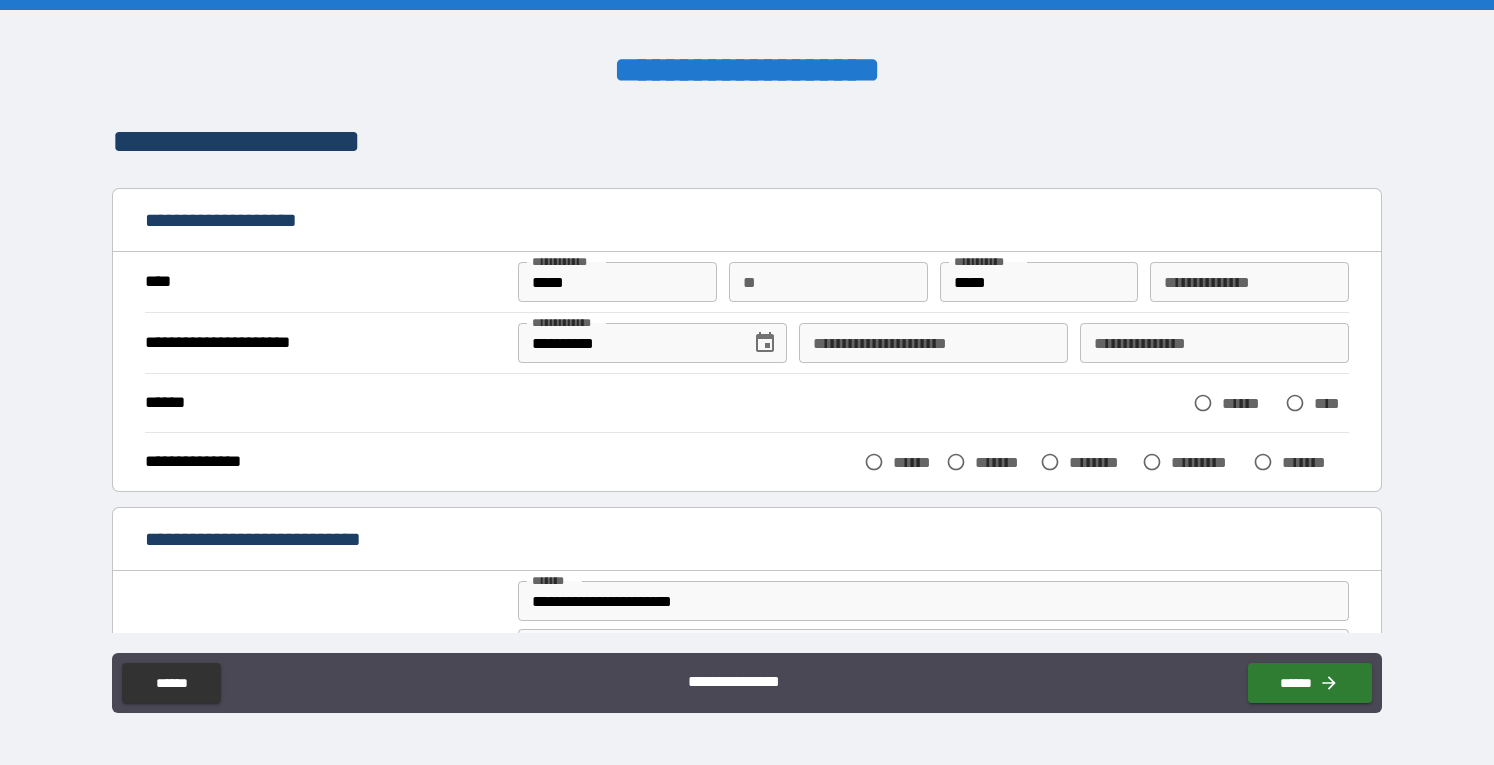 click on "**********" at bounding box center (933, 343) 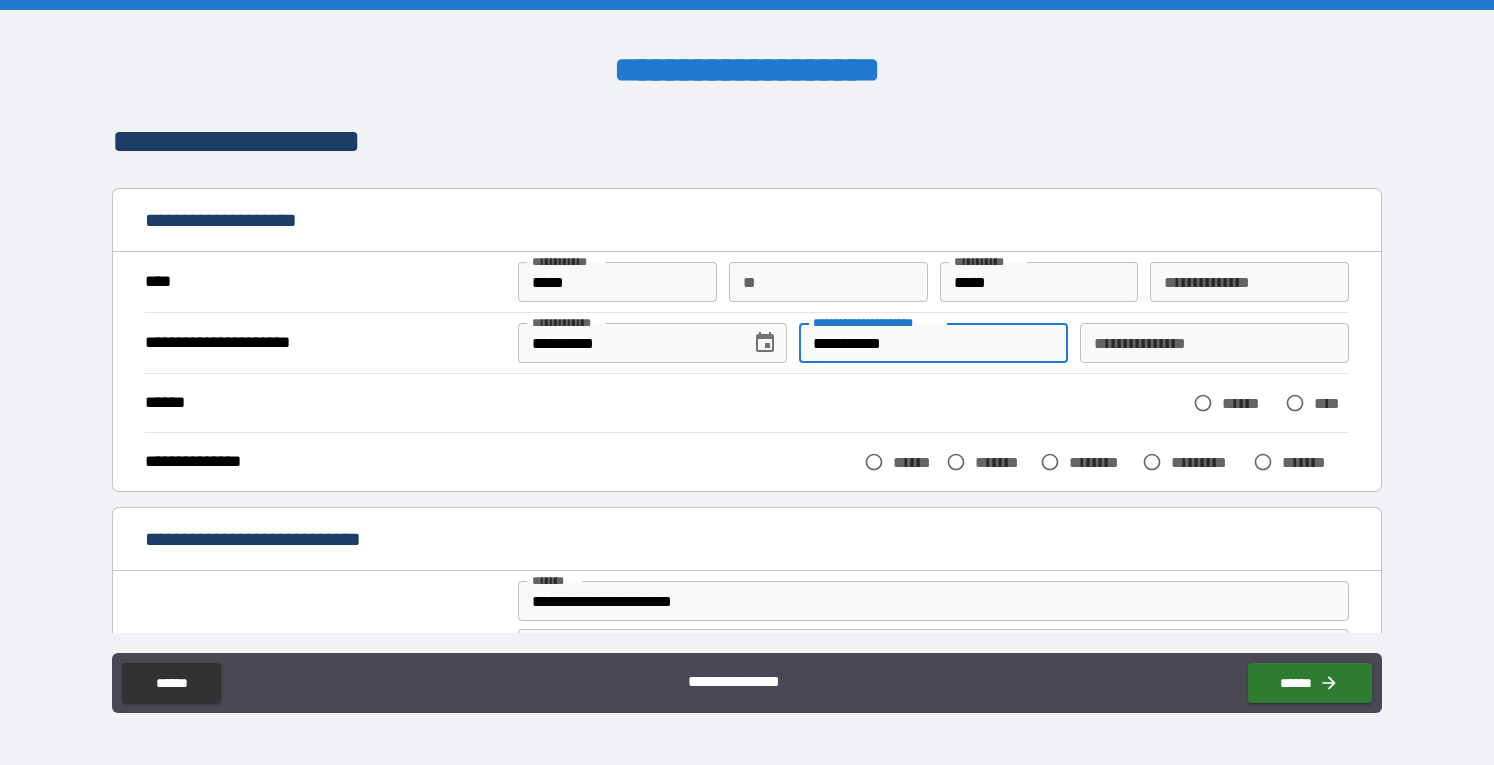 type on "**********" 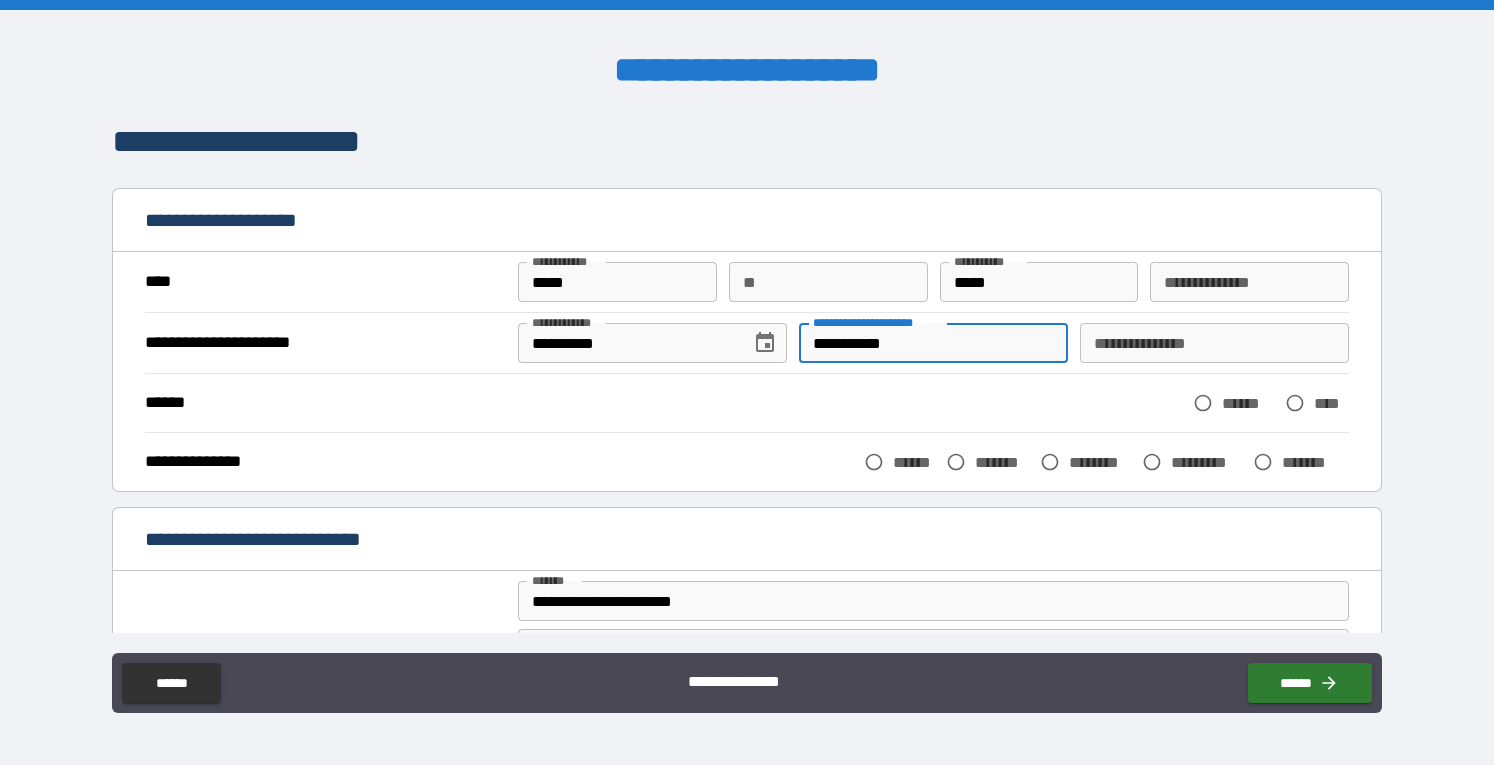 click on "**********" at bounding box center [1214, 343] 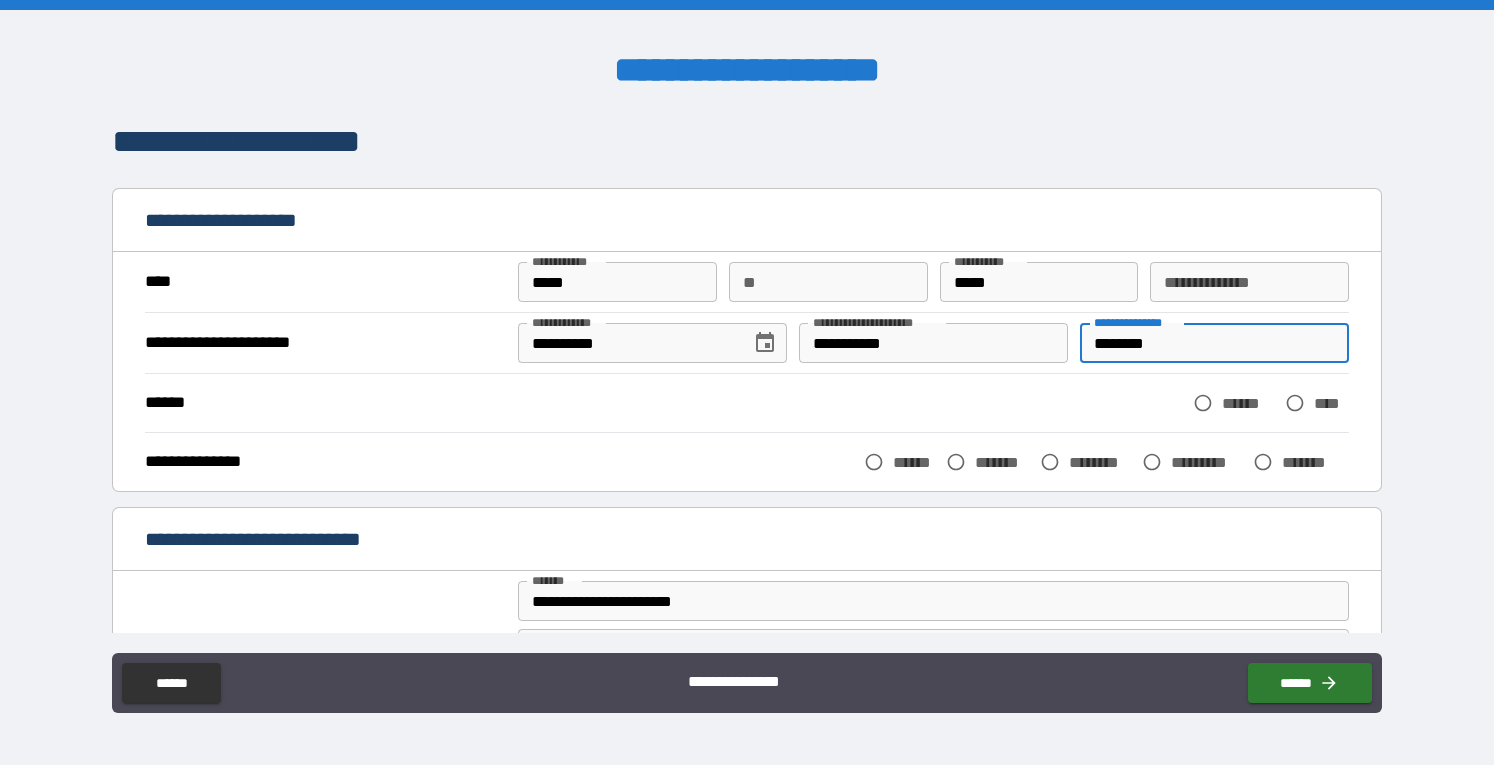 type on "********" 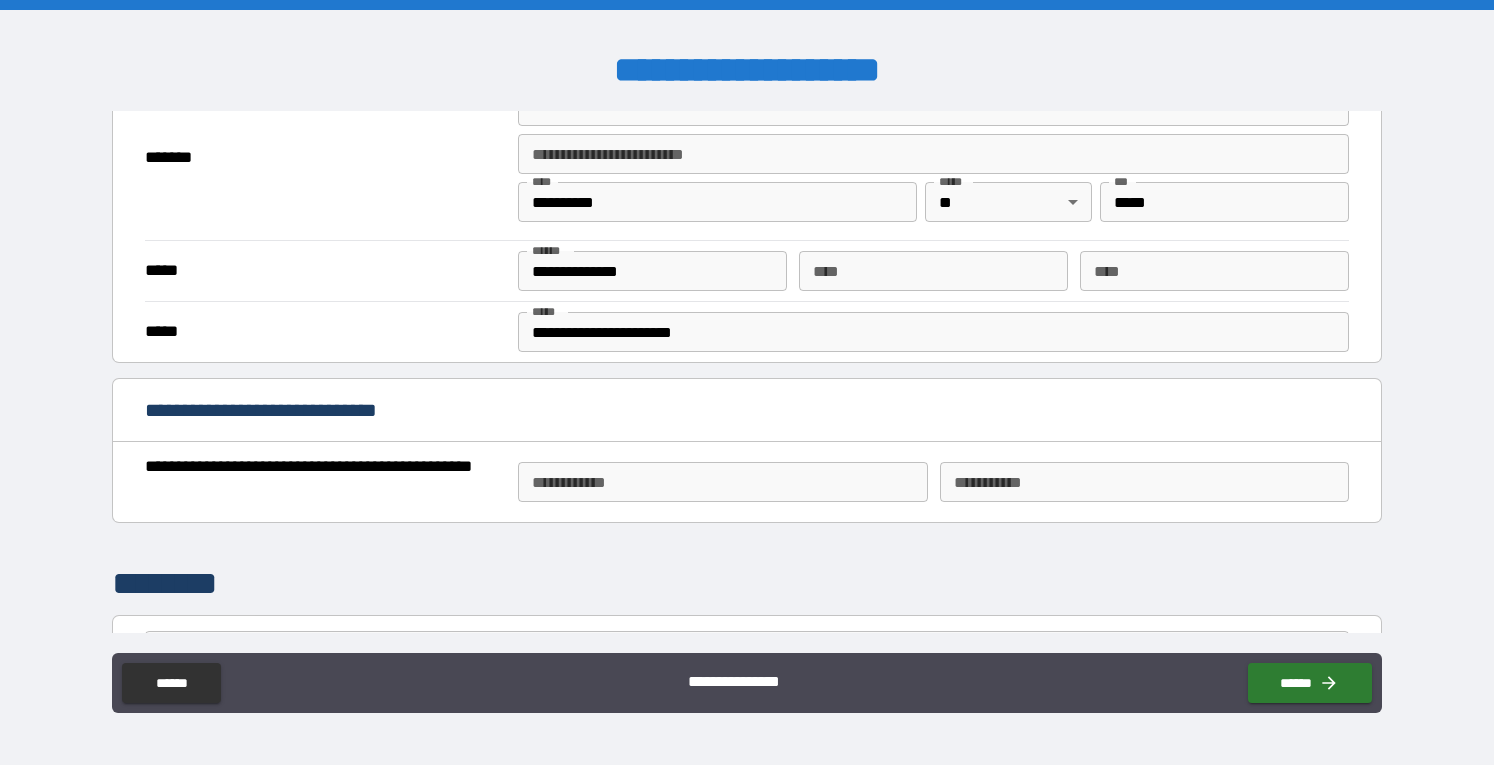 scroll, scrollTop: 499, scrollLeft: 0, axis: vertical 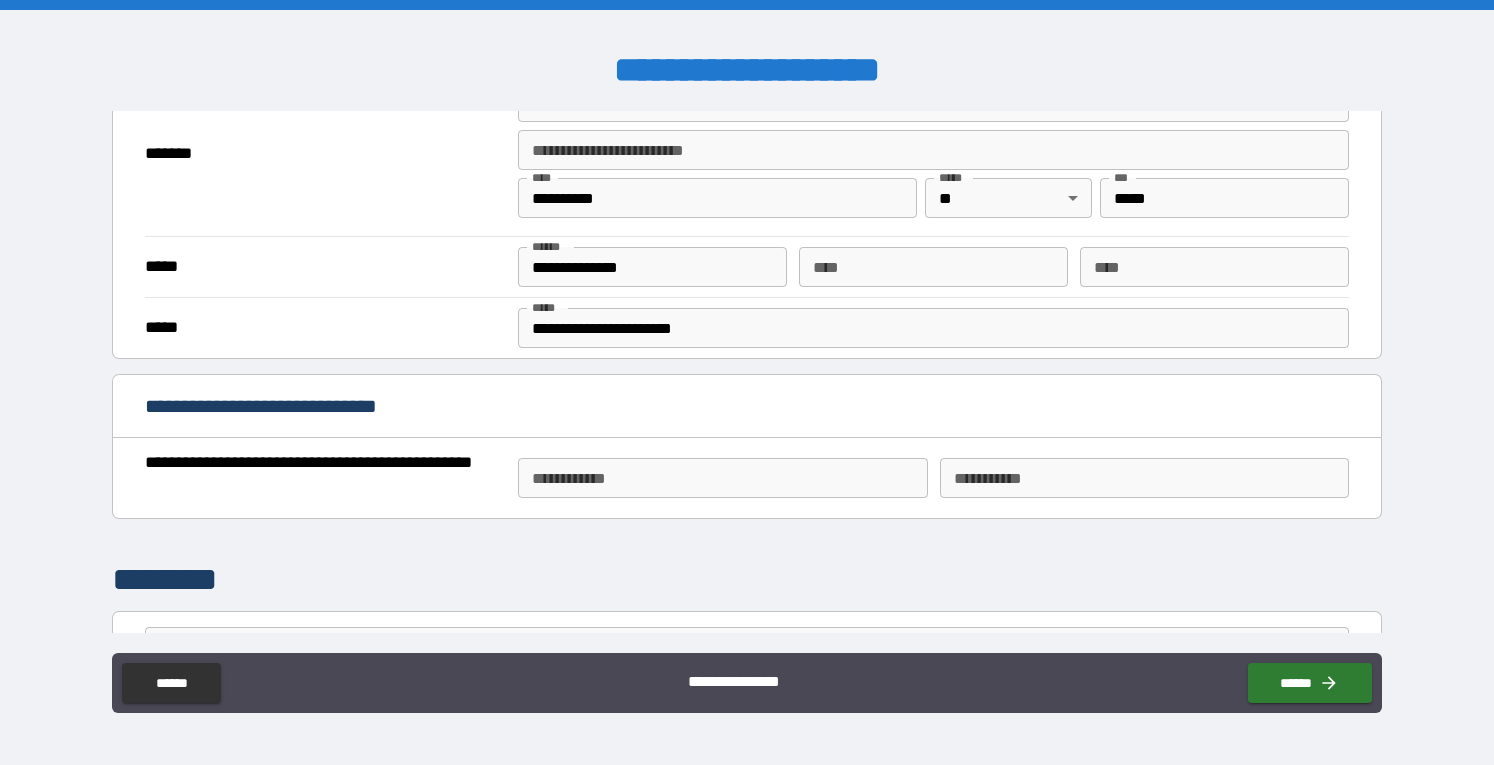 click on "**********" at bounding box center (747, 408) 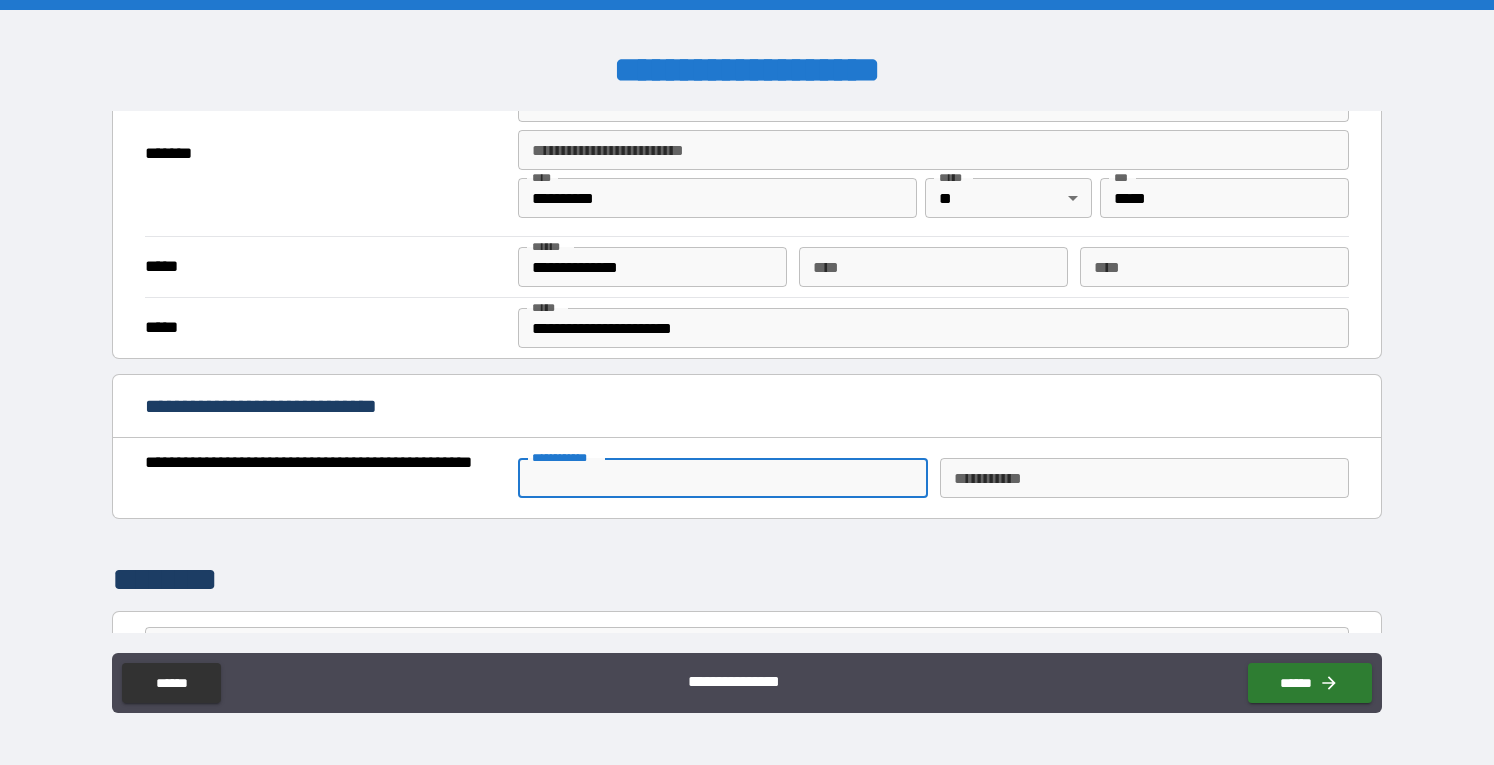 click on "**********" at bounding box center (723, 478) 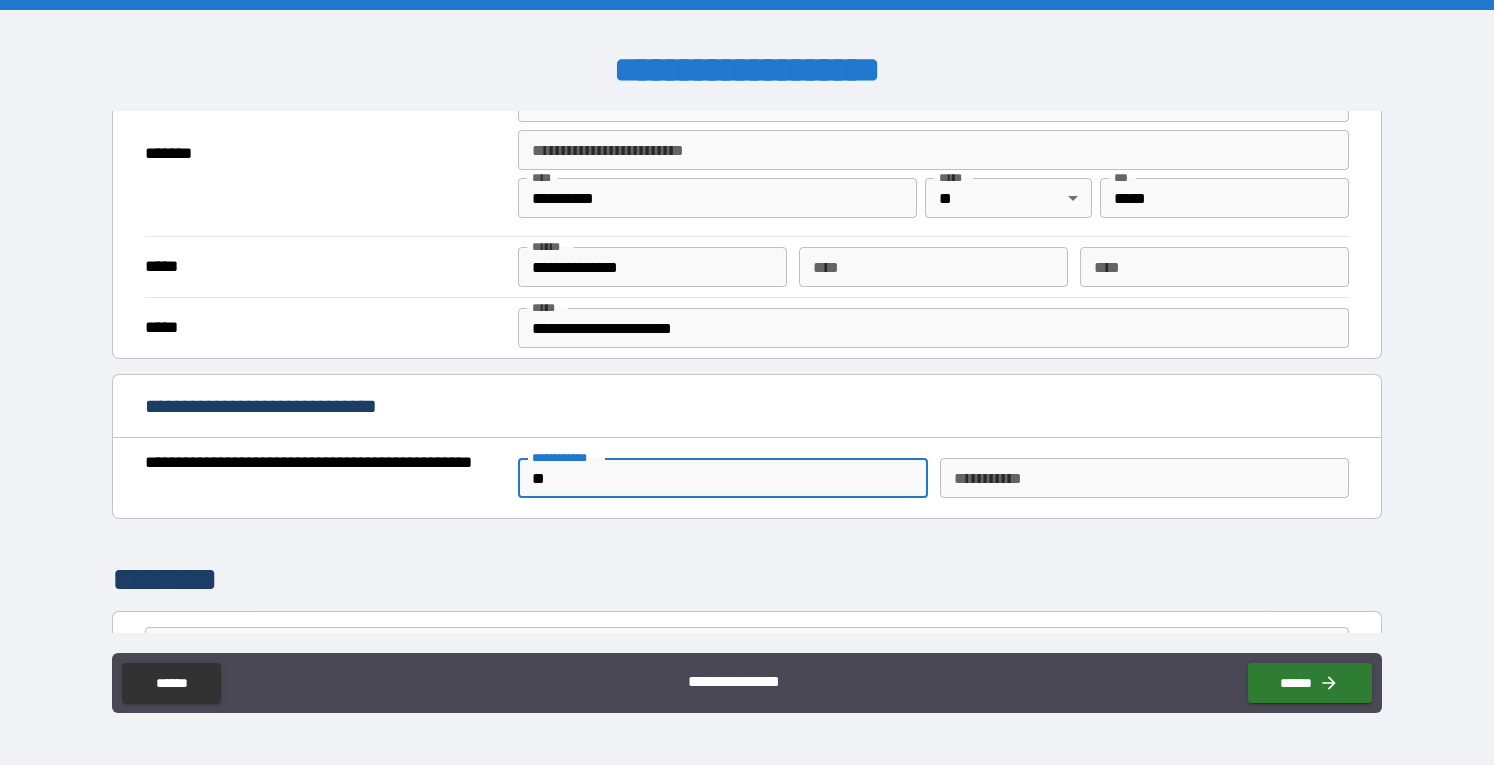 type on "*" 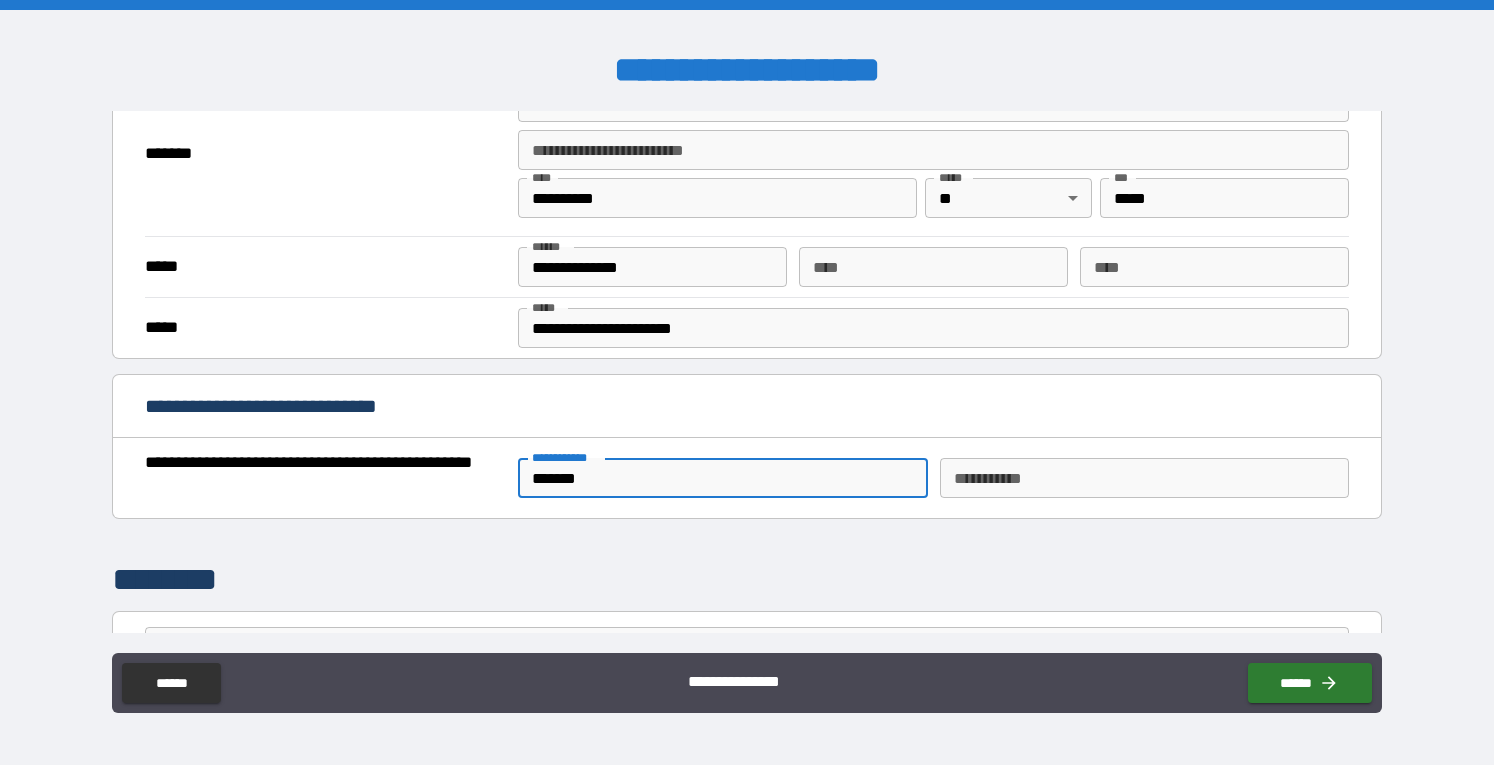 type on "*******" 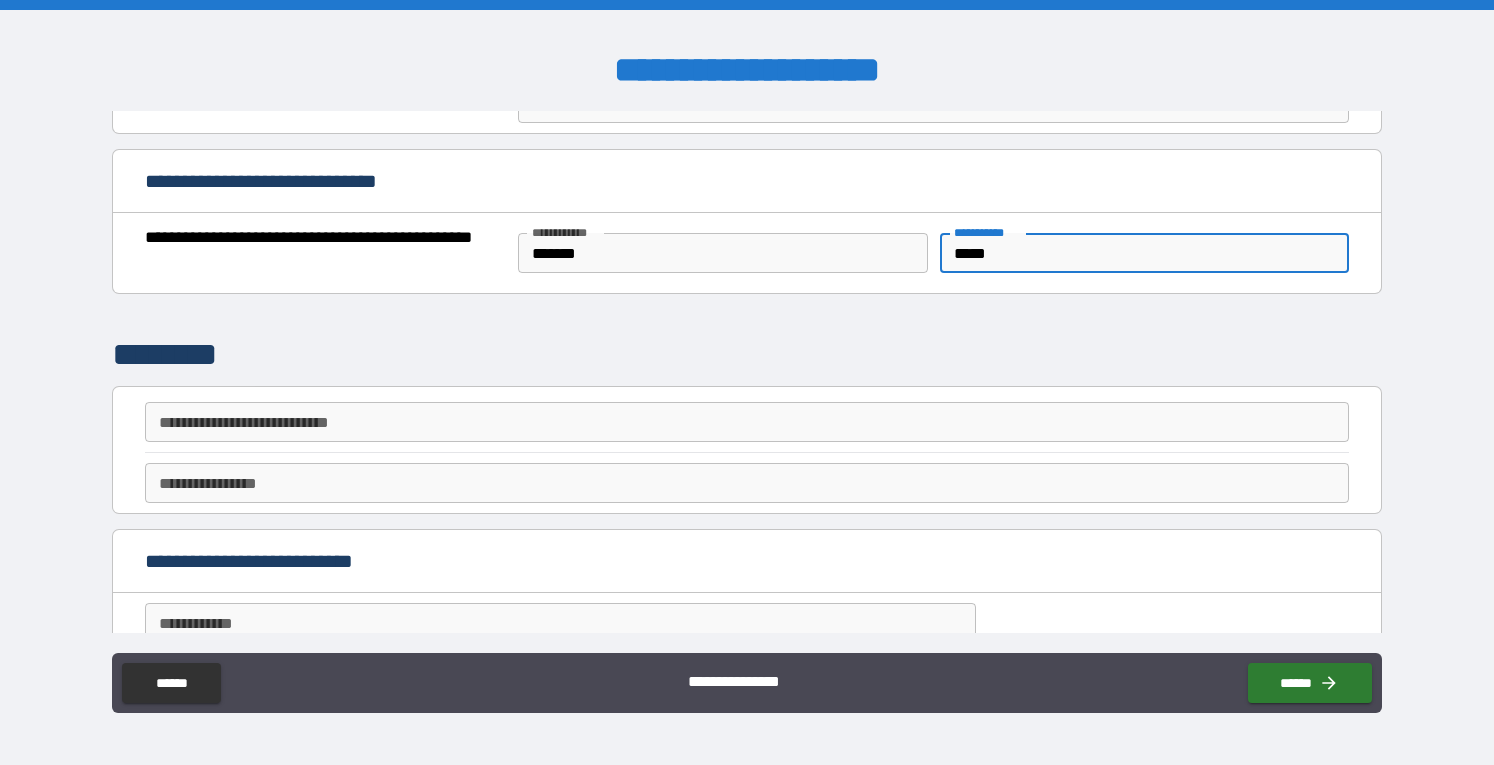 scroll, scrollTop: 730, scrollLeft: 0, axis: vertical 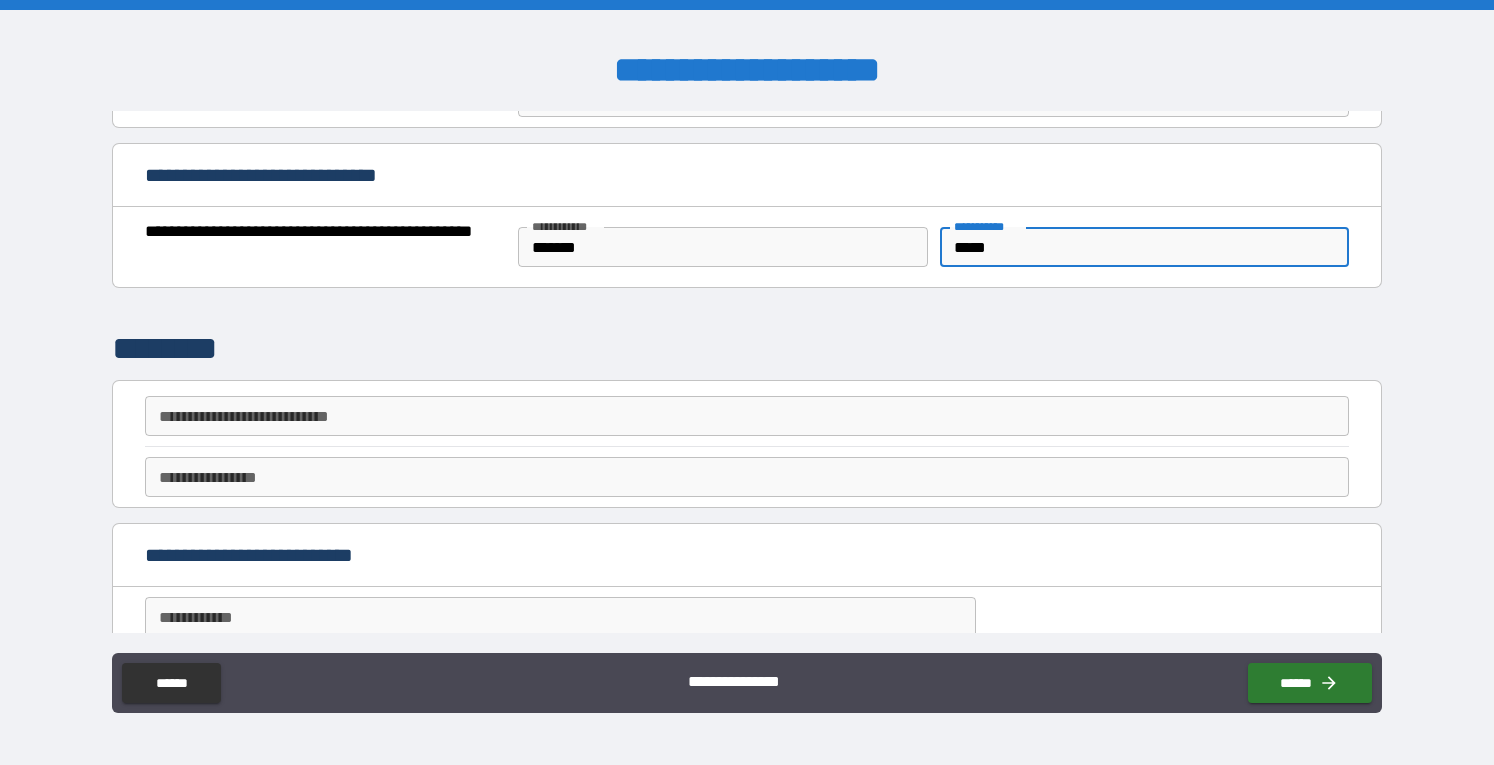 type on "*****" 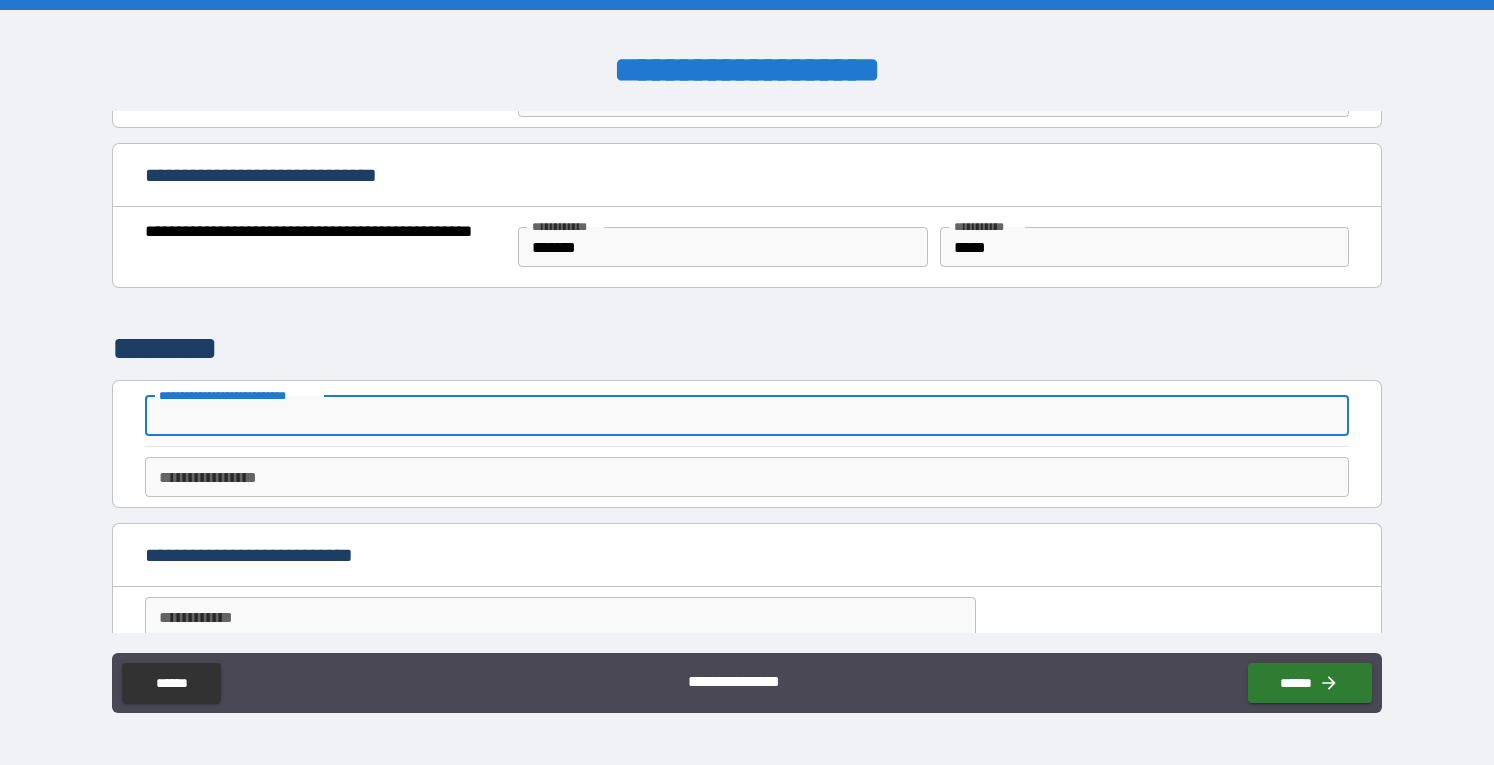 click on "**********" at bounding box center [747, 416] 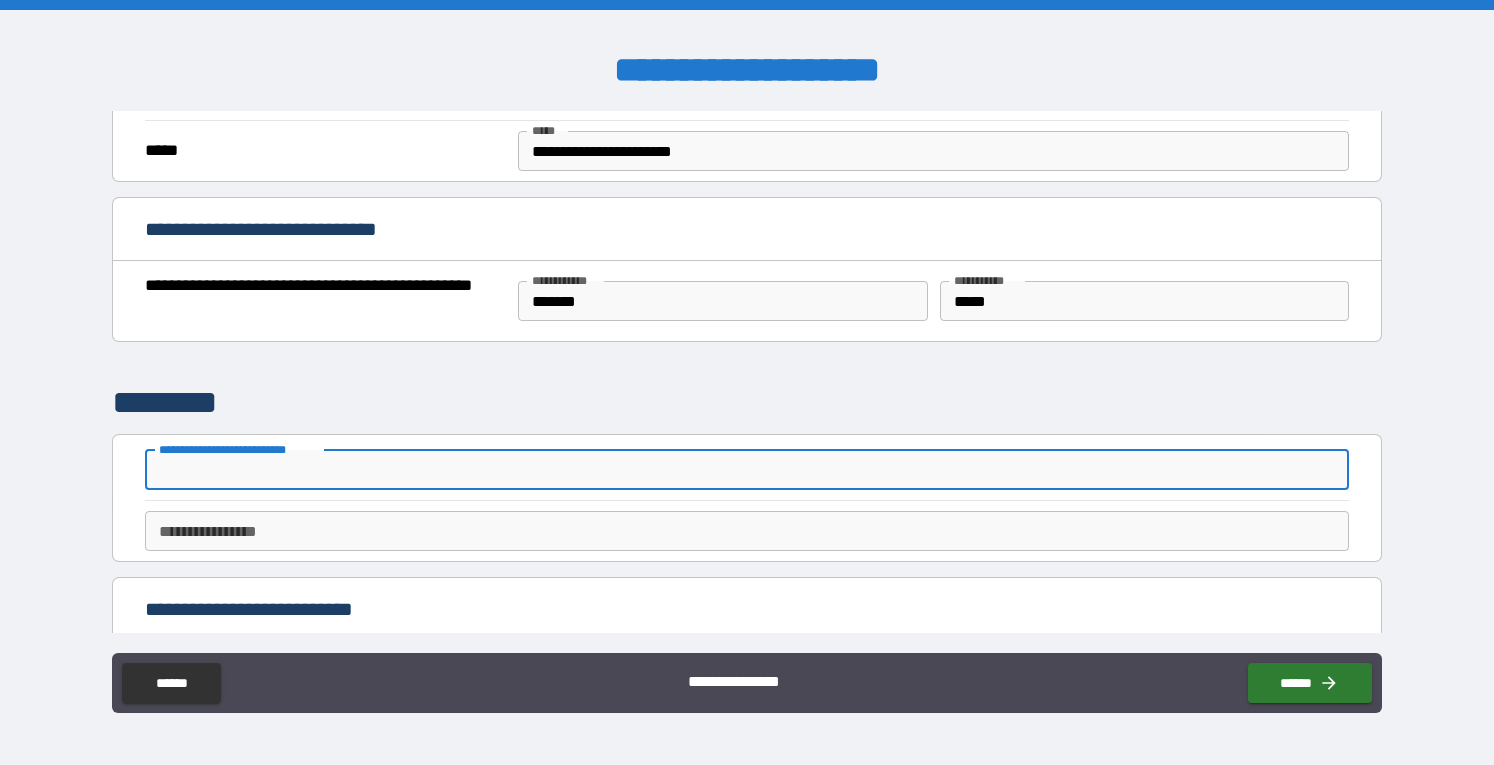 scroll, scrollTop: 675, scrollLeft: 0, axis: vertical 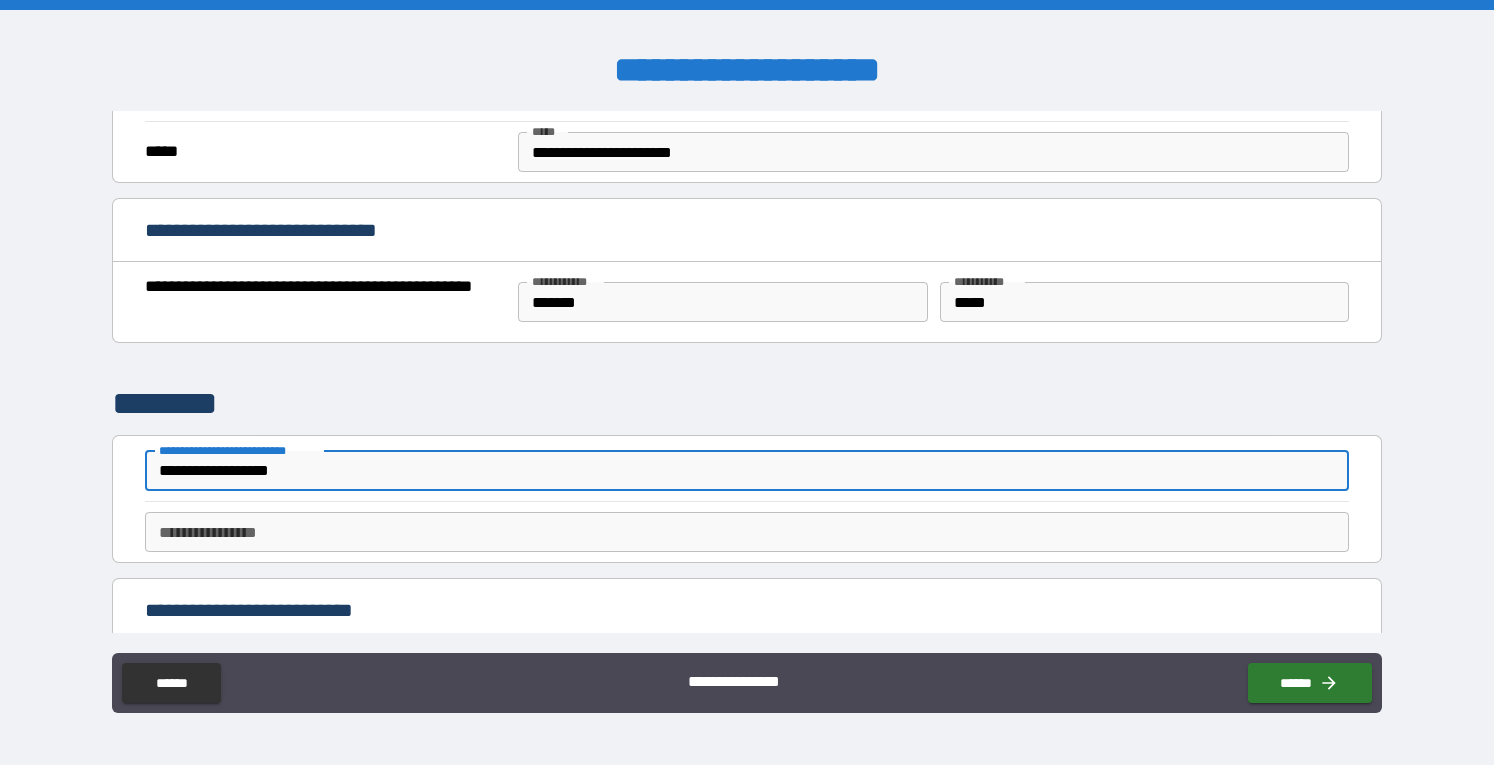type on "**********" 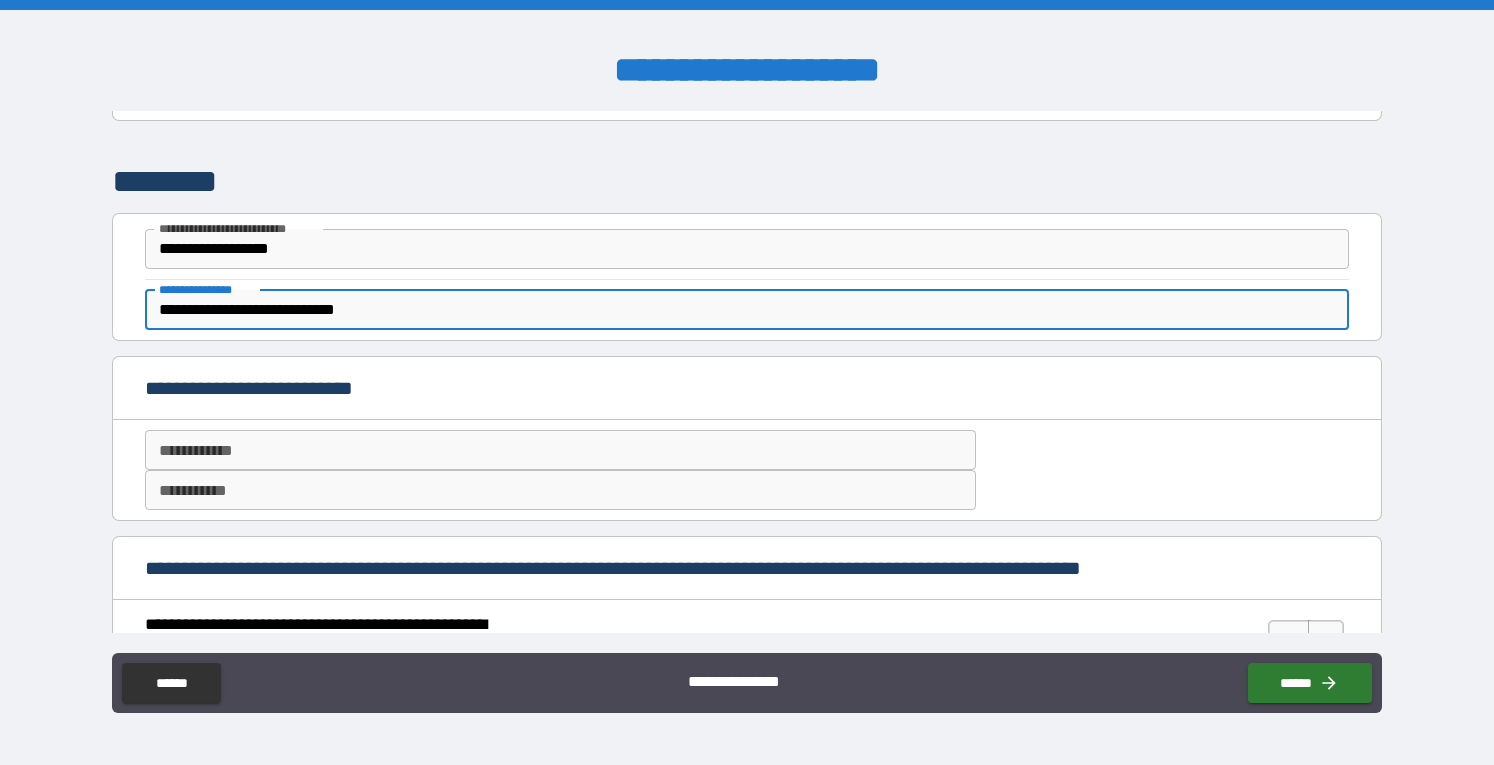 scroll, scrollTop: 898, scrollLeft: 0, axis: vertical 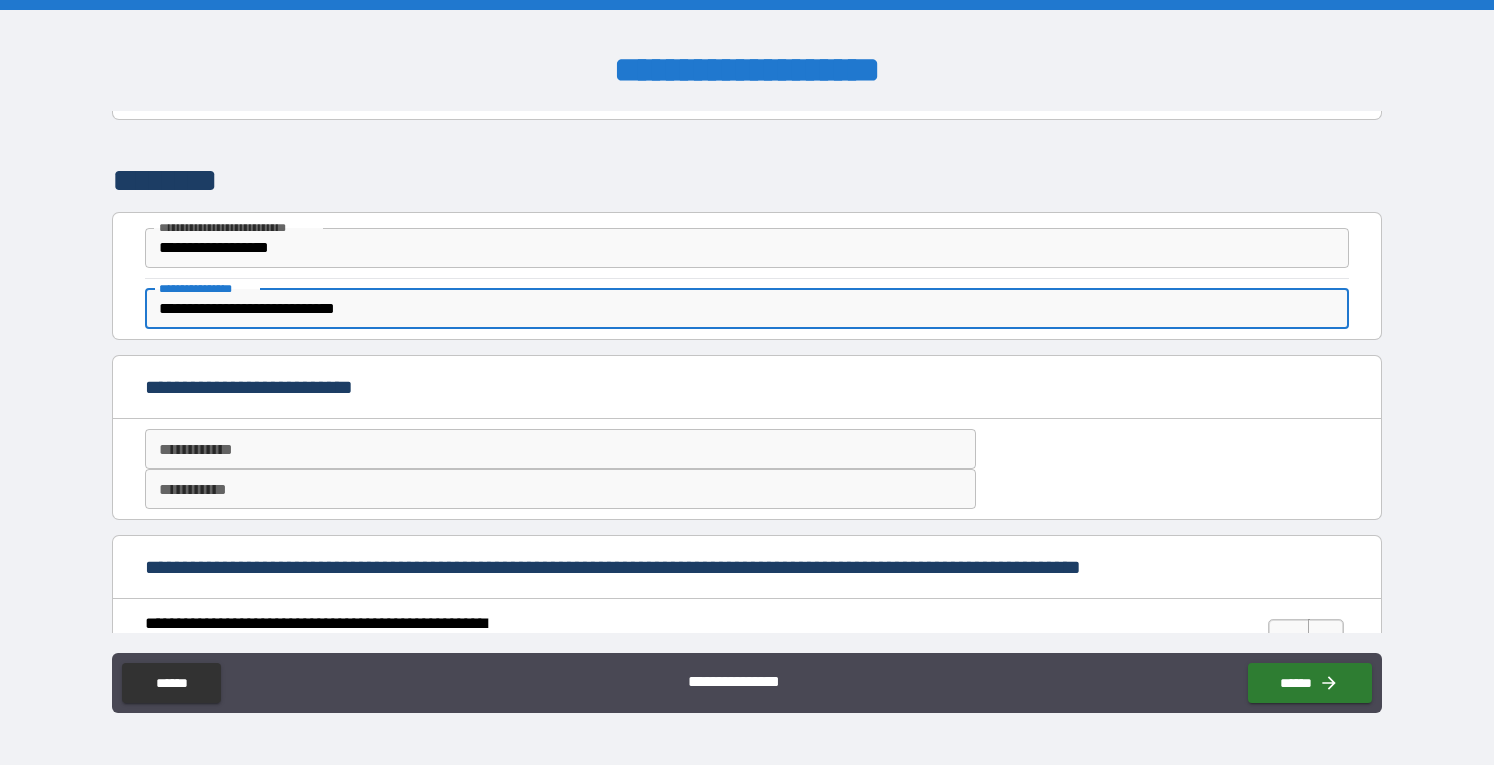 type on "**********" 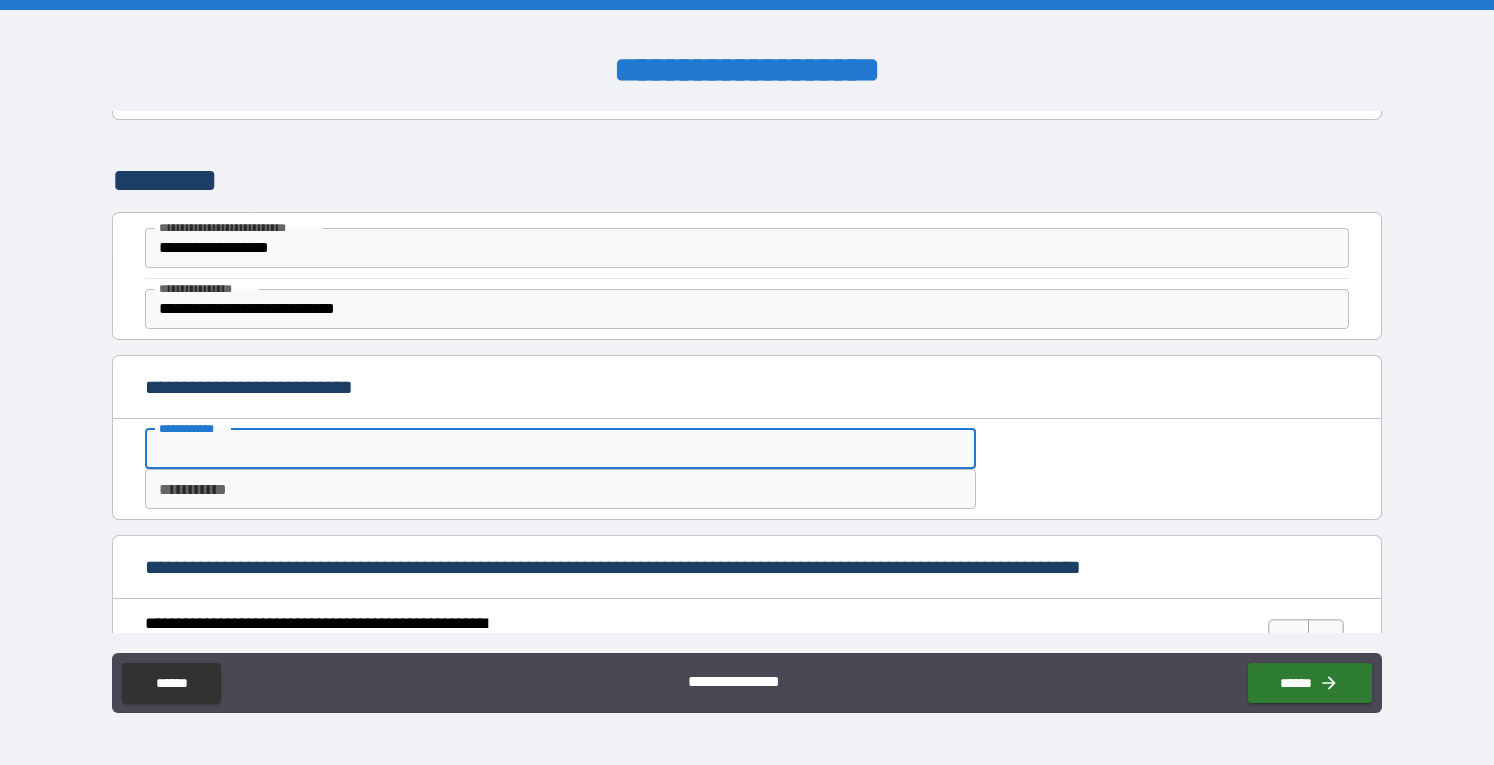 click on "**********" at bounding box center [560, 449] 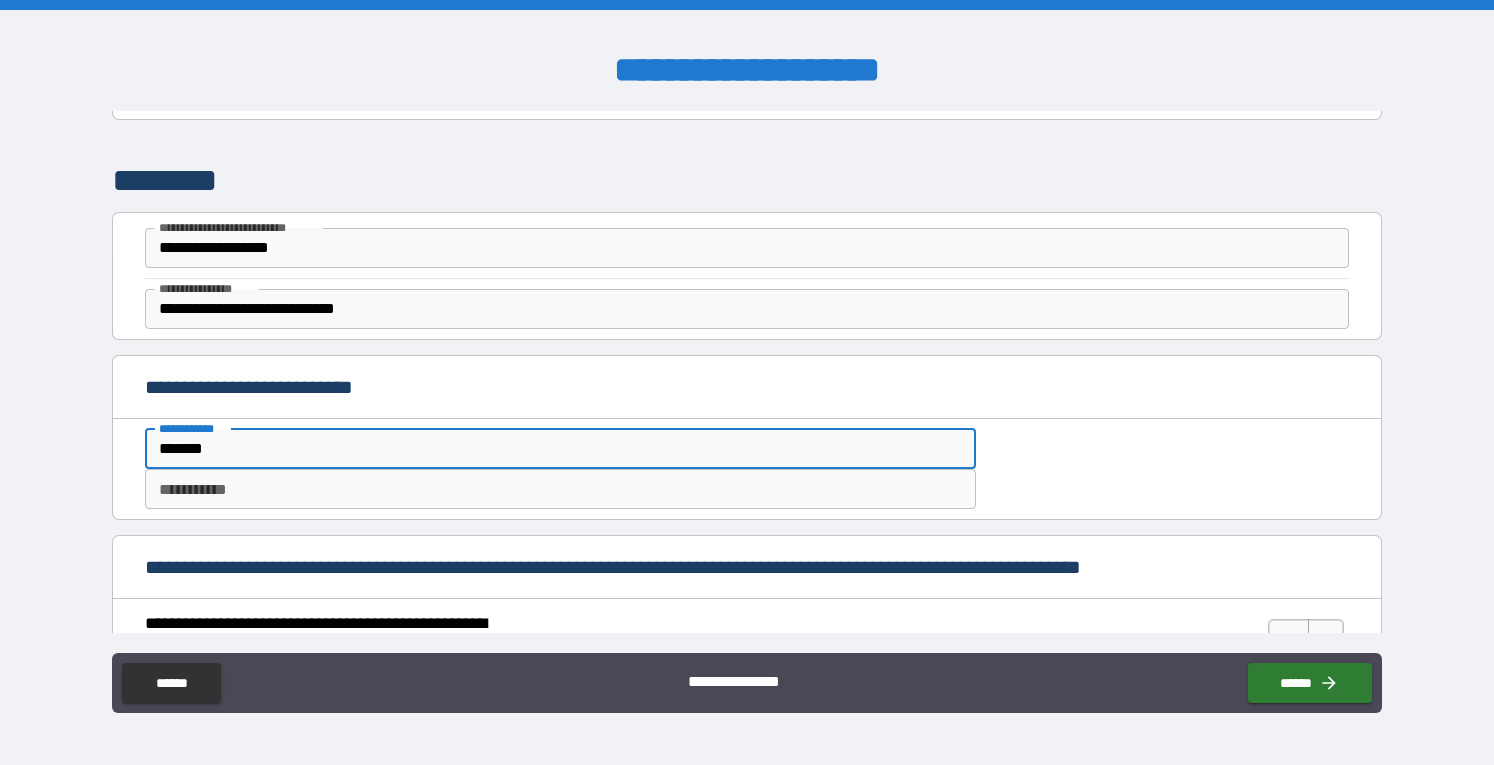 type on "*******" 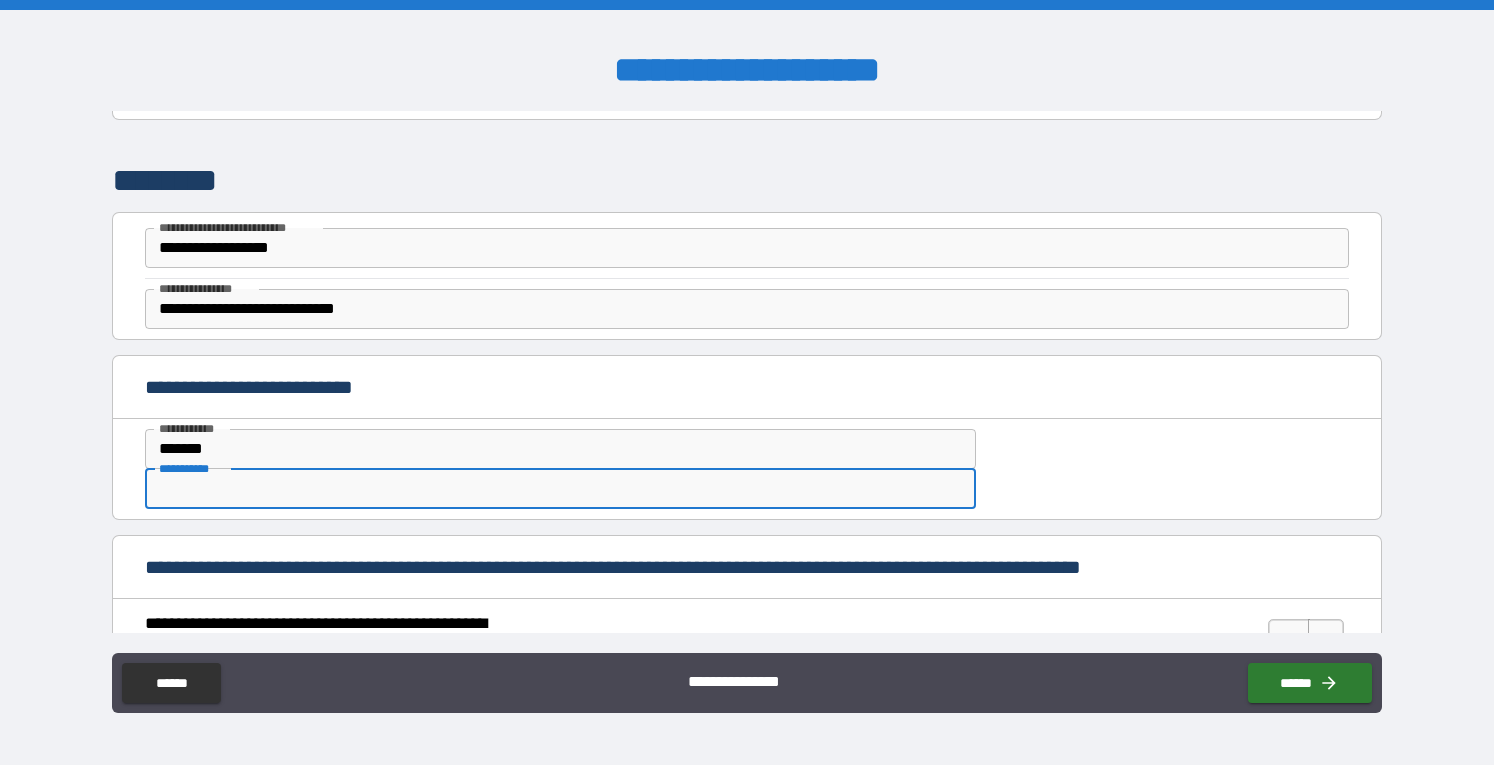 click on "*********   *" at bounding box center [560, 489] 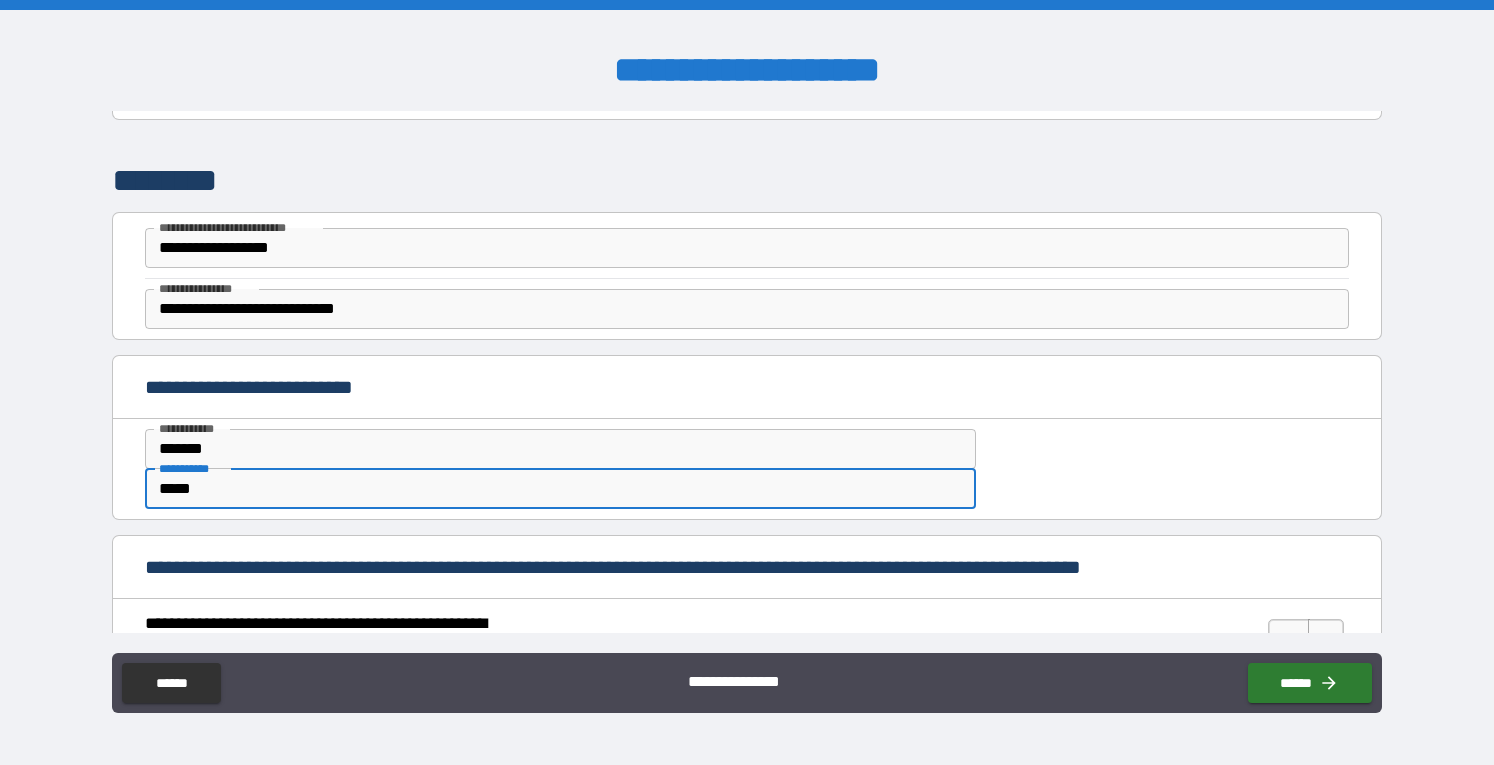 type on "*****" 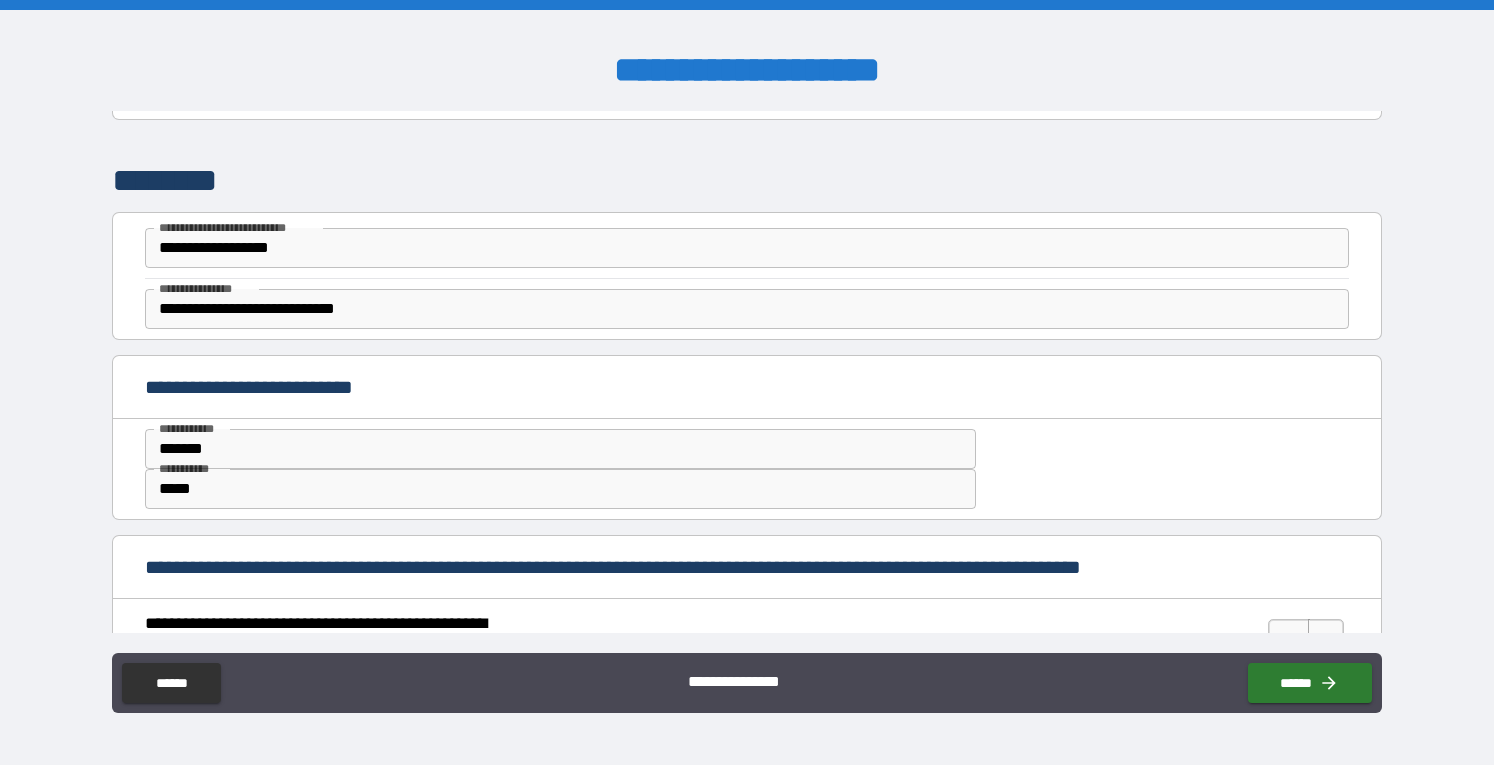 click on "**********" at bounding box center (747, 371) 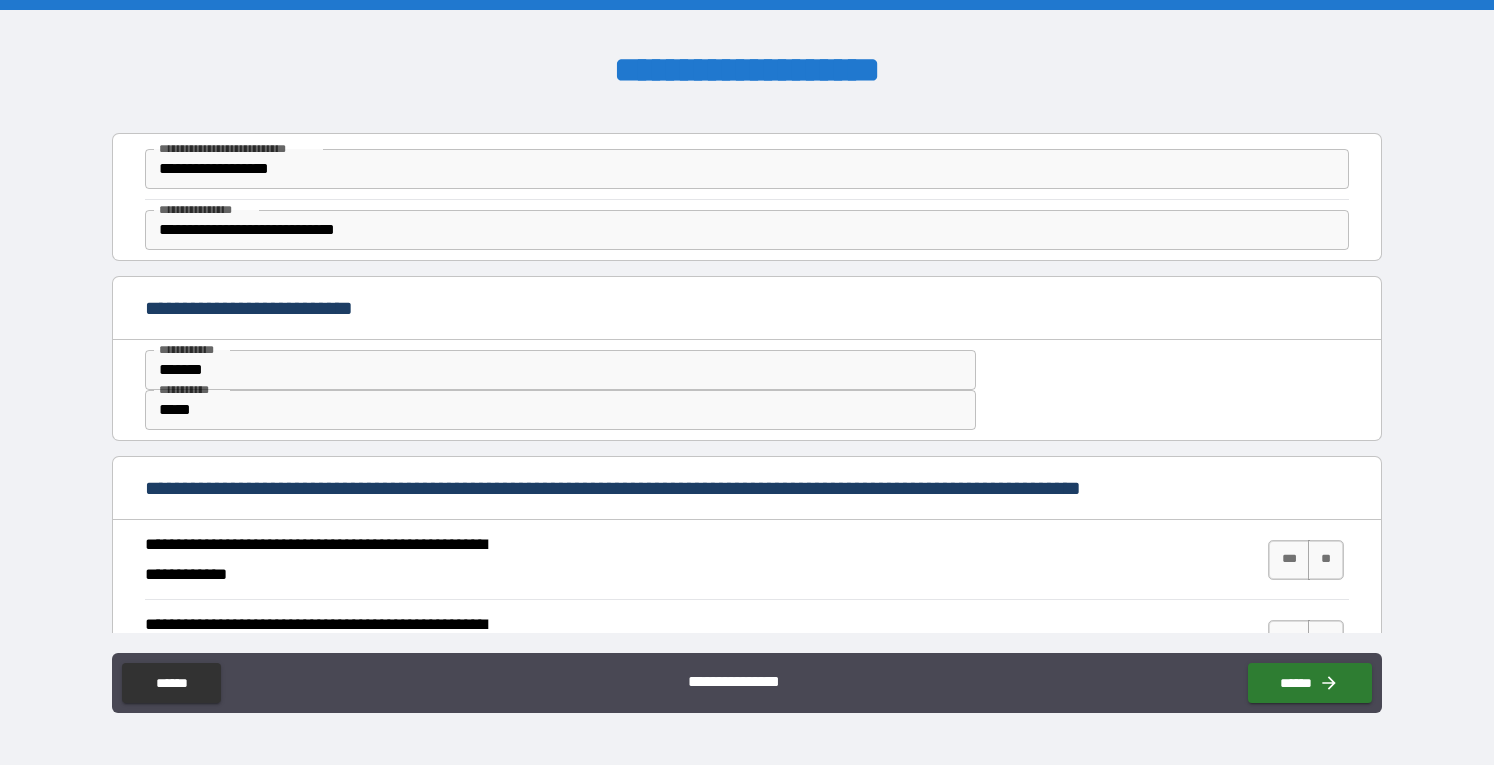 scroll, scrollTop: 984, scrollLeft: 0, axis: vertical 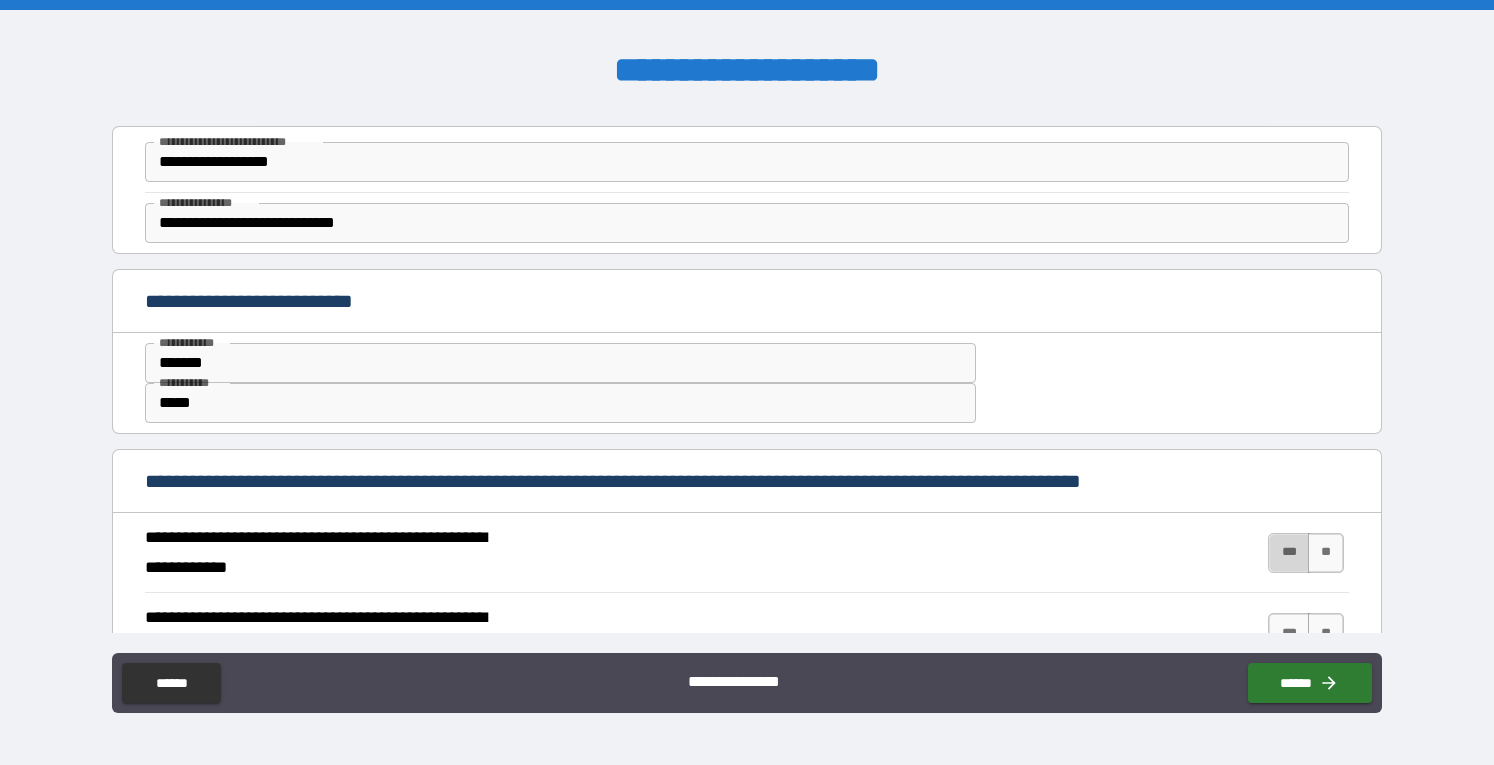 click on "***" at bounding box center [1289, 553] 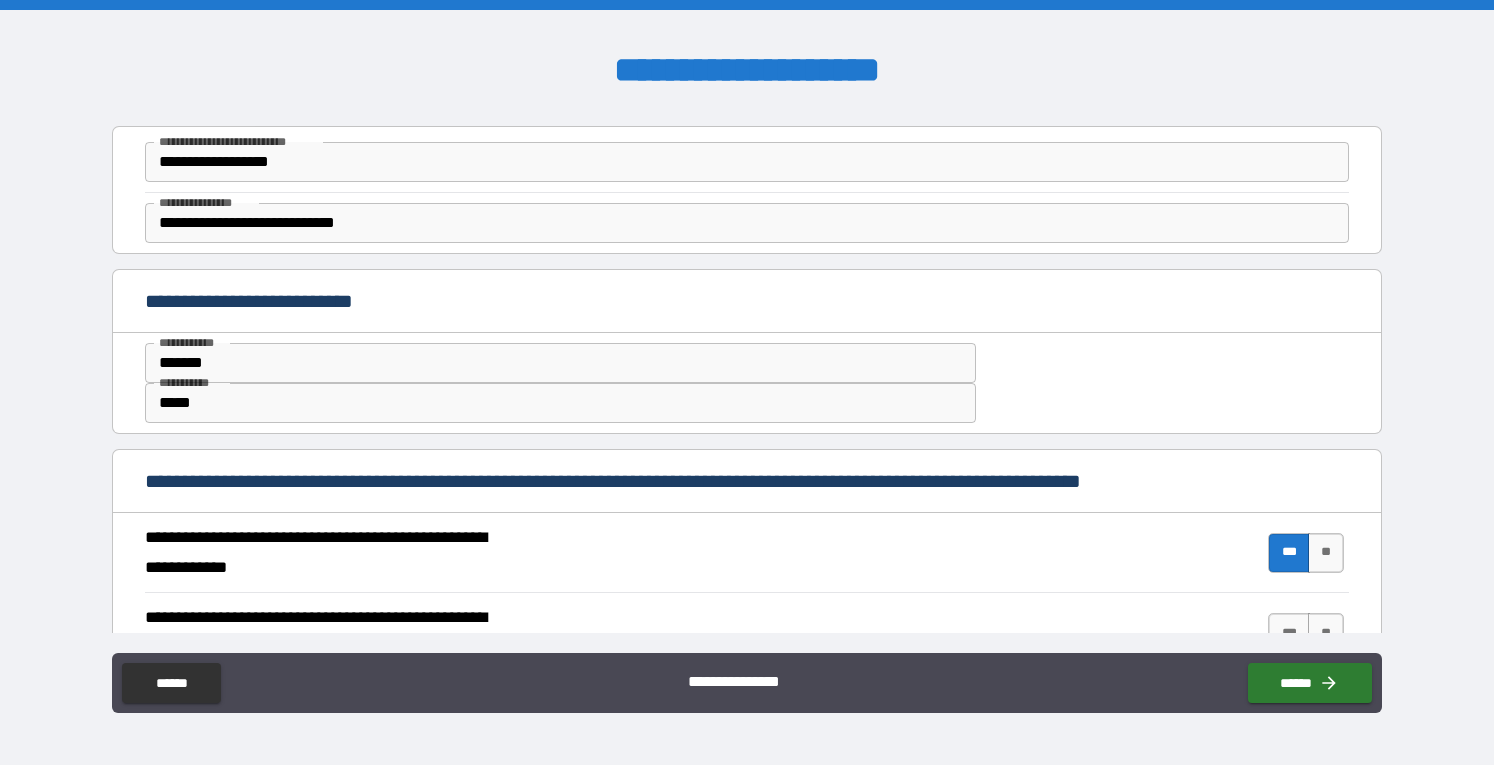scroll, scrollTop: 1105, scrollLeft: 0, axis: vertical 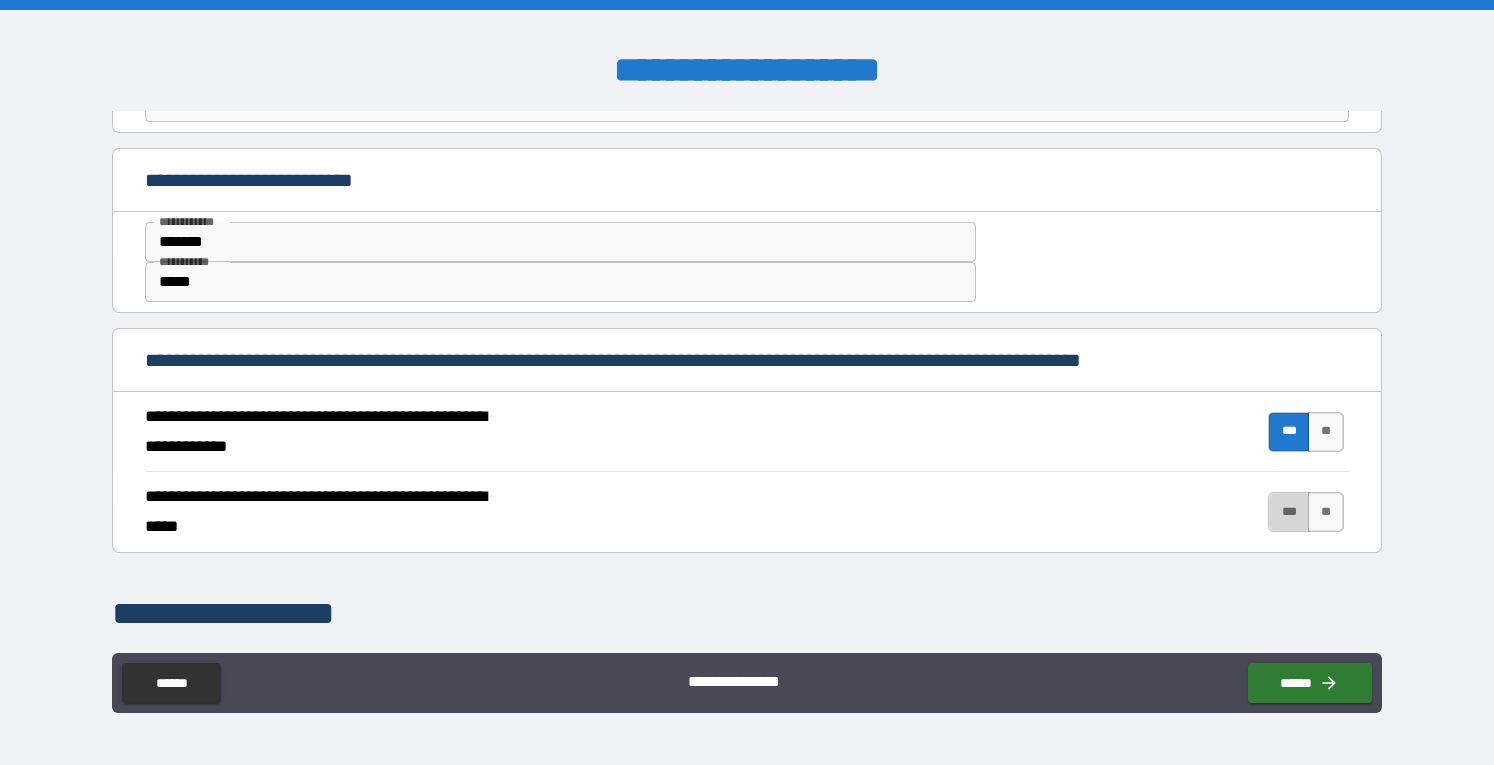 click on "***" at bounding box center (1289, 512) 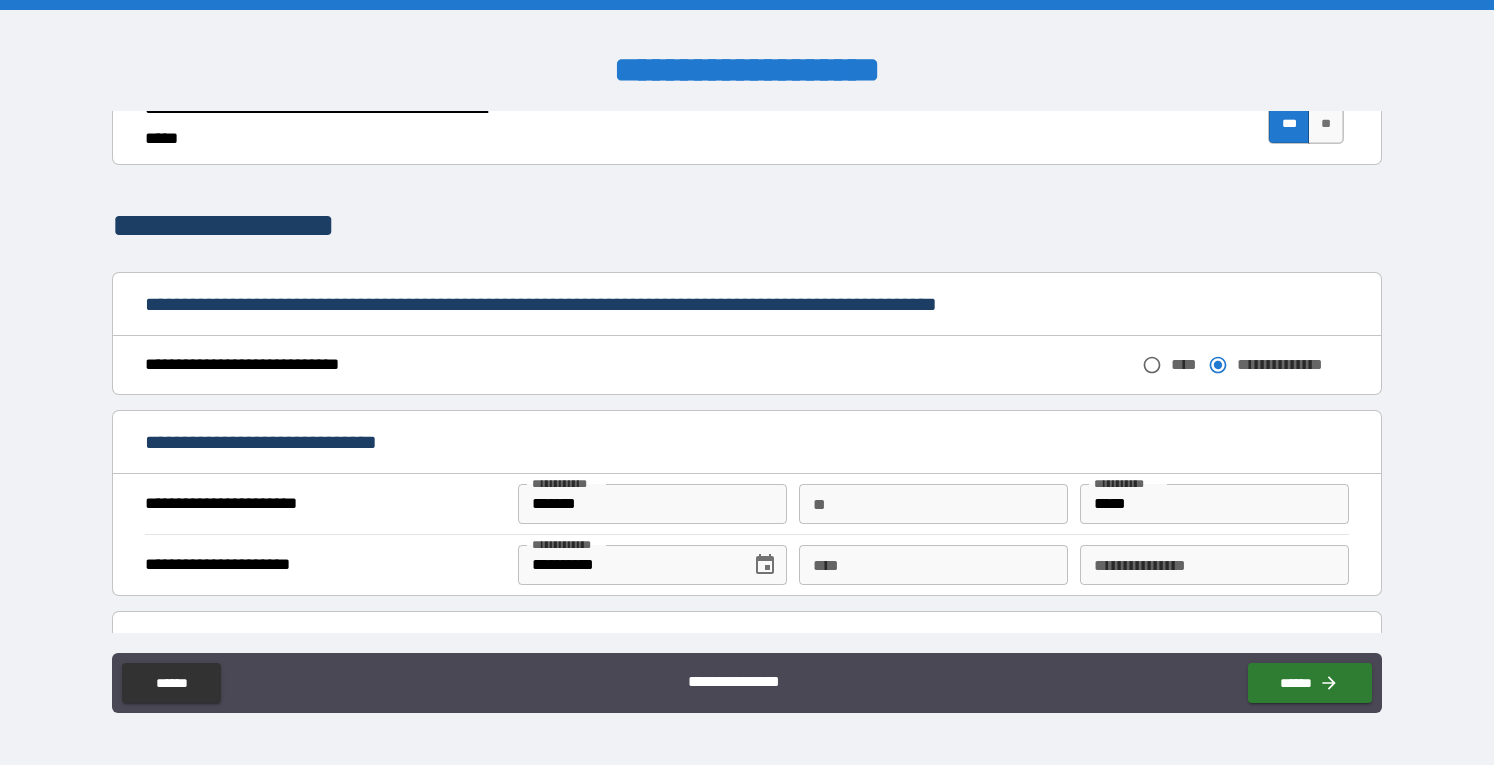 scroll, scrollTop: 1494, scrollLeft: 0, axis: vertical 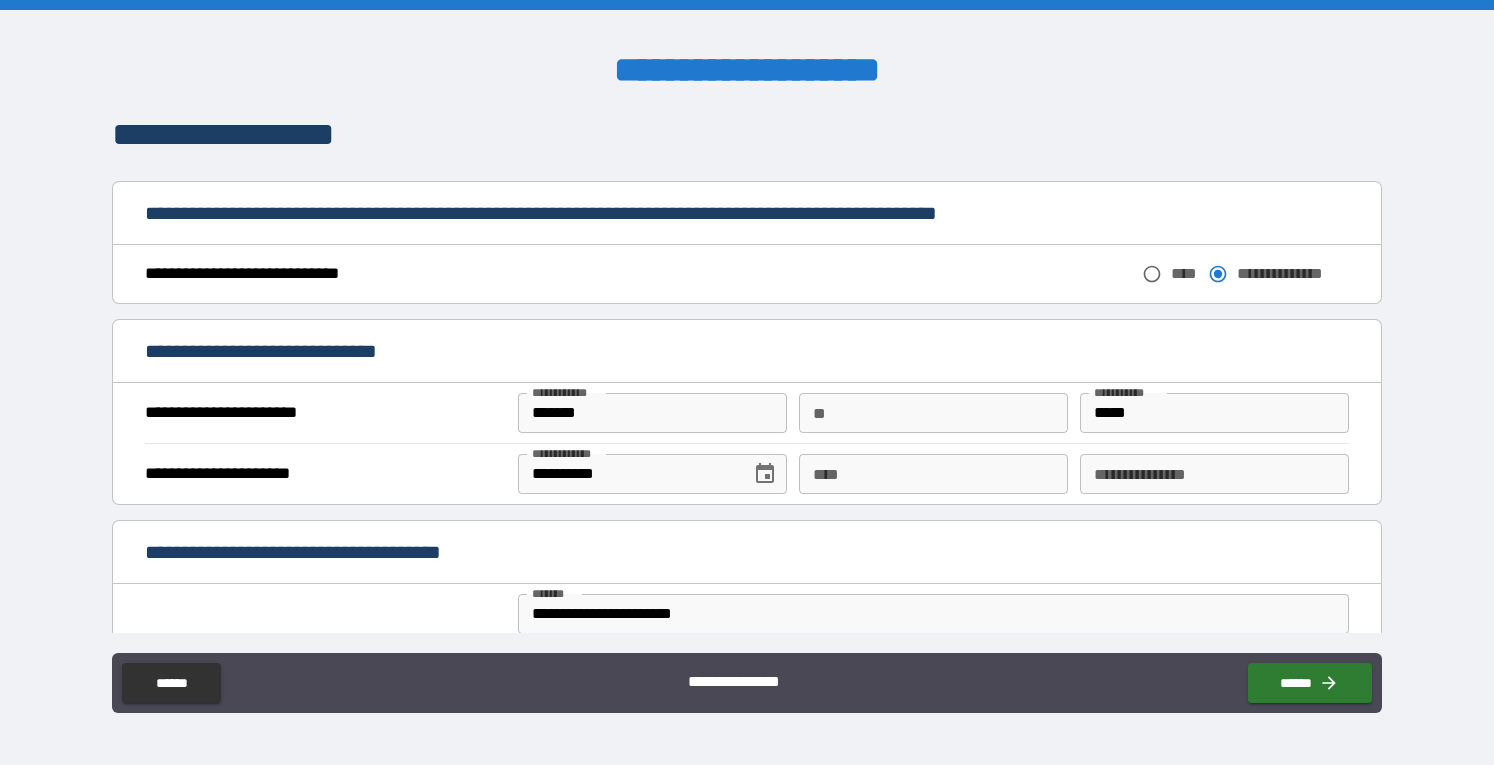 click on "**********" at bounding box center (747, 279) 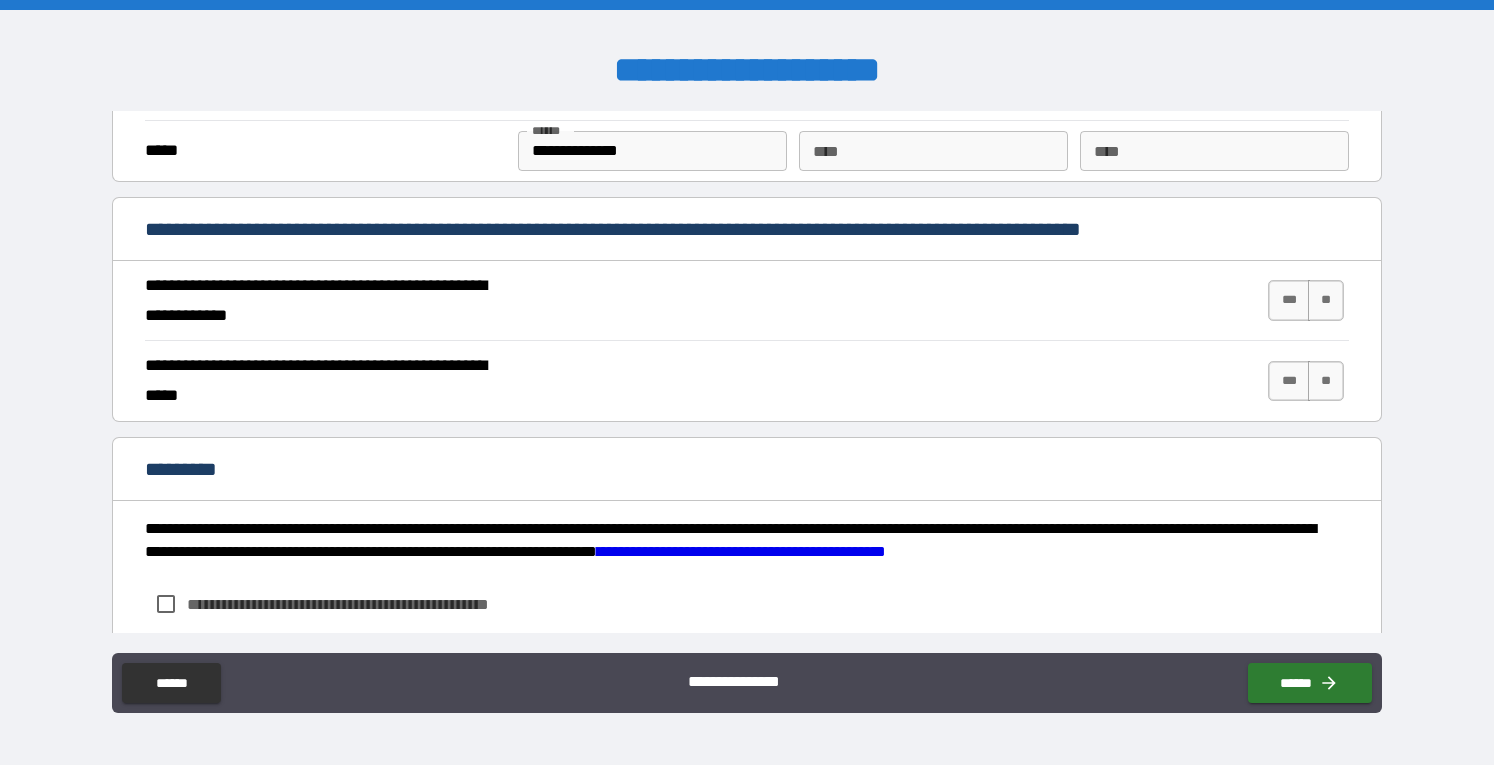 scroll, scrollTop: 2274, scrollLeft: 0, axis: vertical 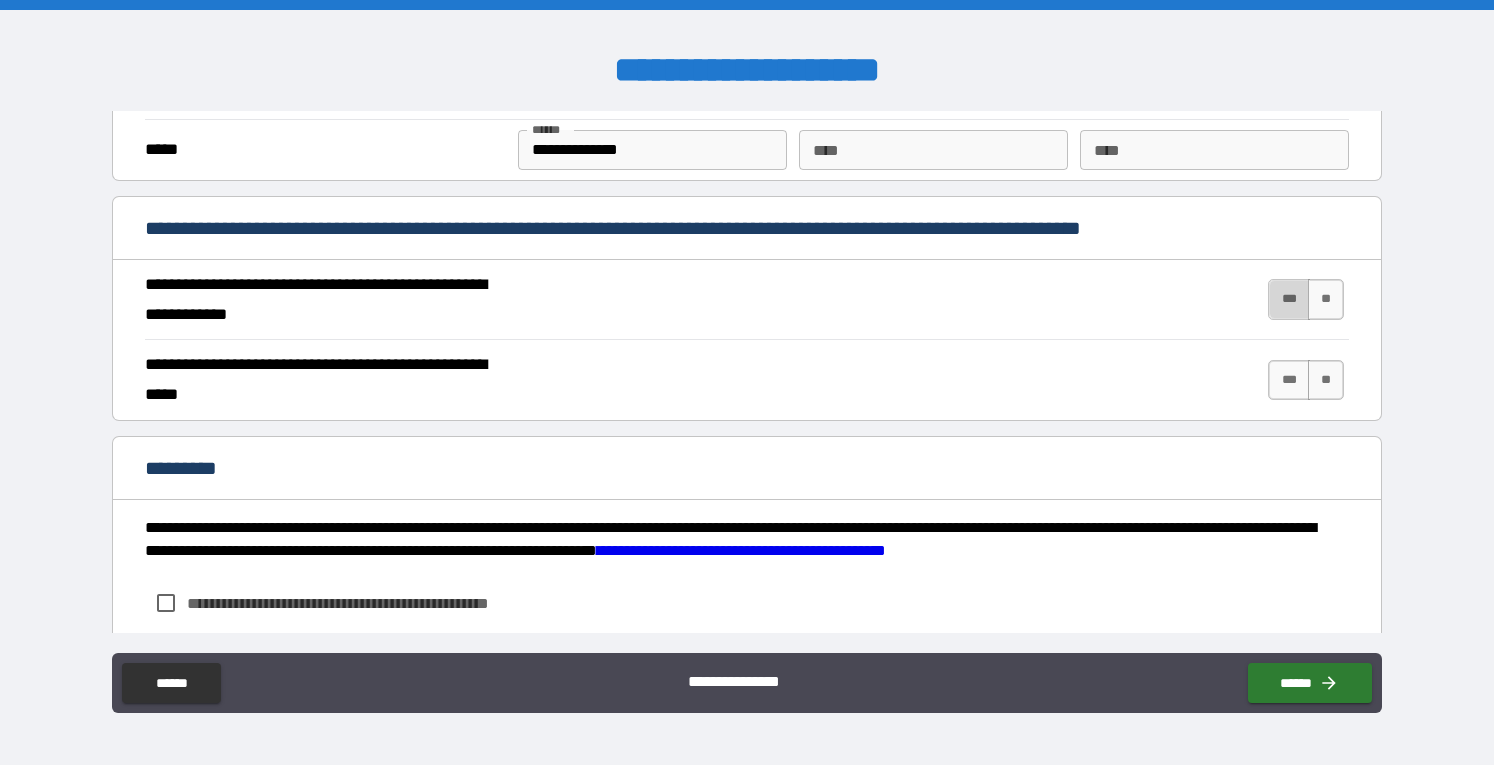 click on "***" at bounding box center (1289, 299) 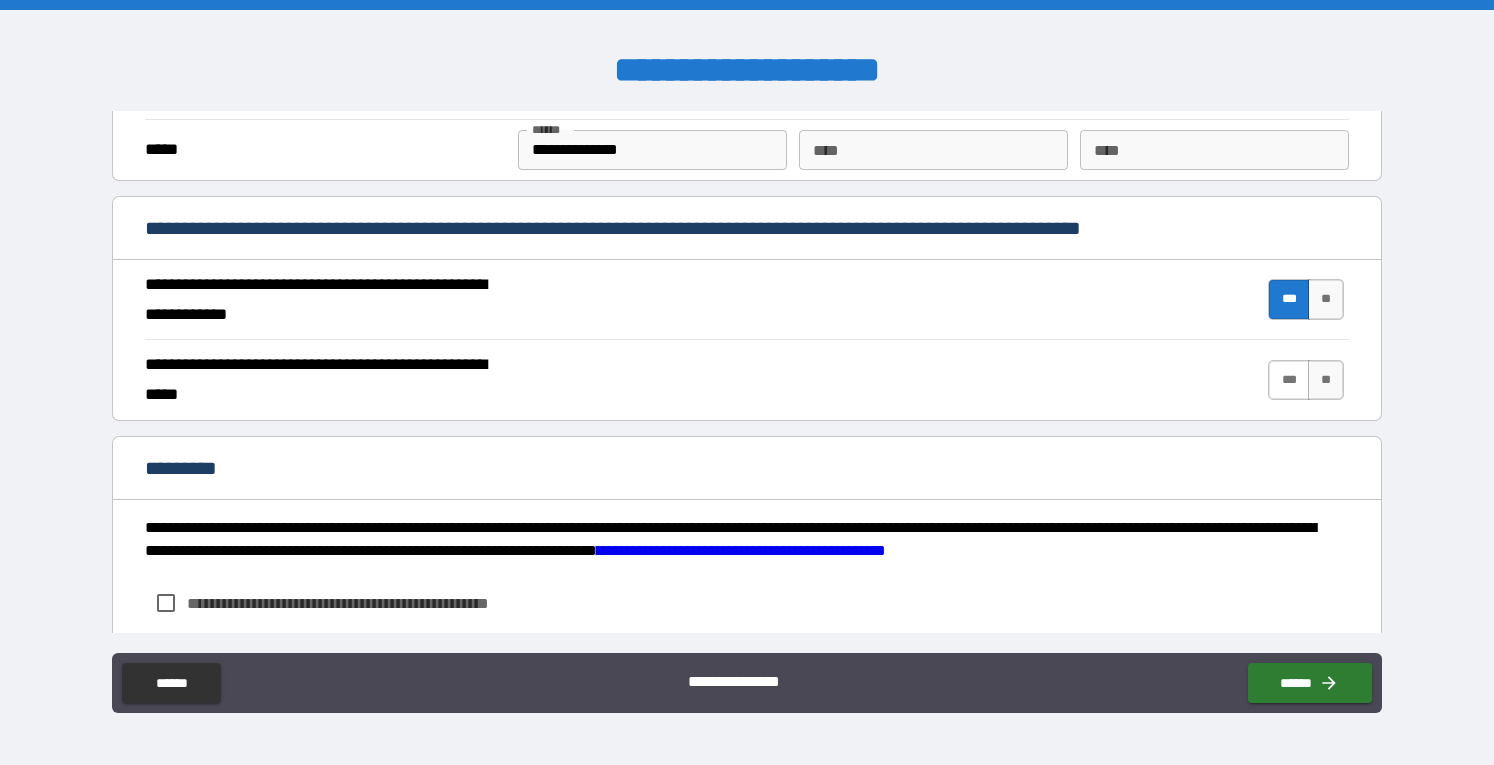 click on "***" at bounding box center (1289, 380) 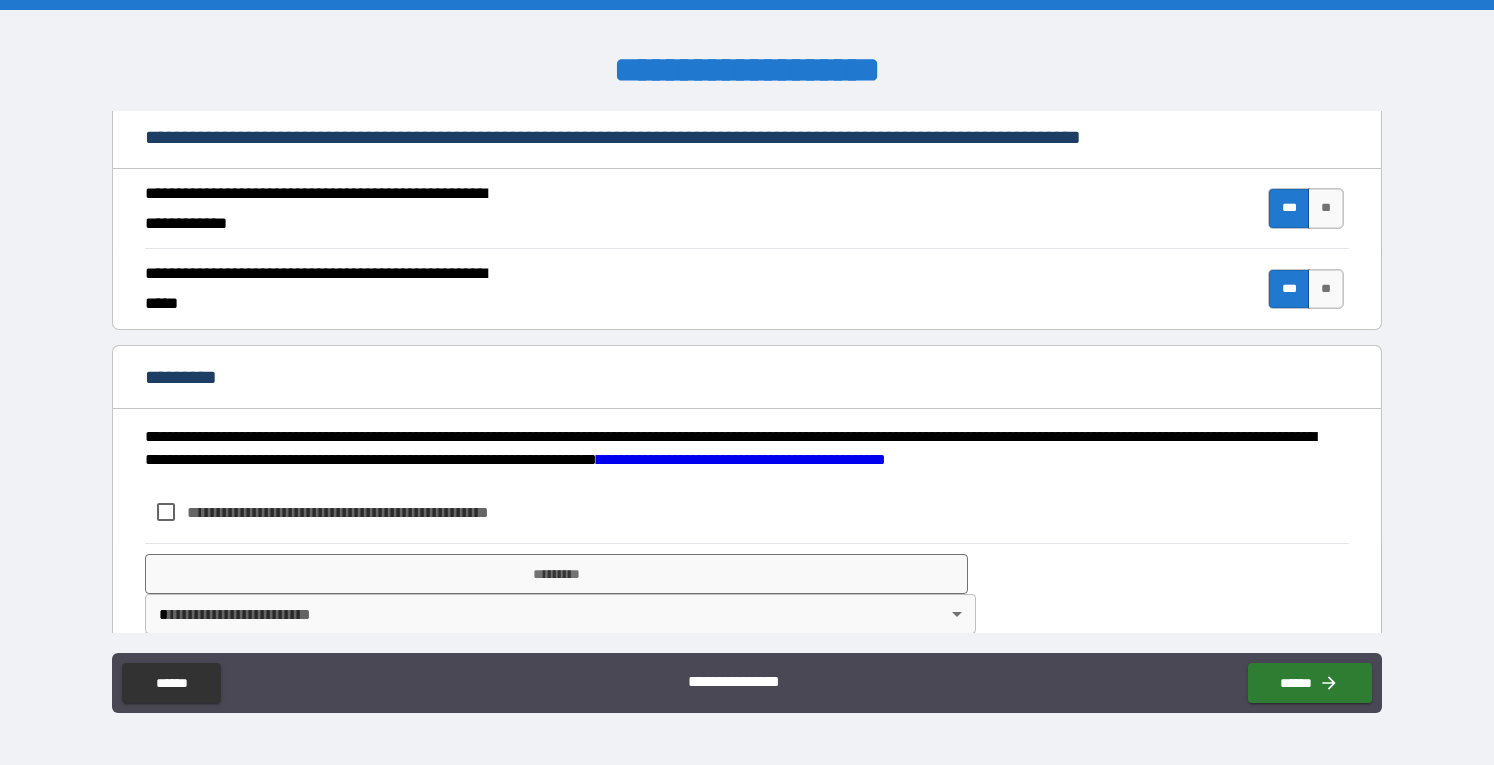 scroll, scrollTop: 2382, scrollLeft: 0, axis: vertical 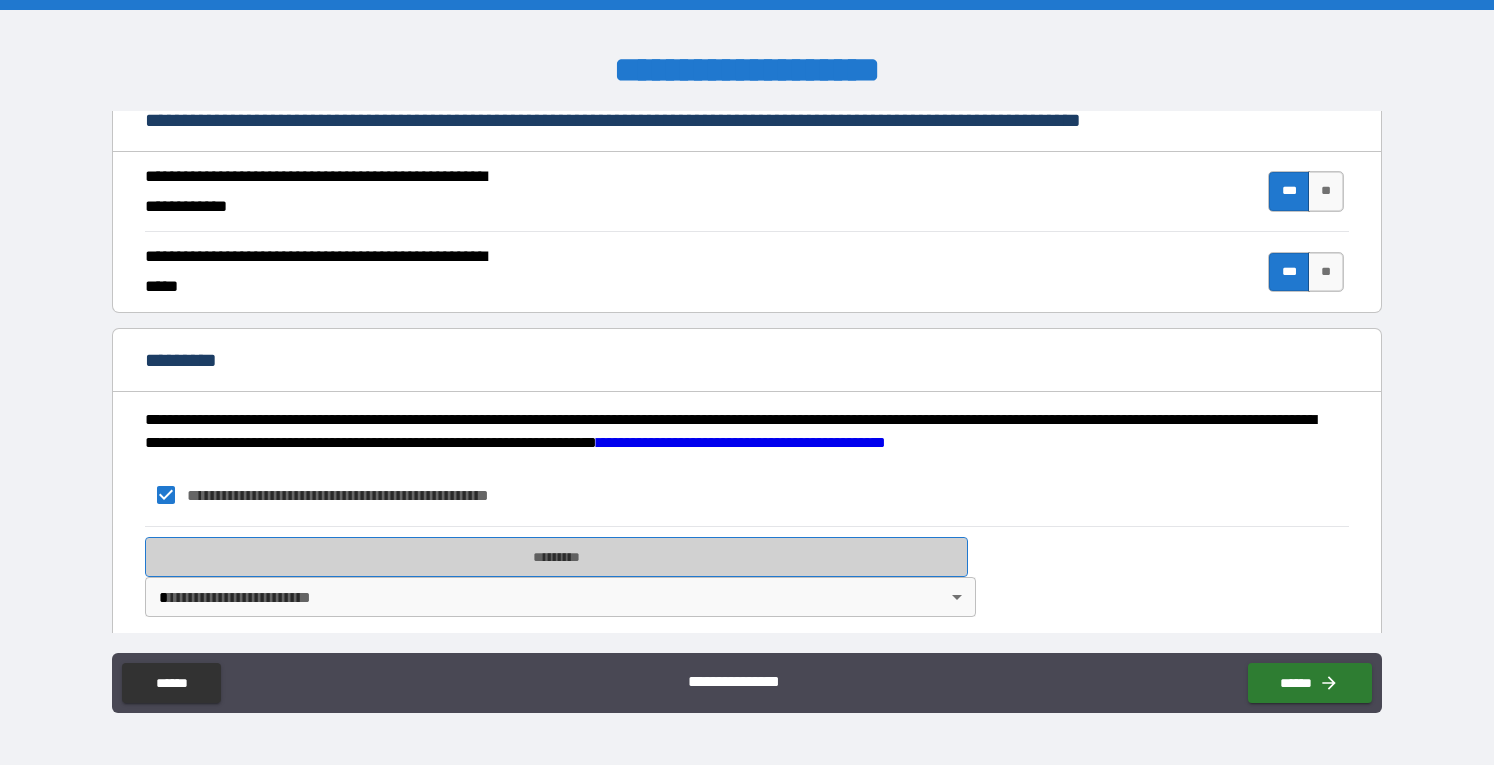 click on "*********" at bounding box center [556, 557] 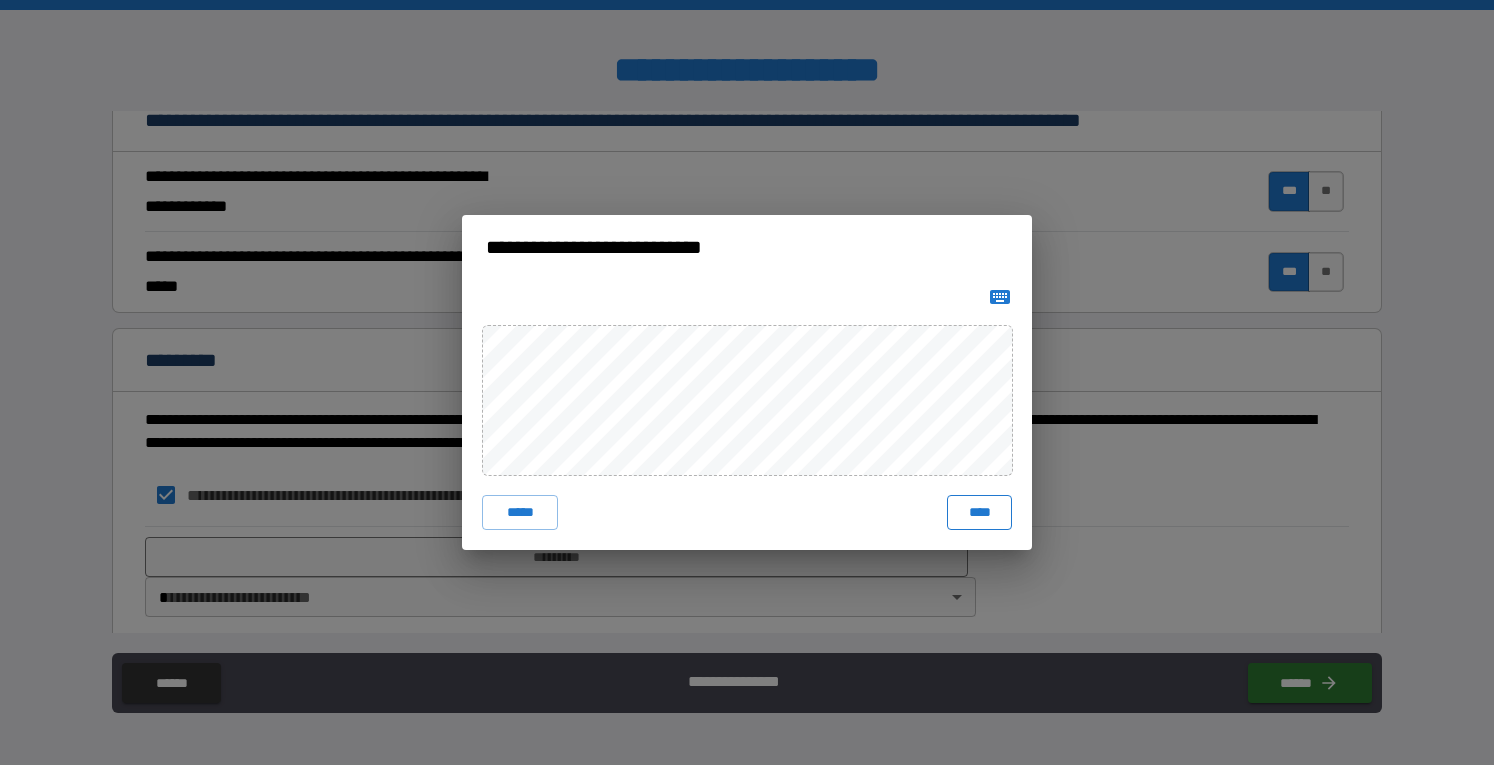 click on "****" at bounding box center [979, 513] 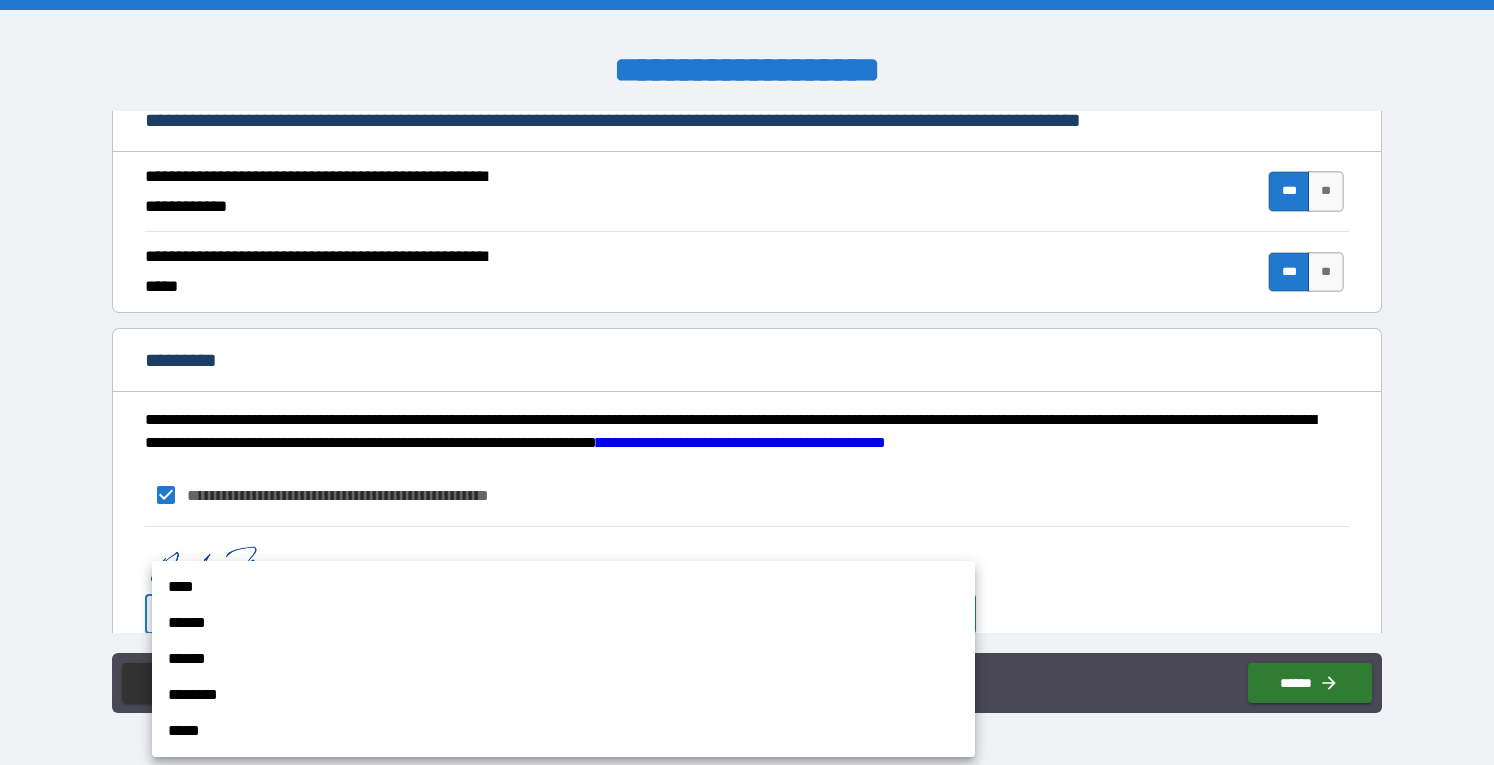 click on "**********" at bounding box center (747, 382) 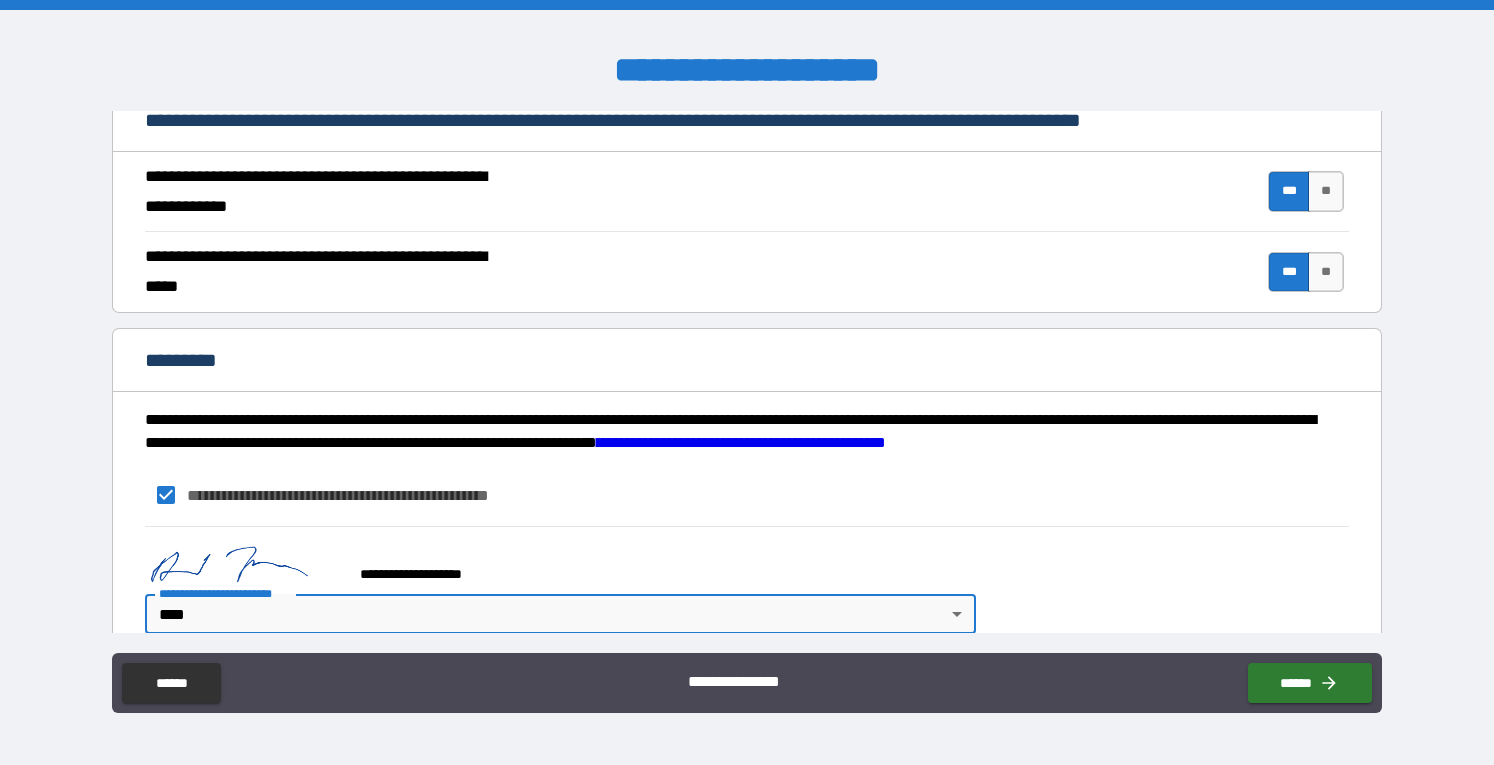 scroll, scrollTop: 2400, scrollLeft: 0, axis: vertical 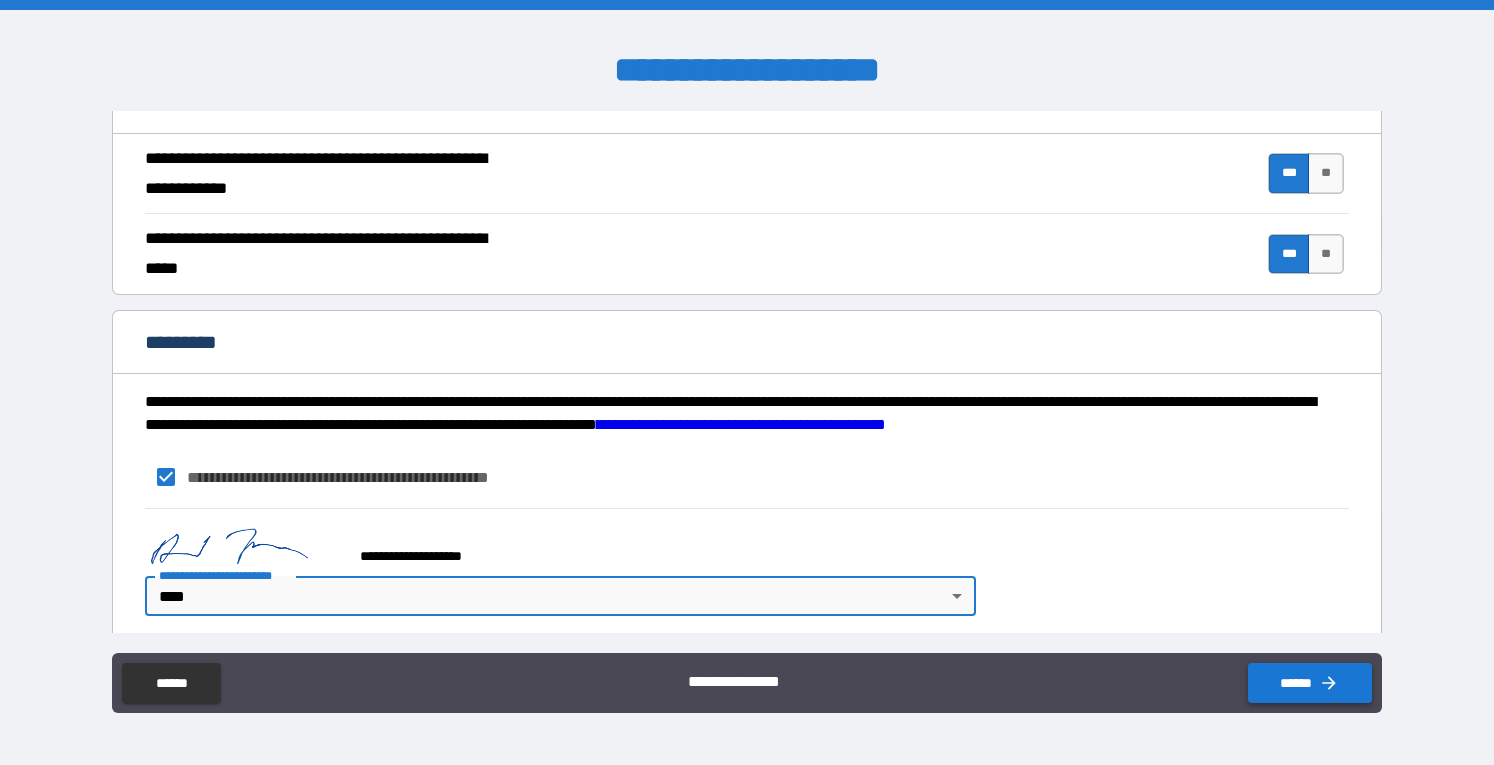 click on "******" at bounding box center [1310, 683] 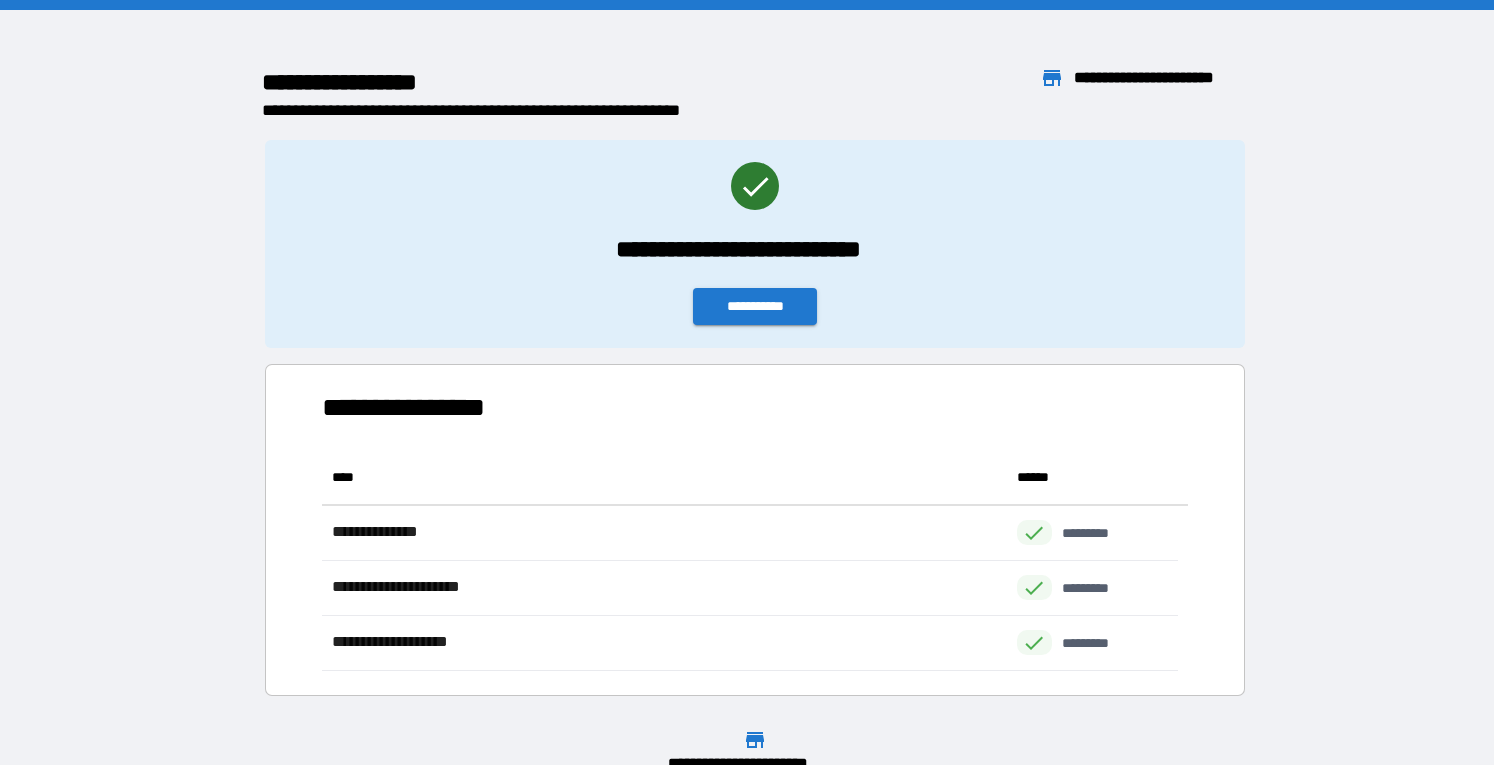 scroll, scrollTop: 16, scrollLeft: 16, axis: both 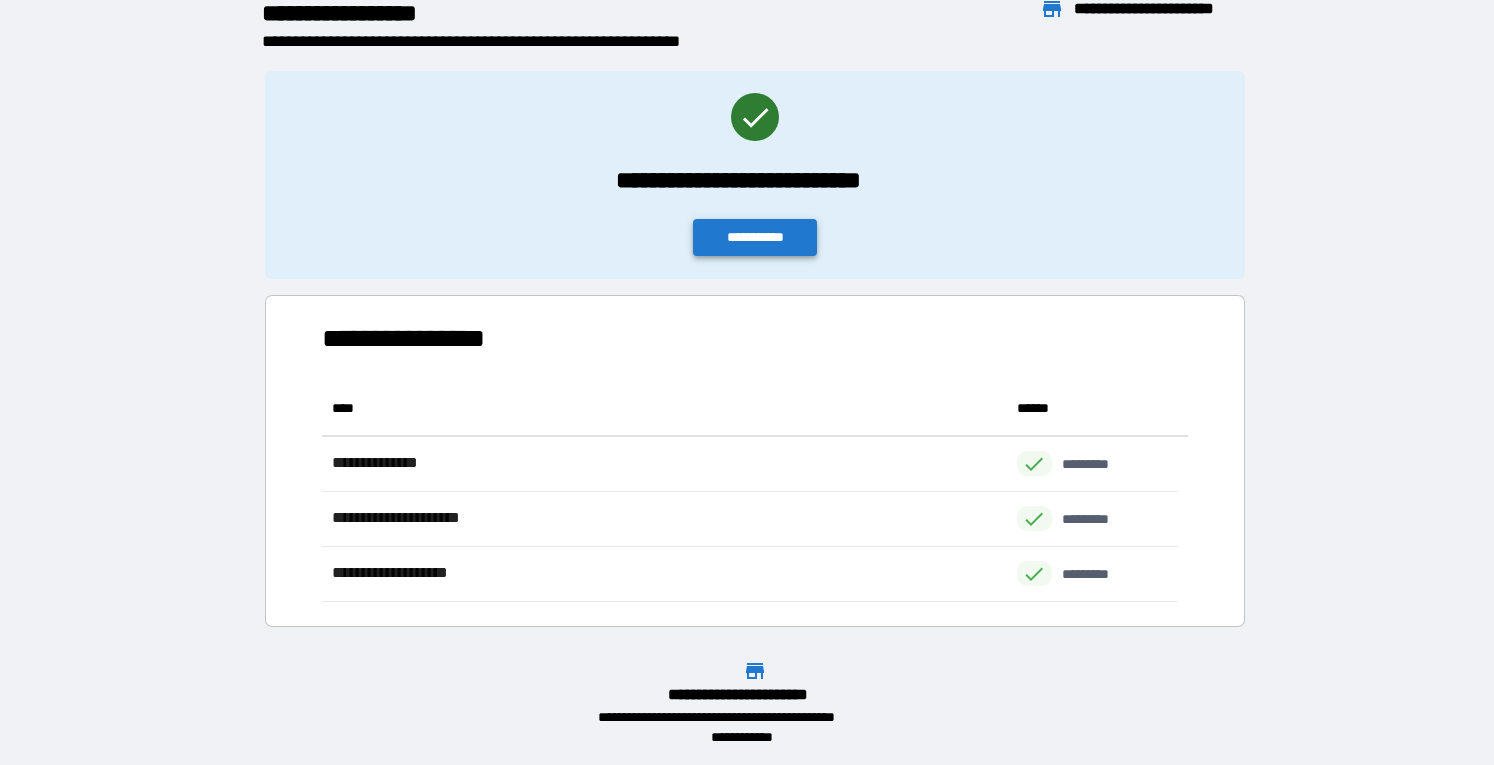 click on "**********" at bounding box center [755, 237] 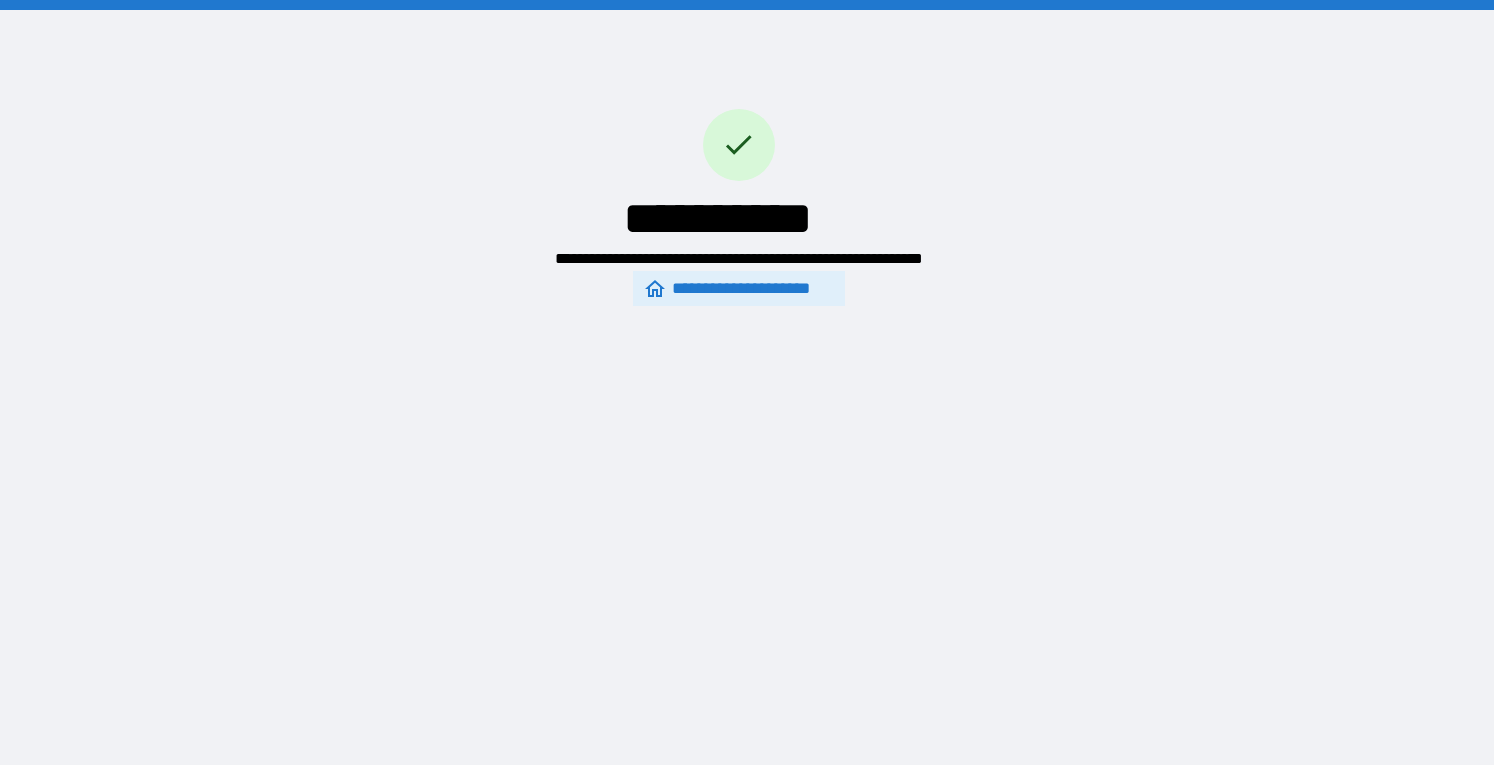 scroll, scrollTop: 0, scrollLeft: 0, axis: both 